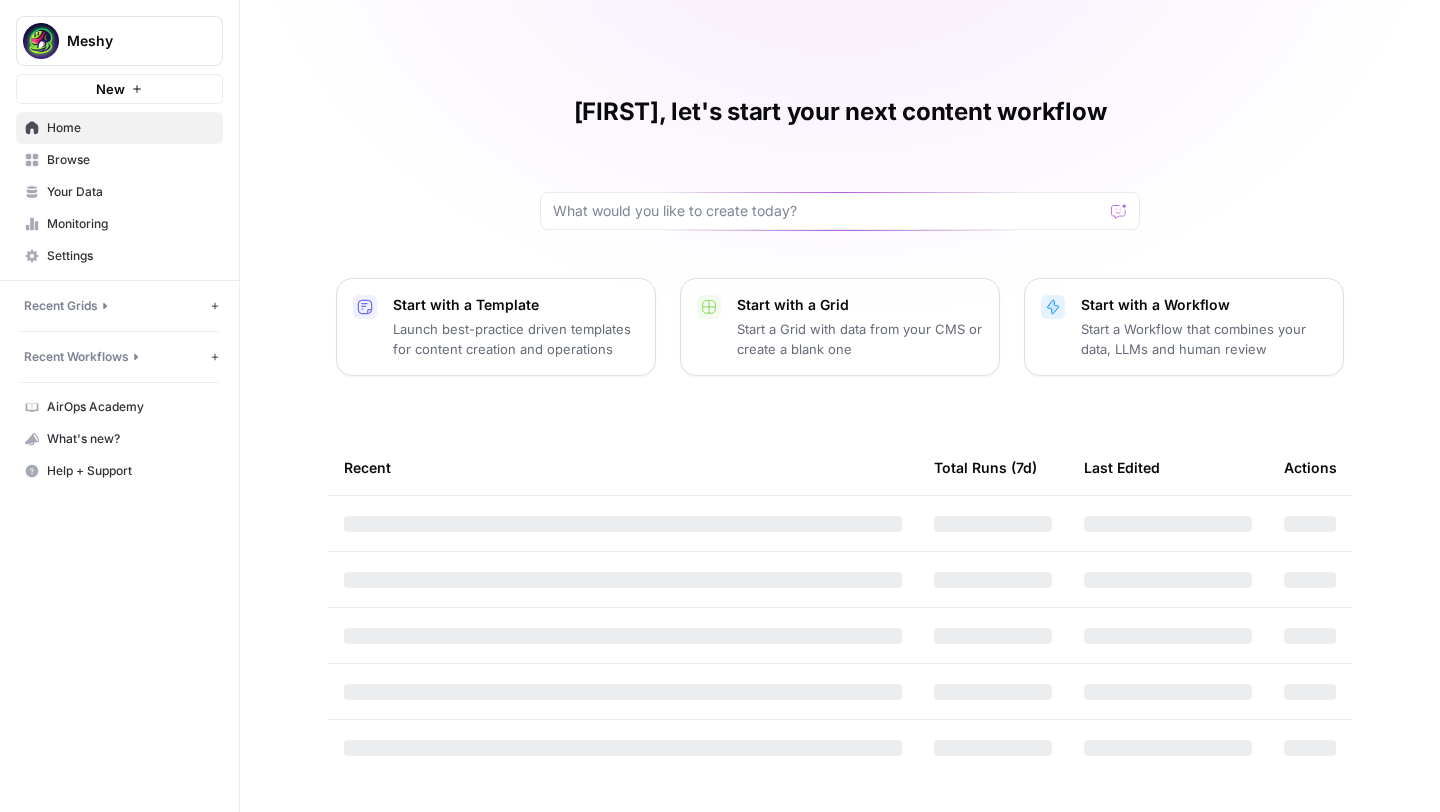 scroll, scrollTop: 0, scrollLeft: 0, axis: both 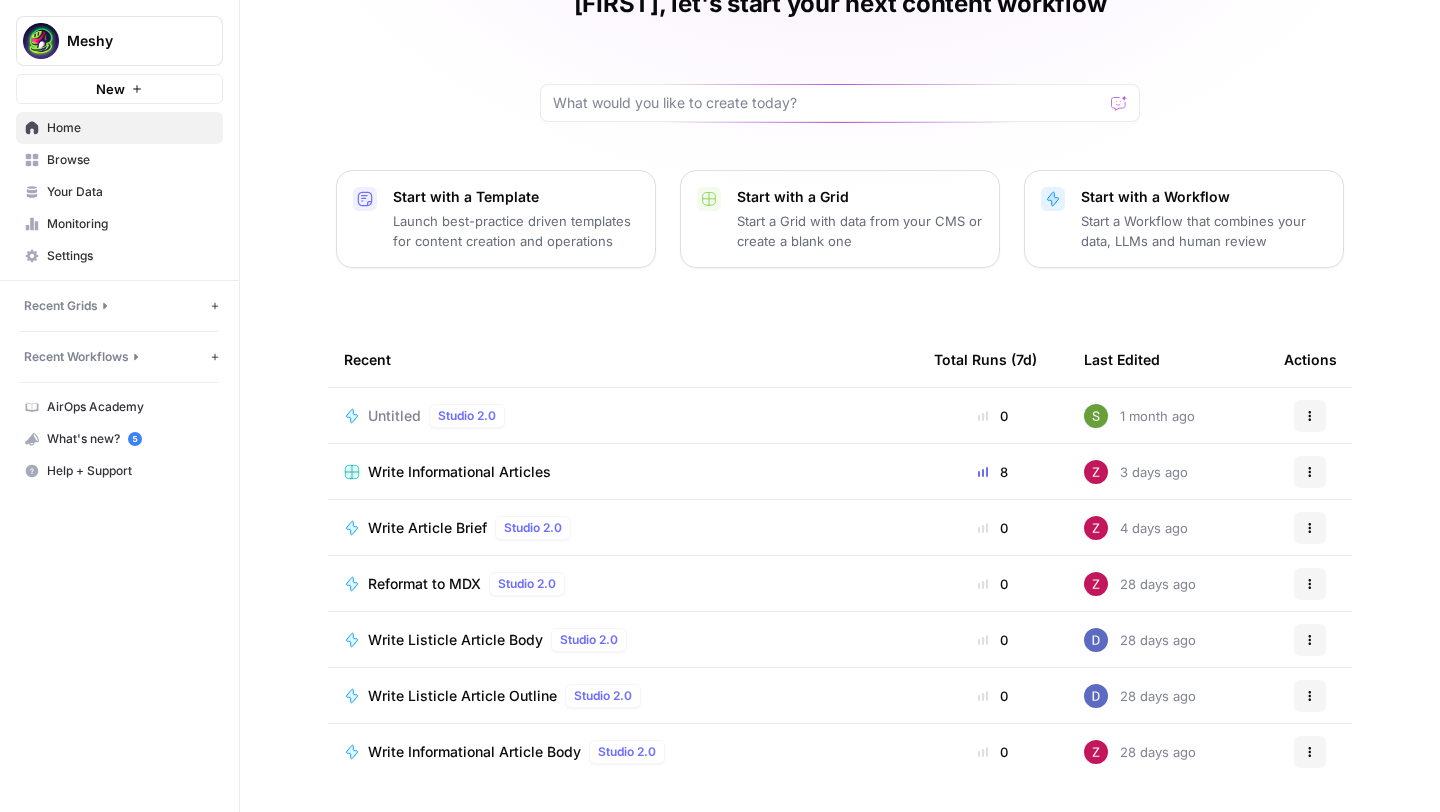 click on "Write Informational Articles" at bounding box center (459, 472) 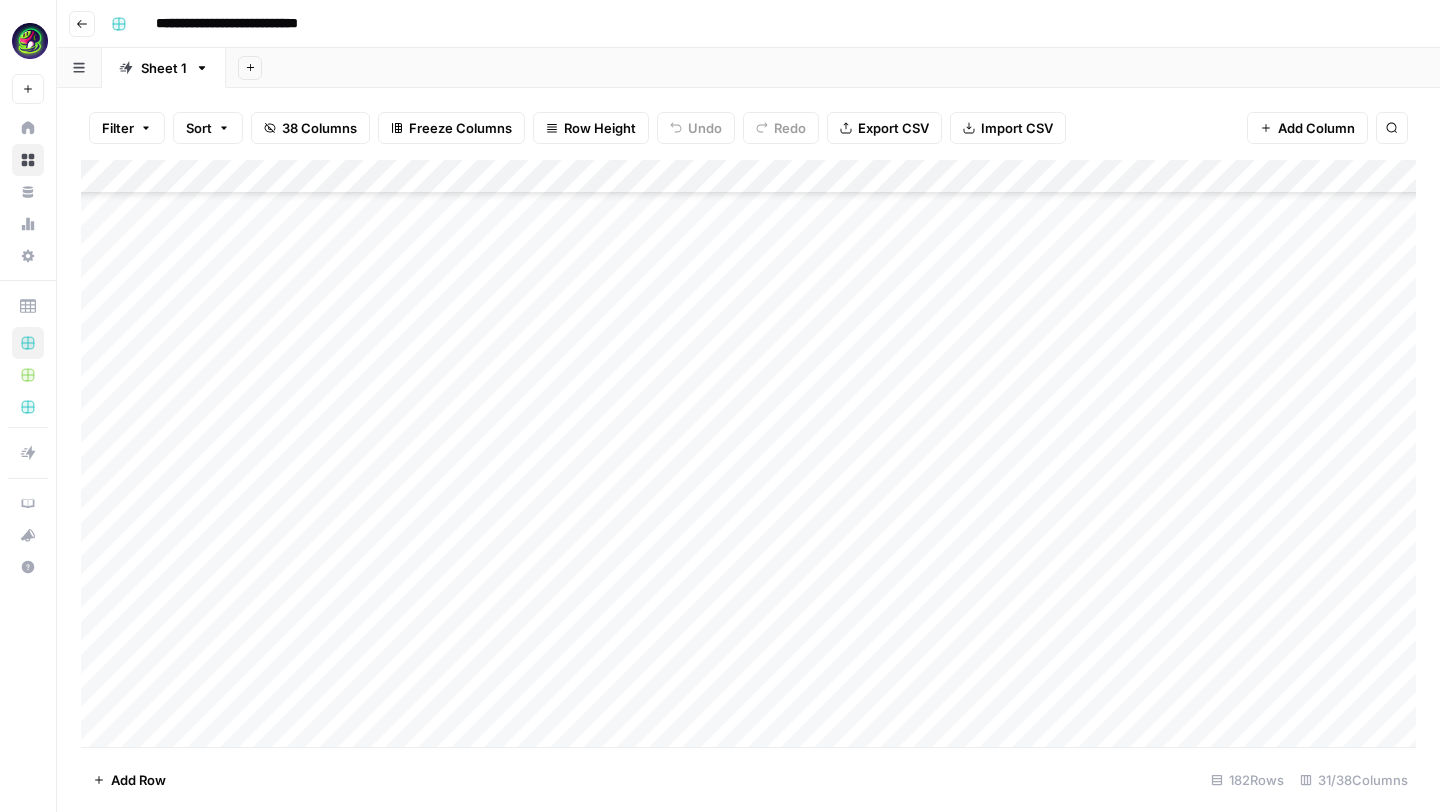 scroll, scrollTop: 0, scrollLeft: 0, axis: both 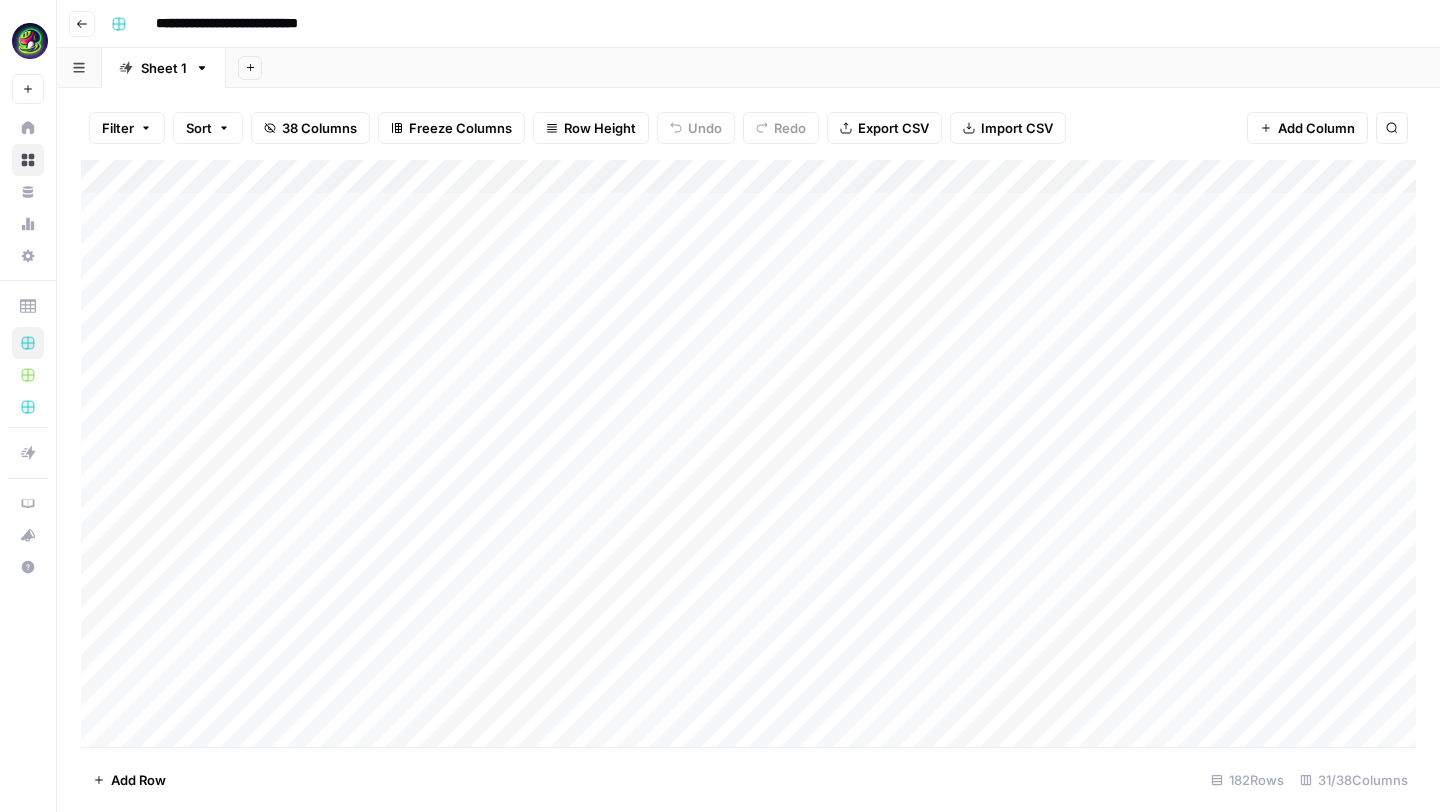 click on "Add Column" at bounding box center [748, 453] 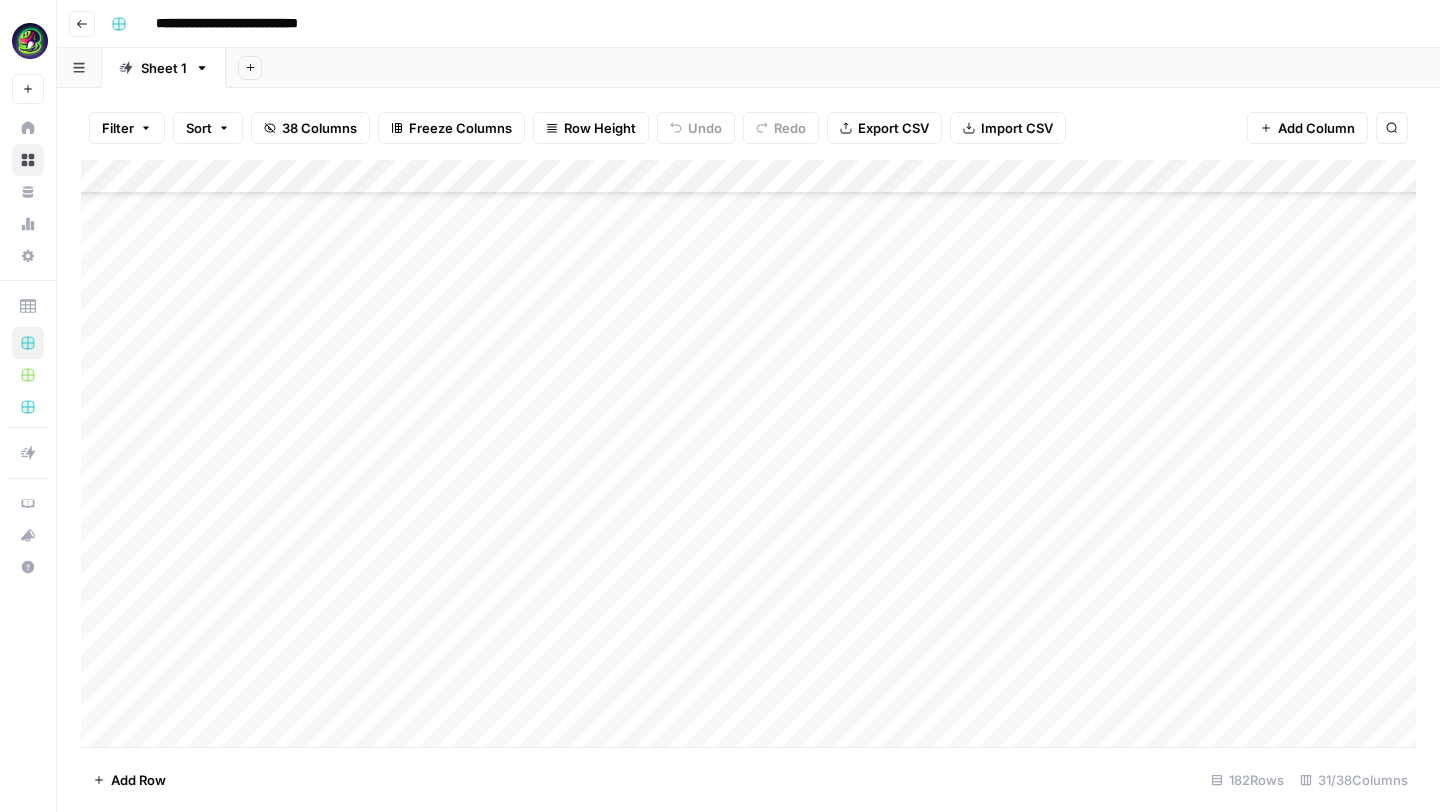 scroll, scrollTop: 3437, scrollLeft: 0, axis: vertical 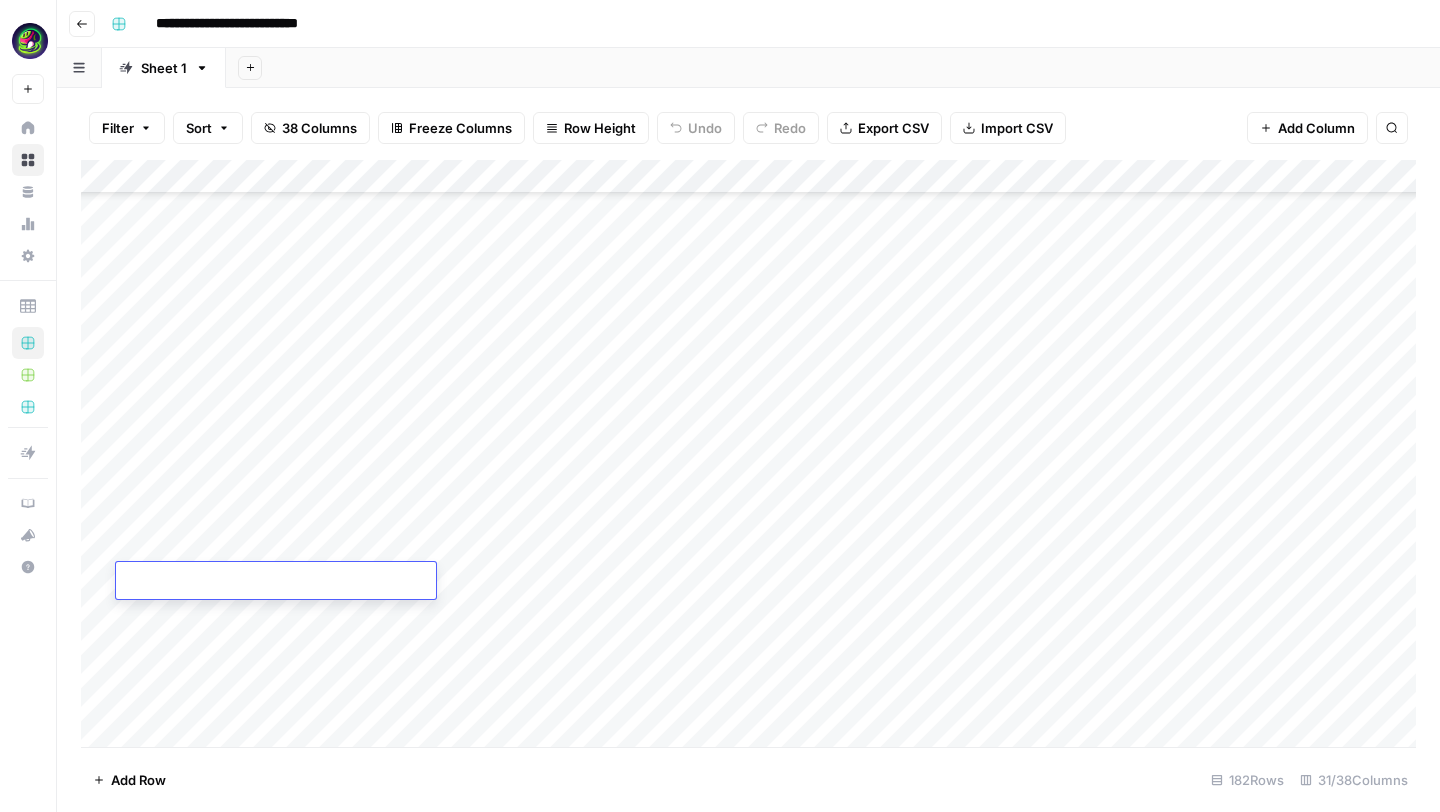 paste on "**********" 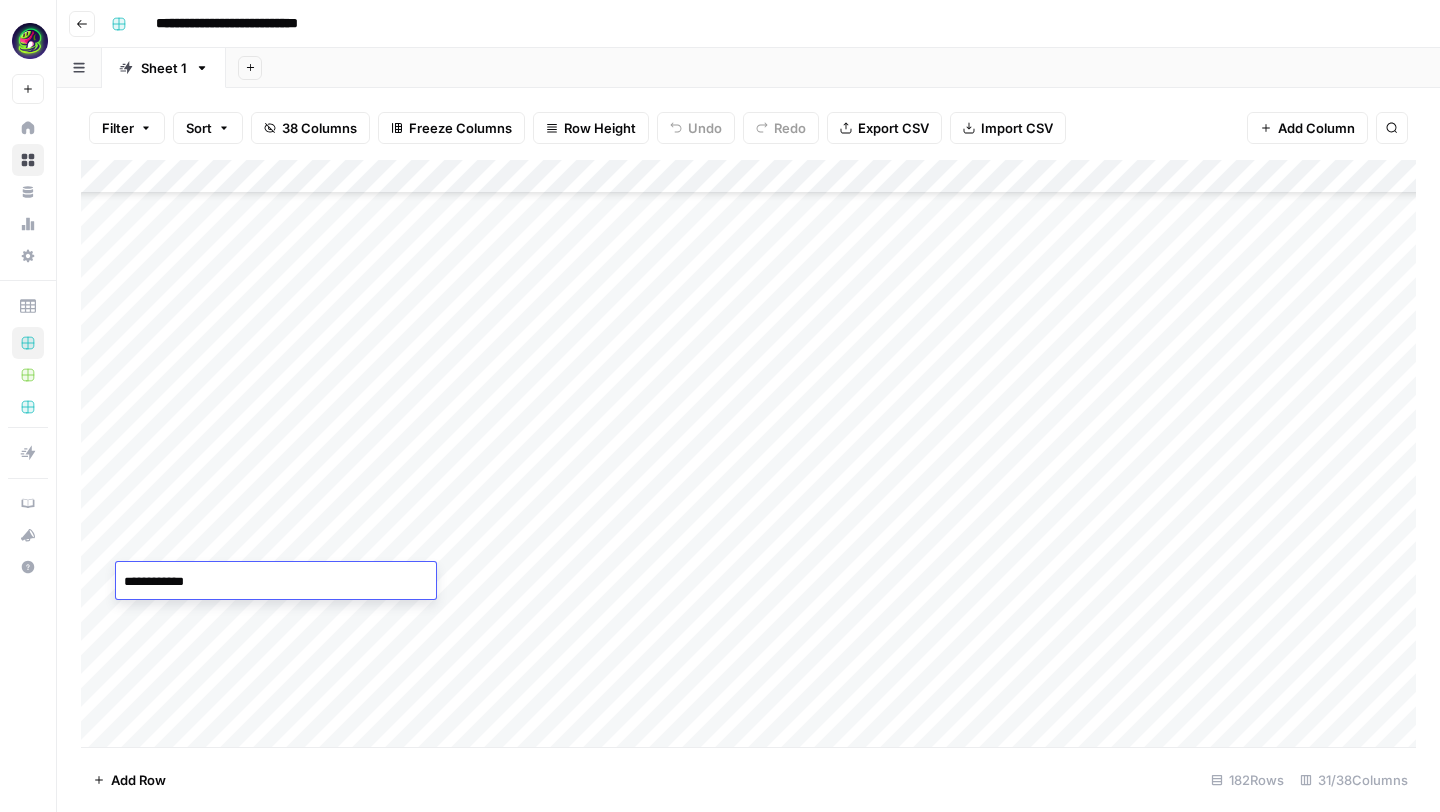 click on "Add Column" at bounding box center (748, 453) 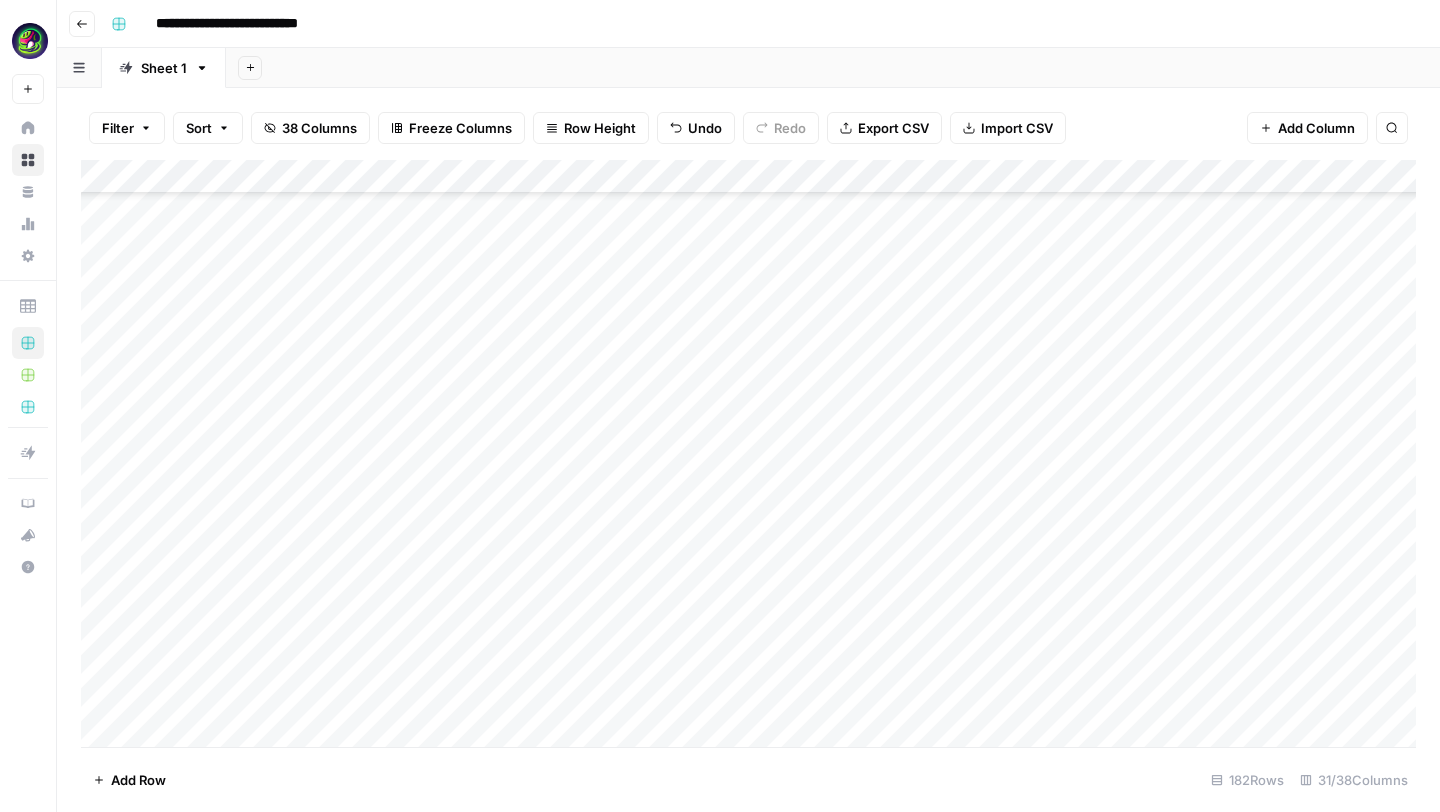 click on "Add Column" at bounding box center (748, 453) 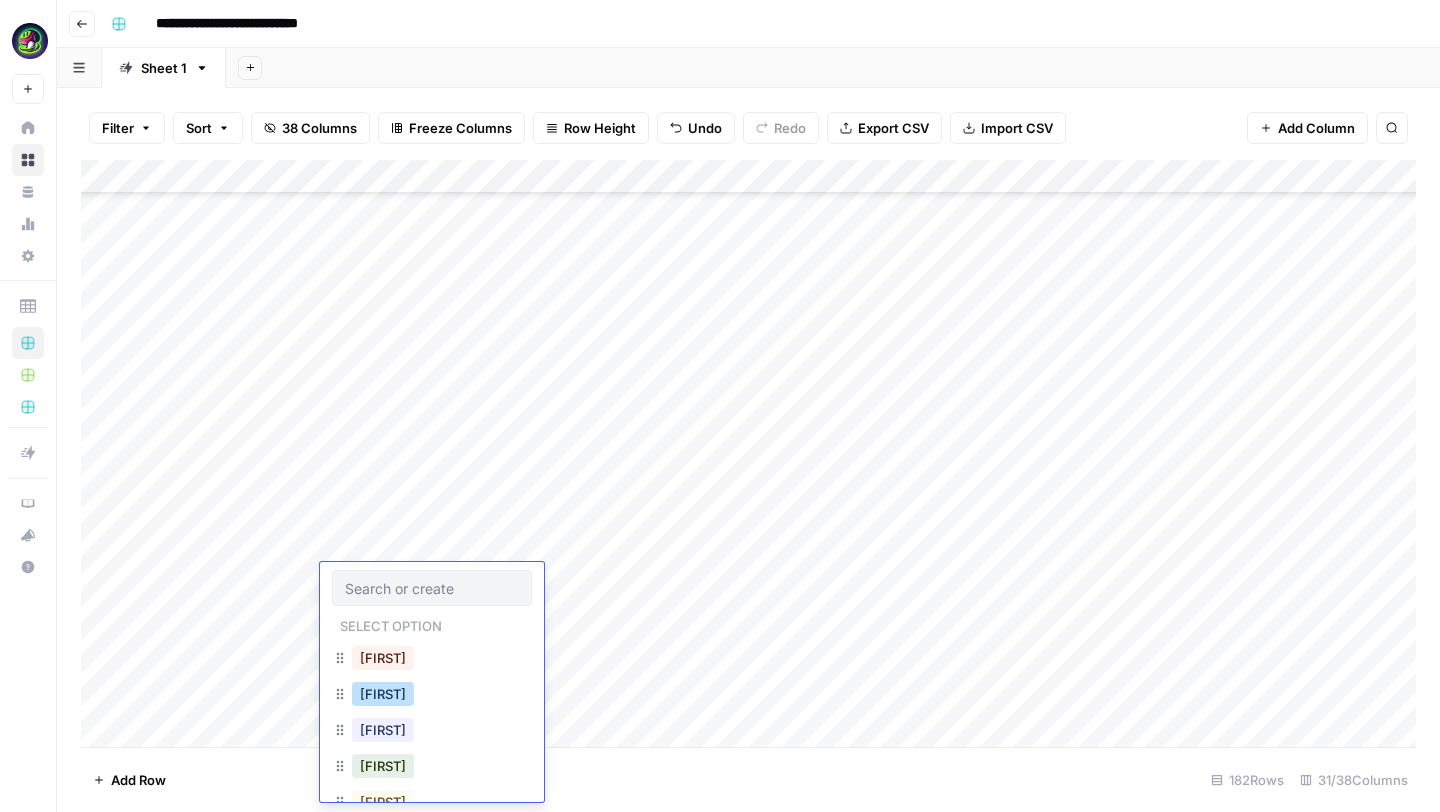 scroll, scrollTop: 68, scrollLeft: 0, axis: vertical 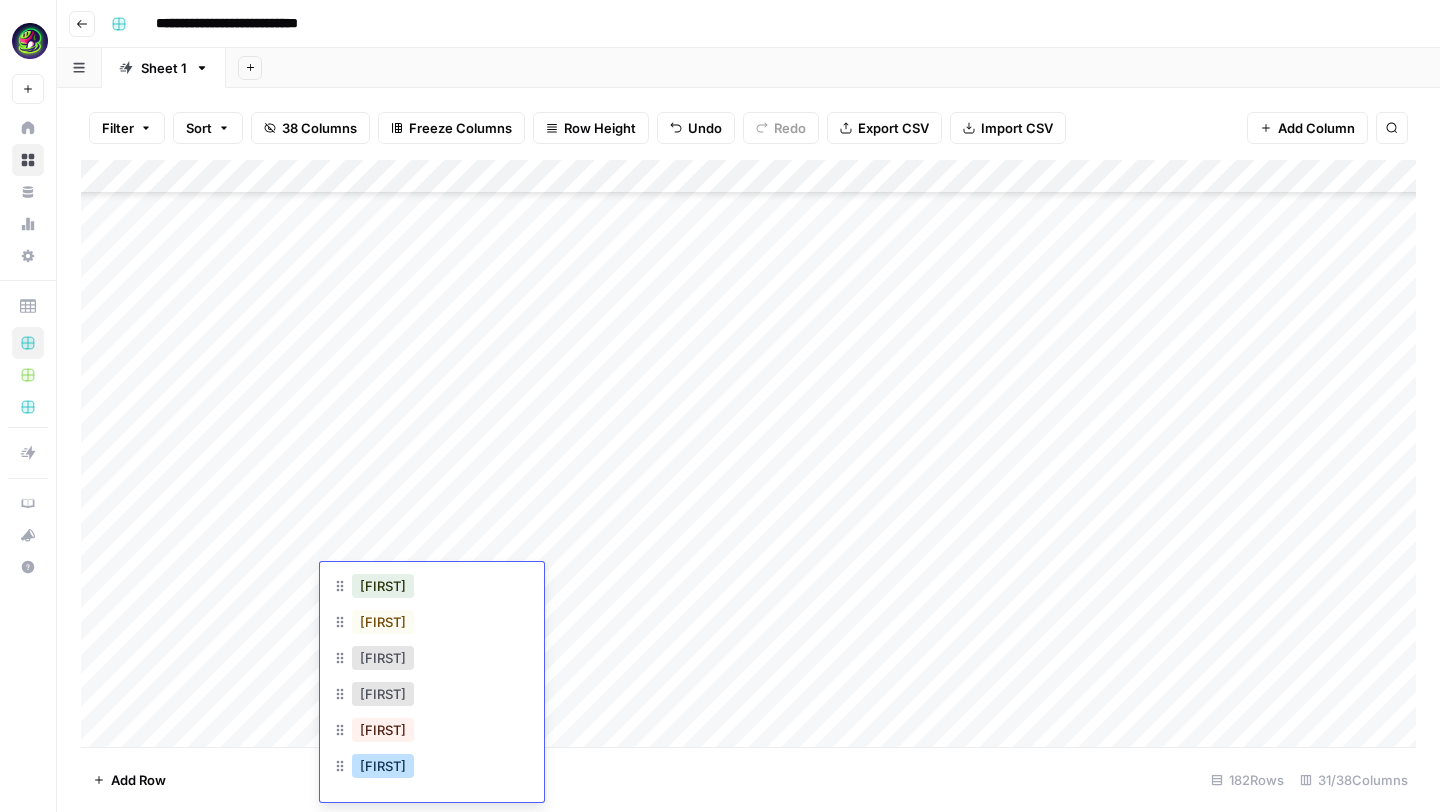 click on "Shihan" at bounding box center (383, 766) 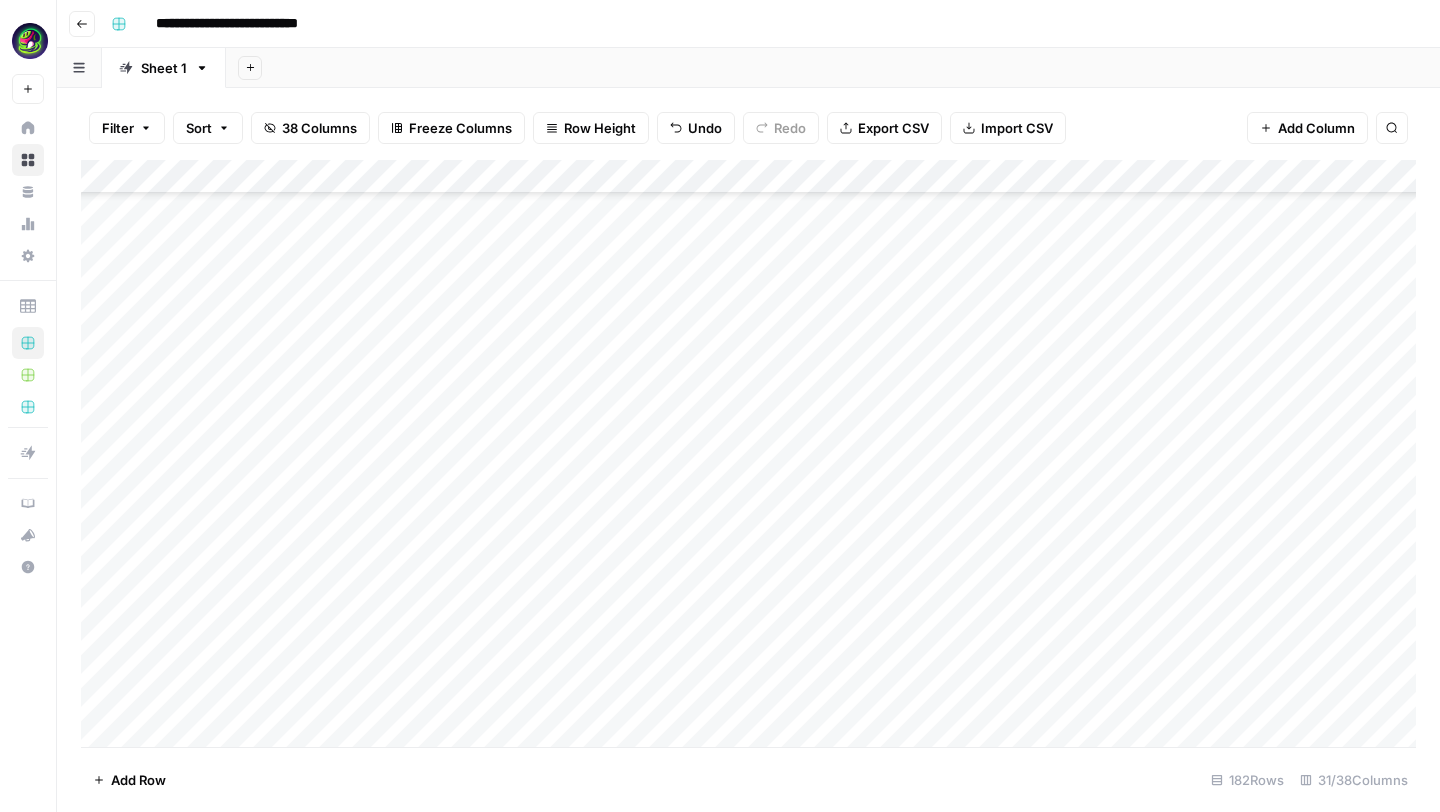 click on "Add Column" at bounding box center [748, 453] 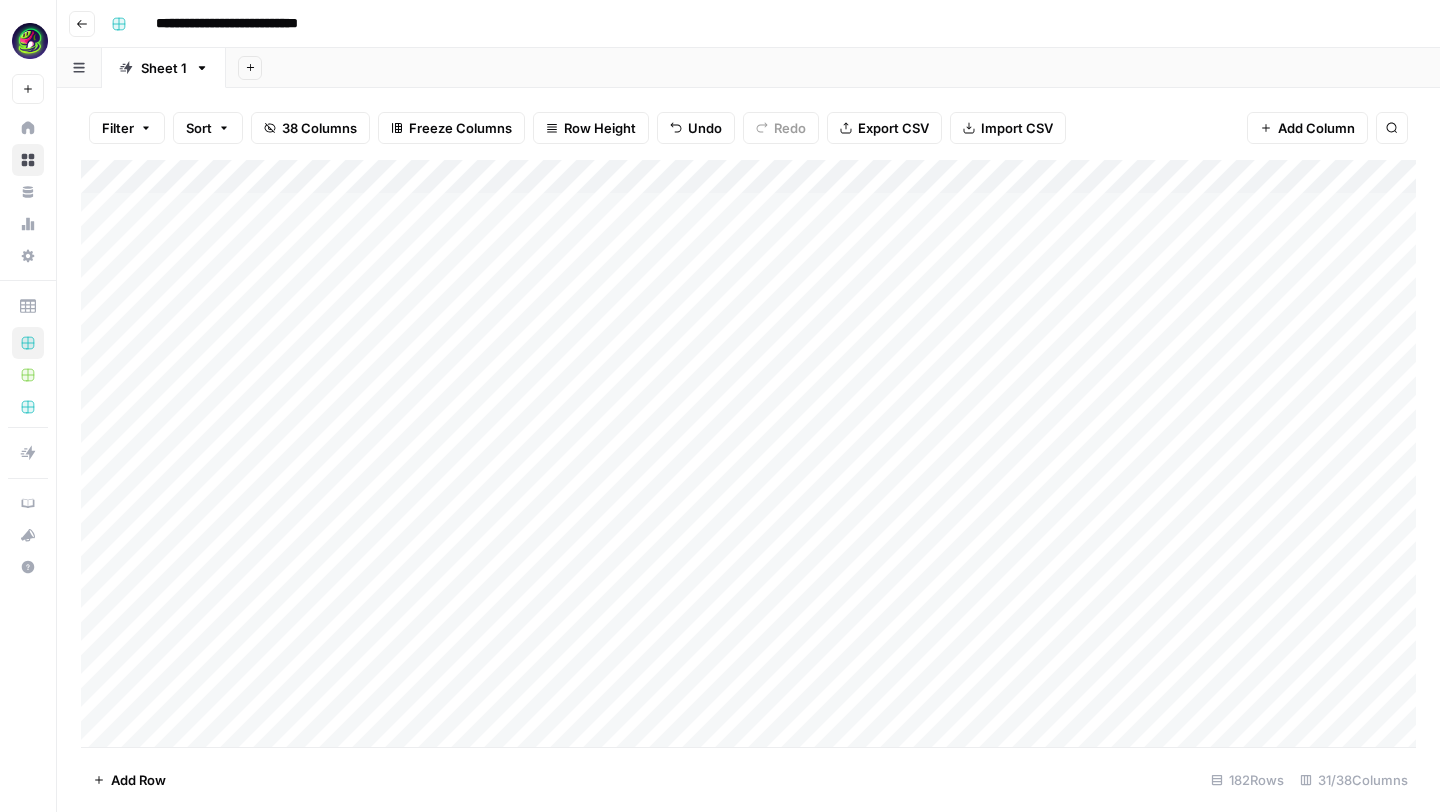 scroll, scrollTop: 0, scrollLeft: 0, axis: both 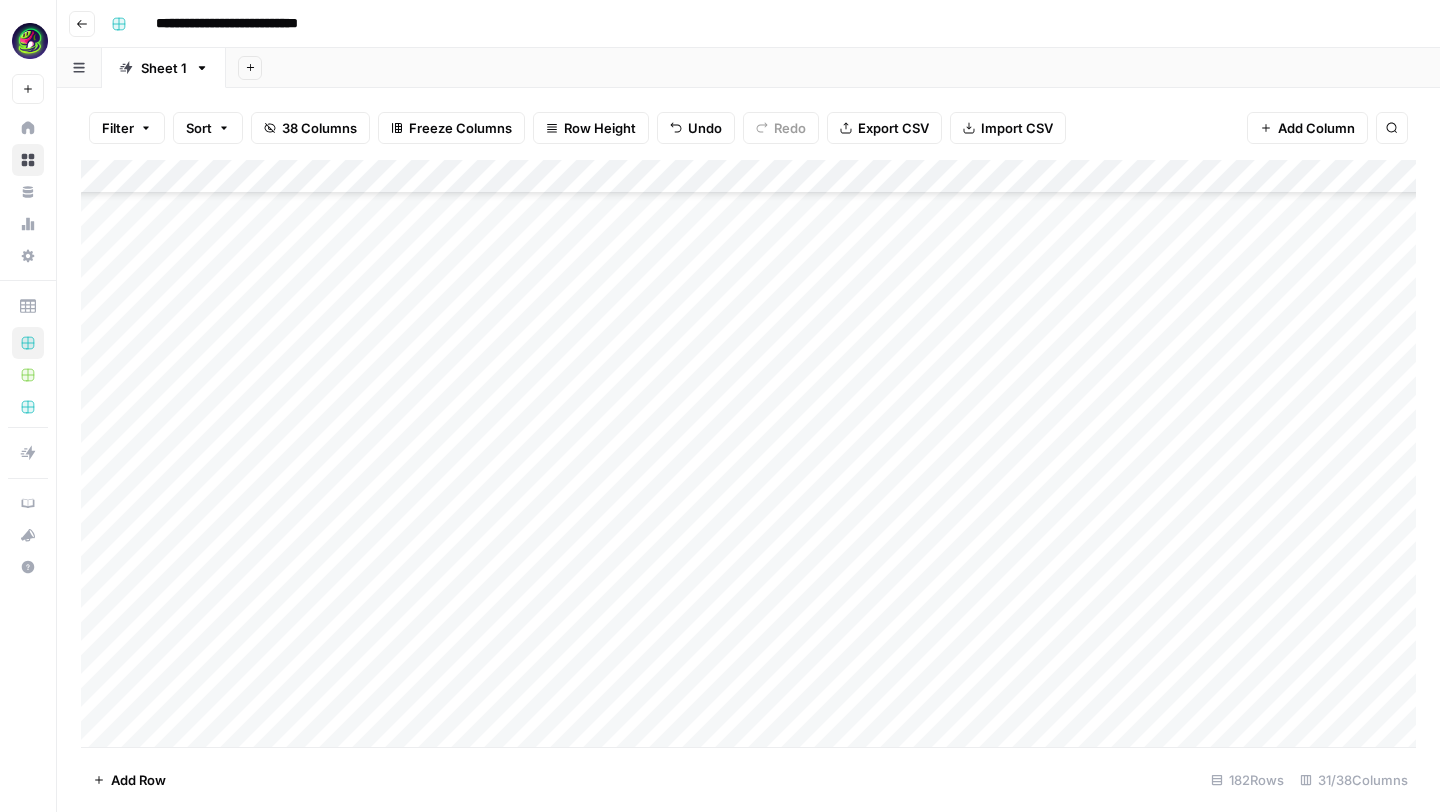 click on "Add Column" at bounding box center (748, 453) 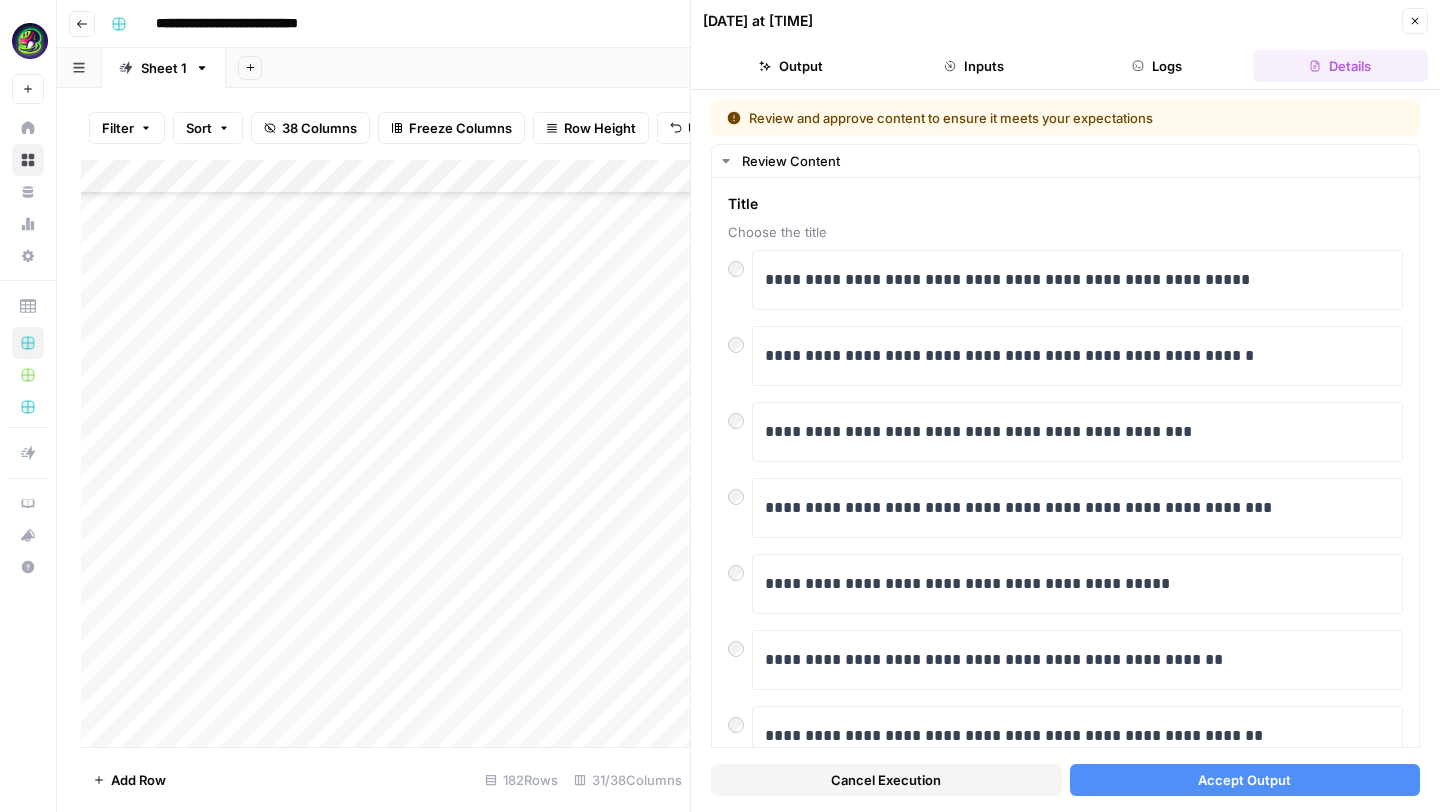 click on "Accept Output" at bounding box center [1245, 780] 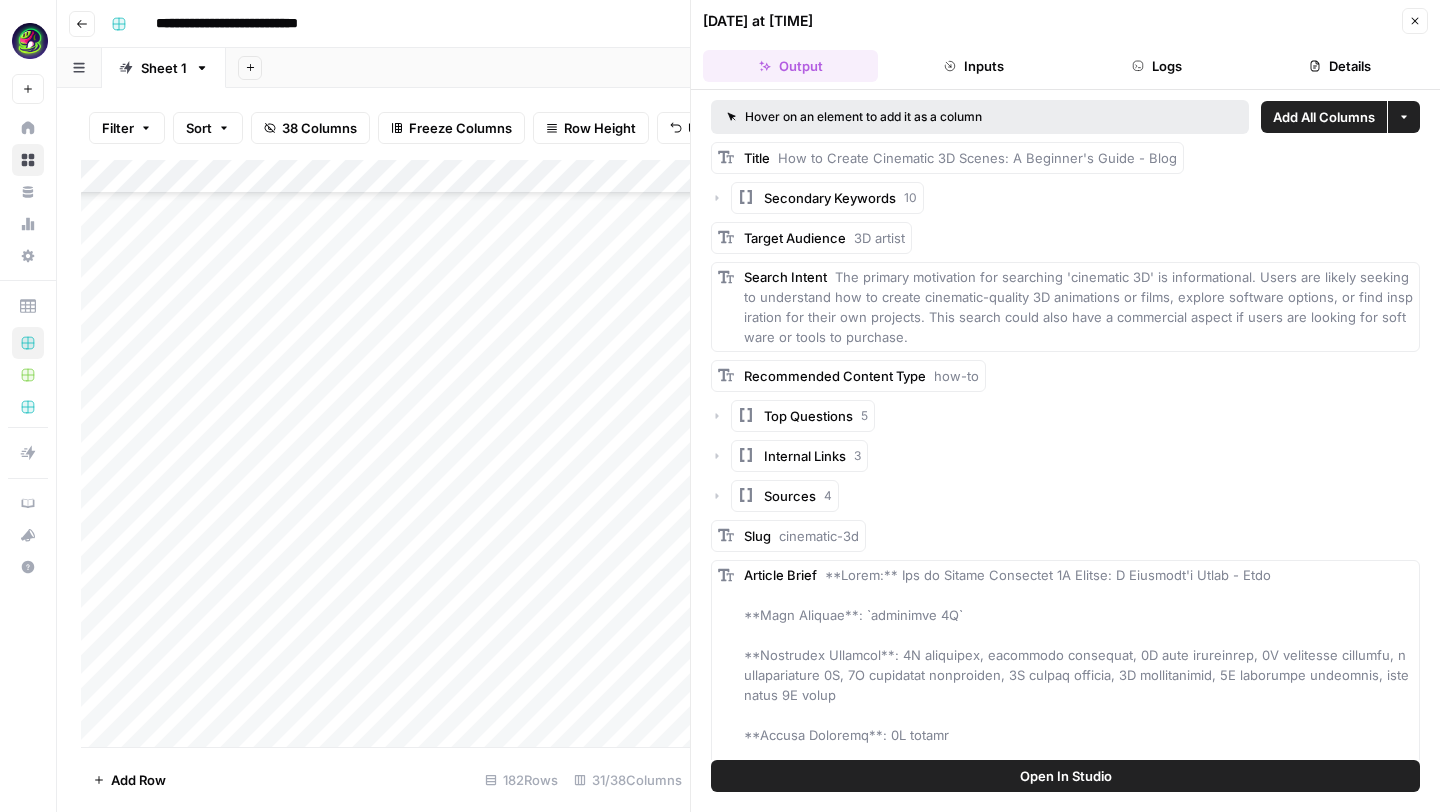 click 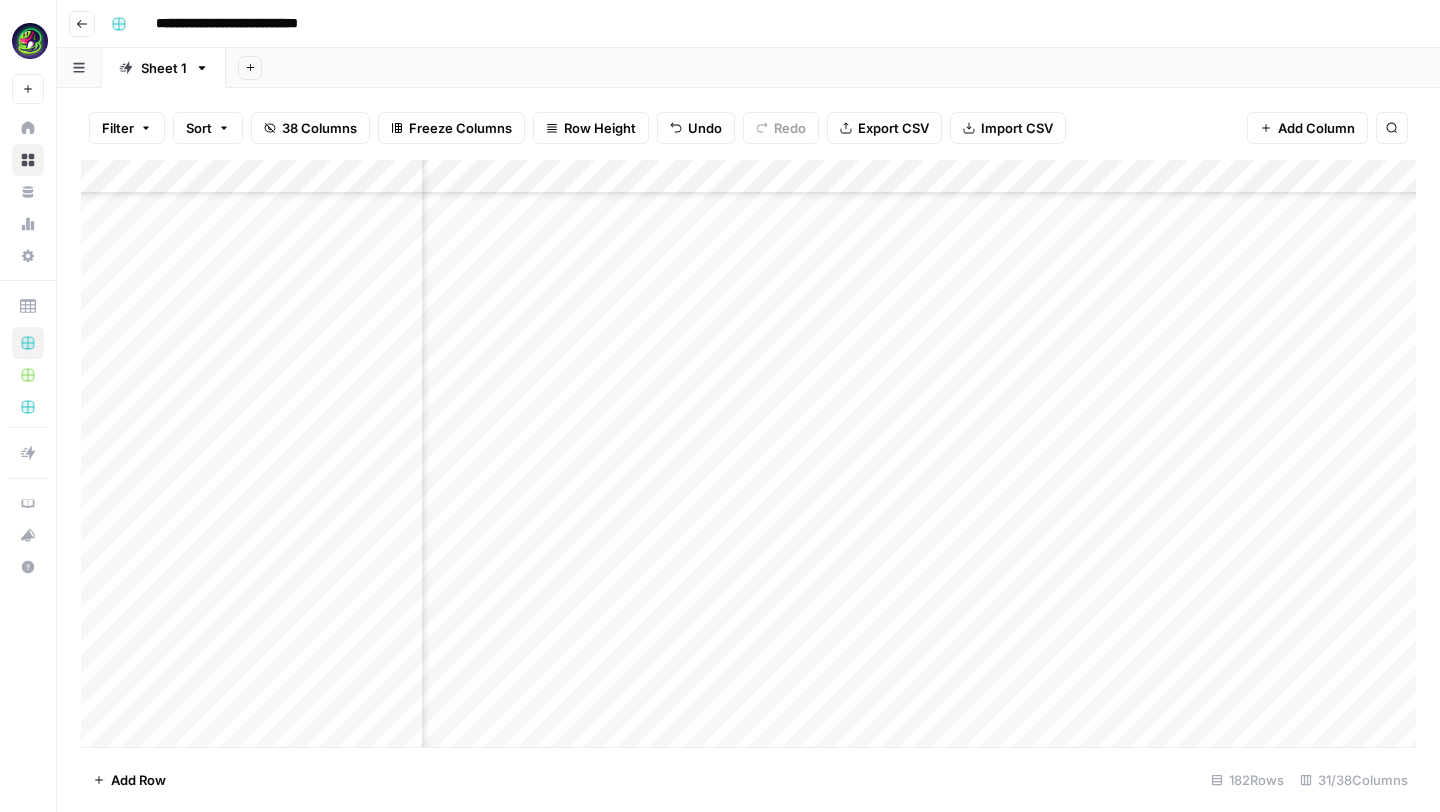 scroll, scrollTop: 3423, scrollLeft: 1543, axis: both 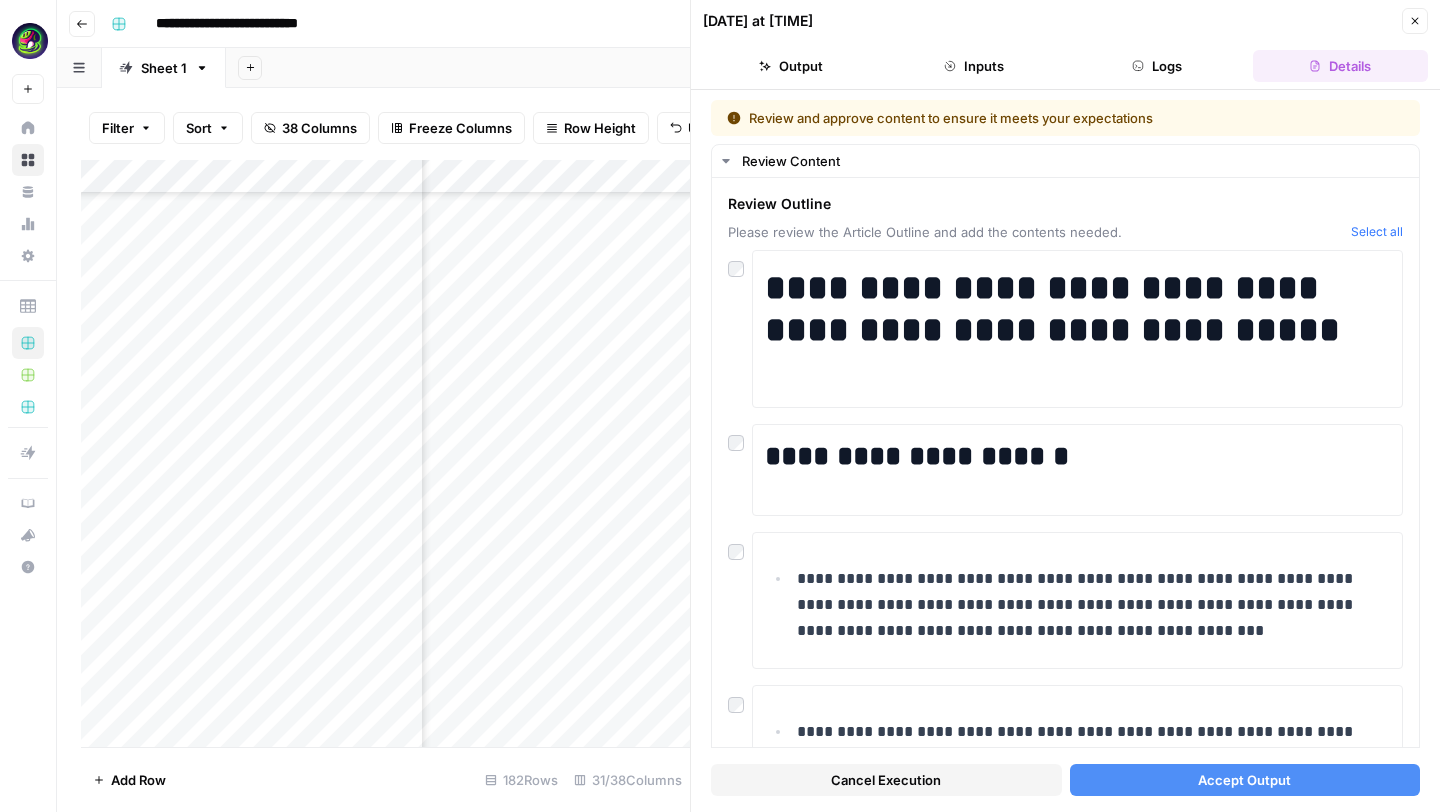 click on "Accept Output" at bounding box center [1245, 780] 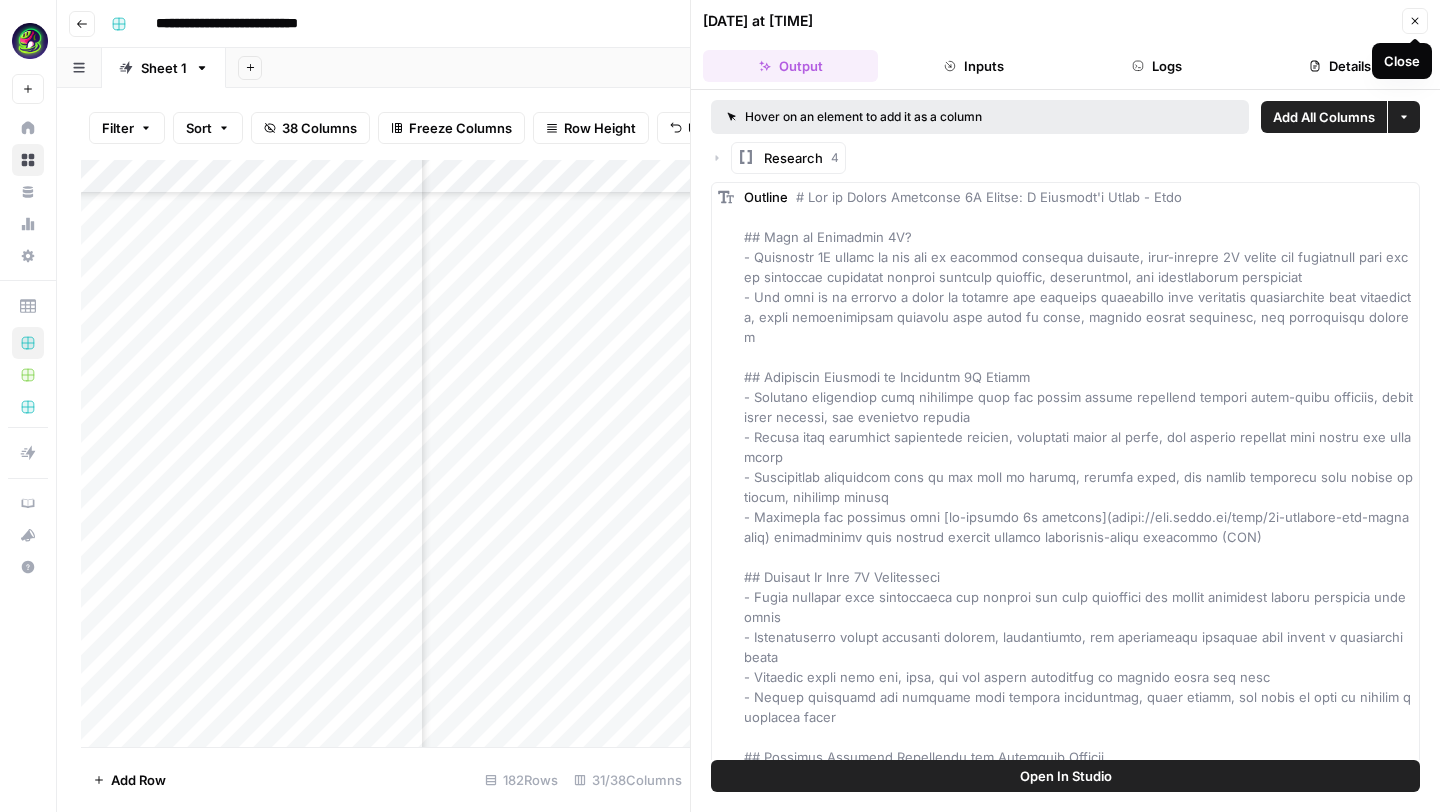 click on "Close" at bounding box center (1415, 21) 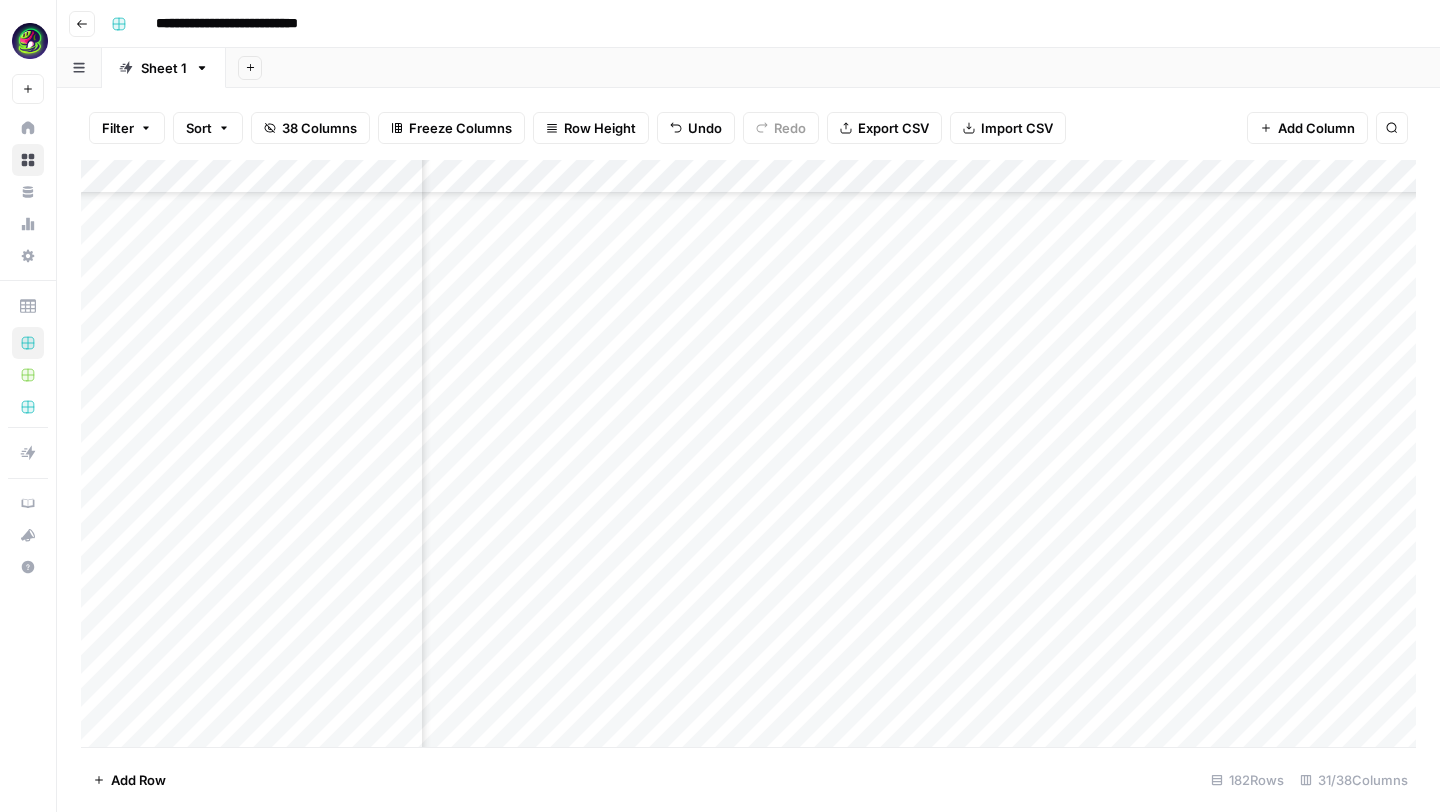 scroll, scrollTop: 3424, scrollLeft: 2431, axis: both 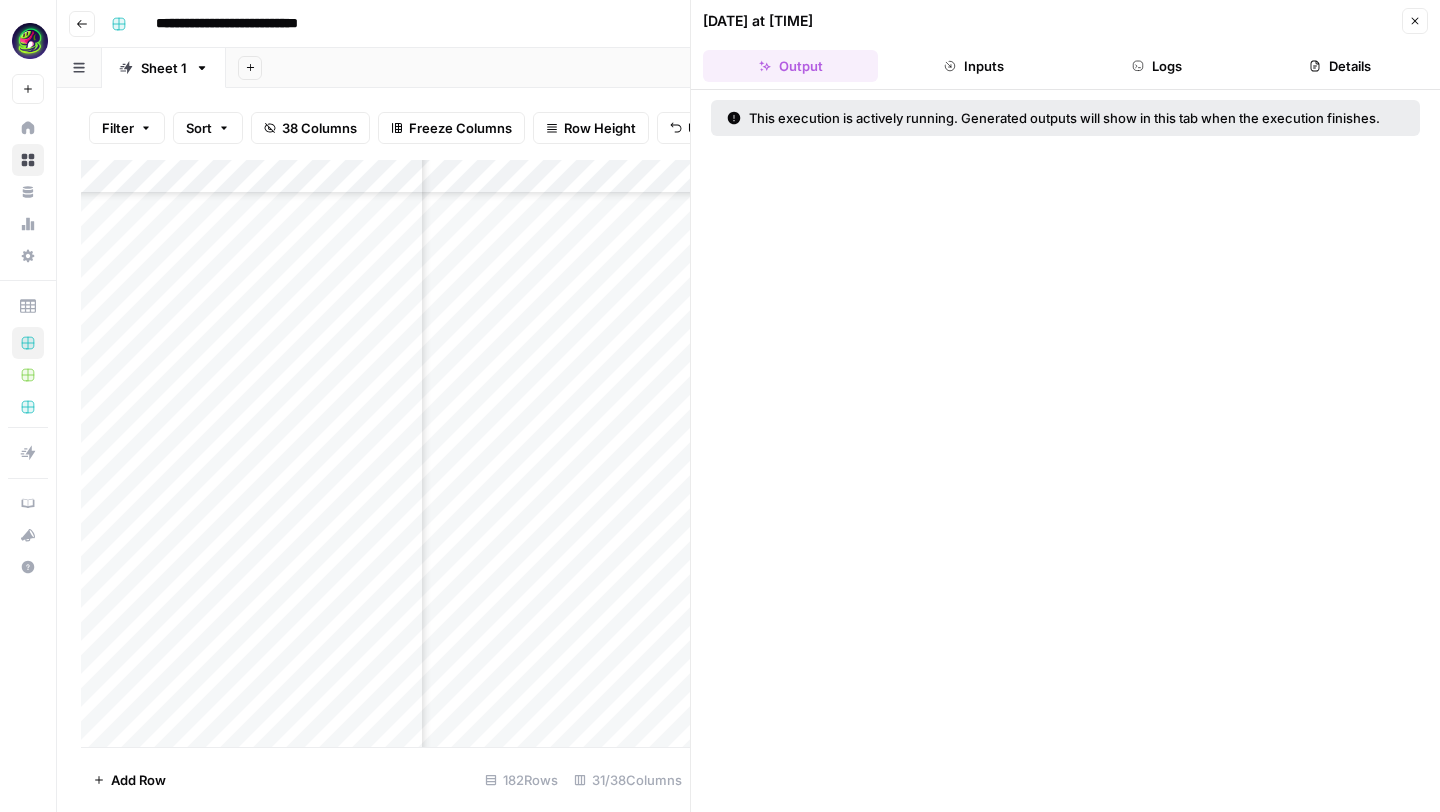 click 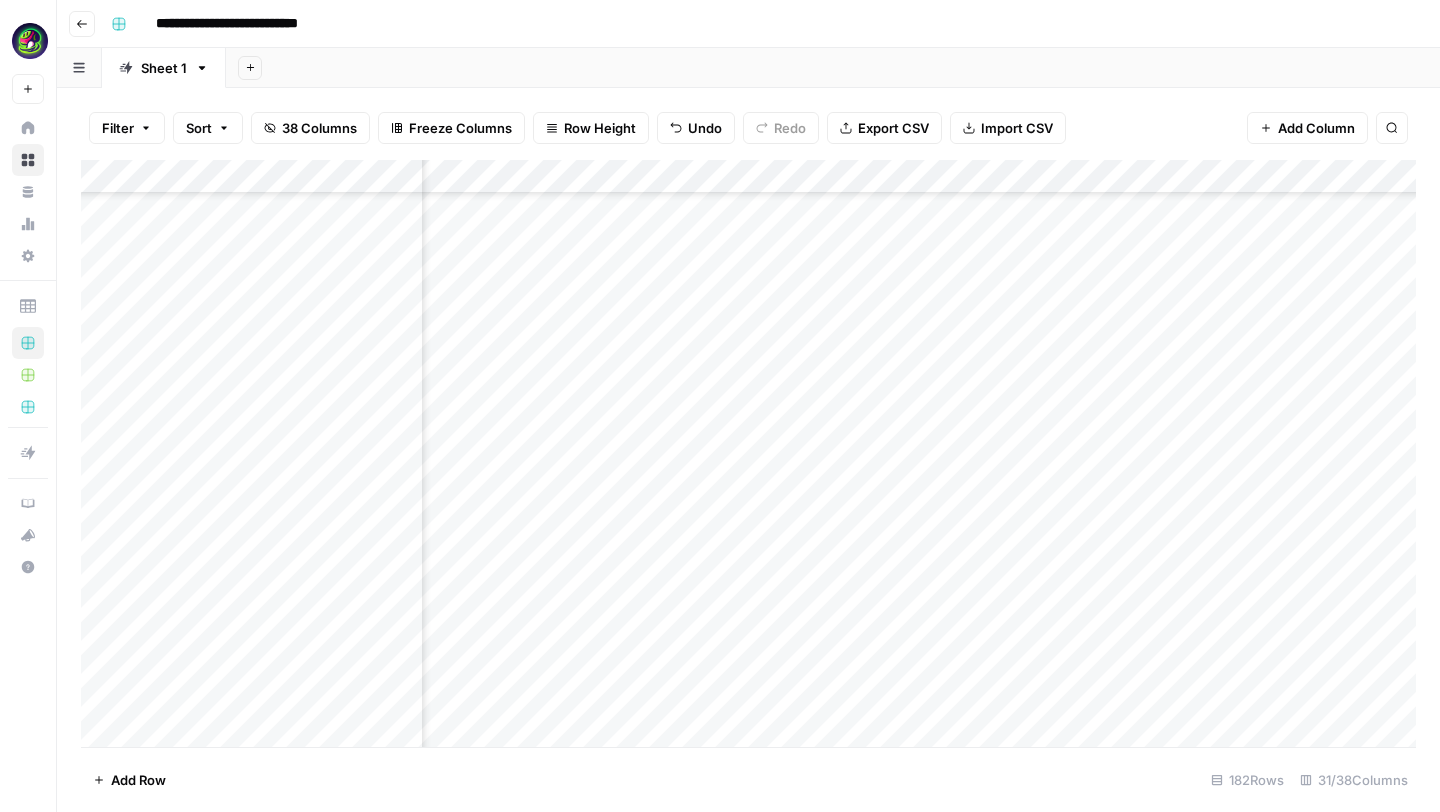 scroll, scrollTop: 3504, scrollLeft: 2514, axis: both 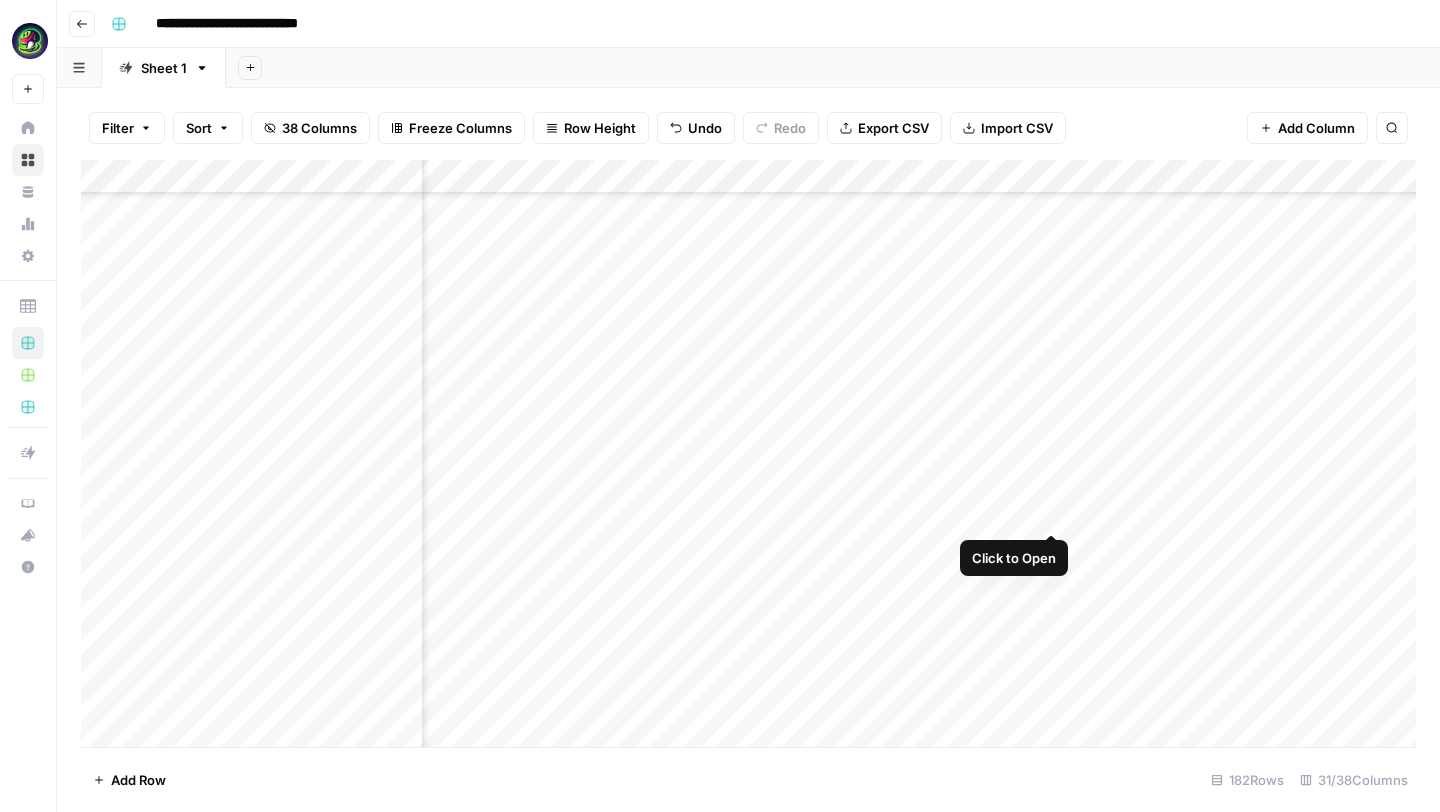 click on "Add Column" at bounding box center (748, 453) 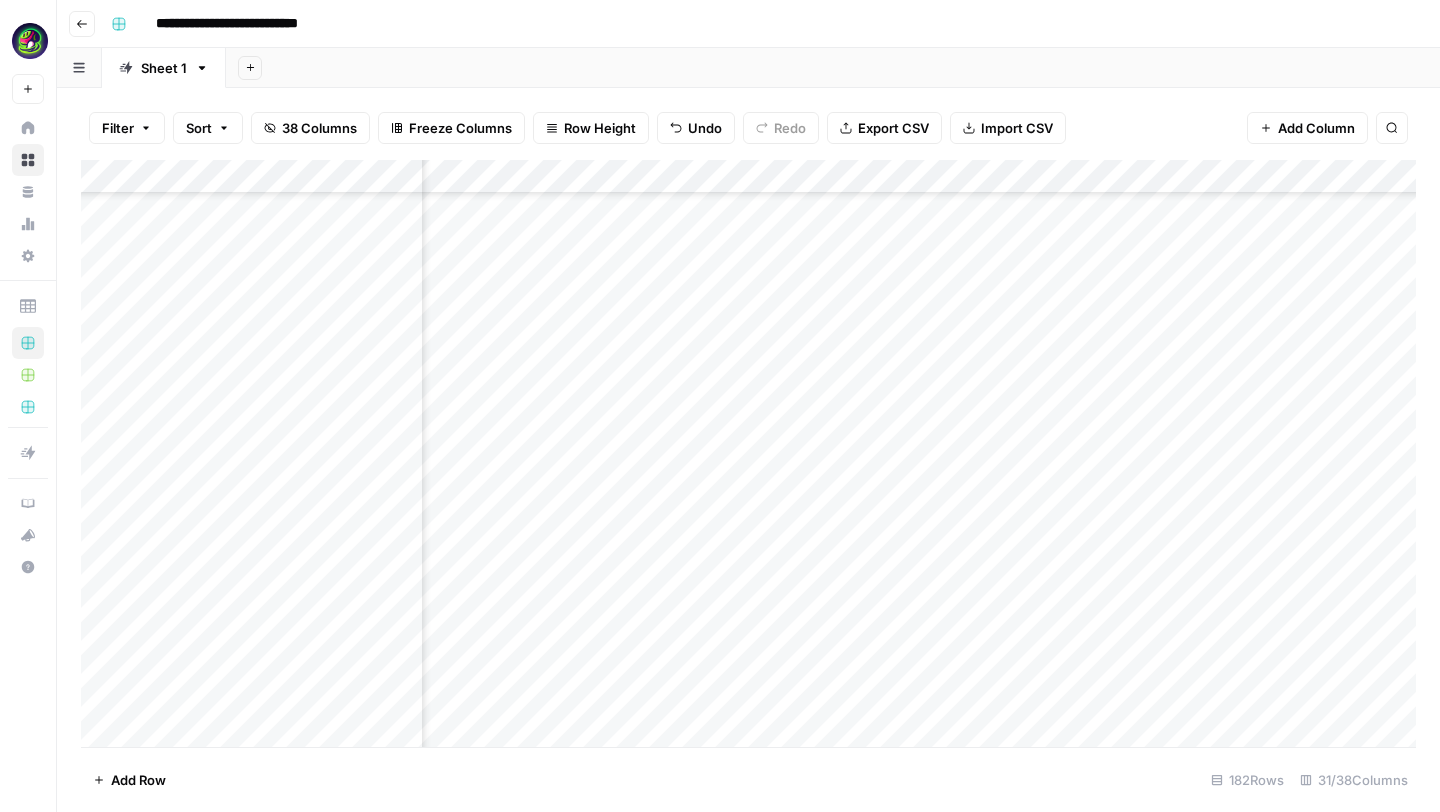 click on "Add Column" at bounding box center [748, 453] 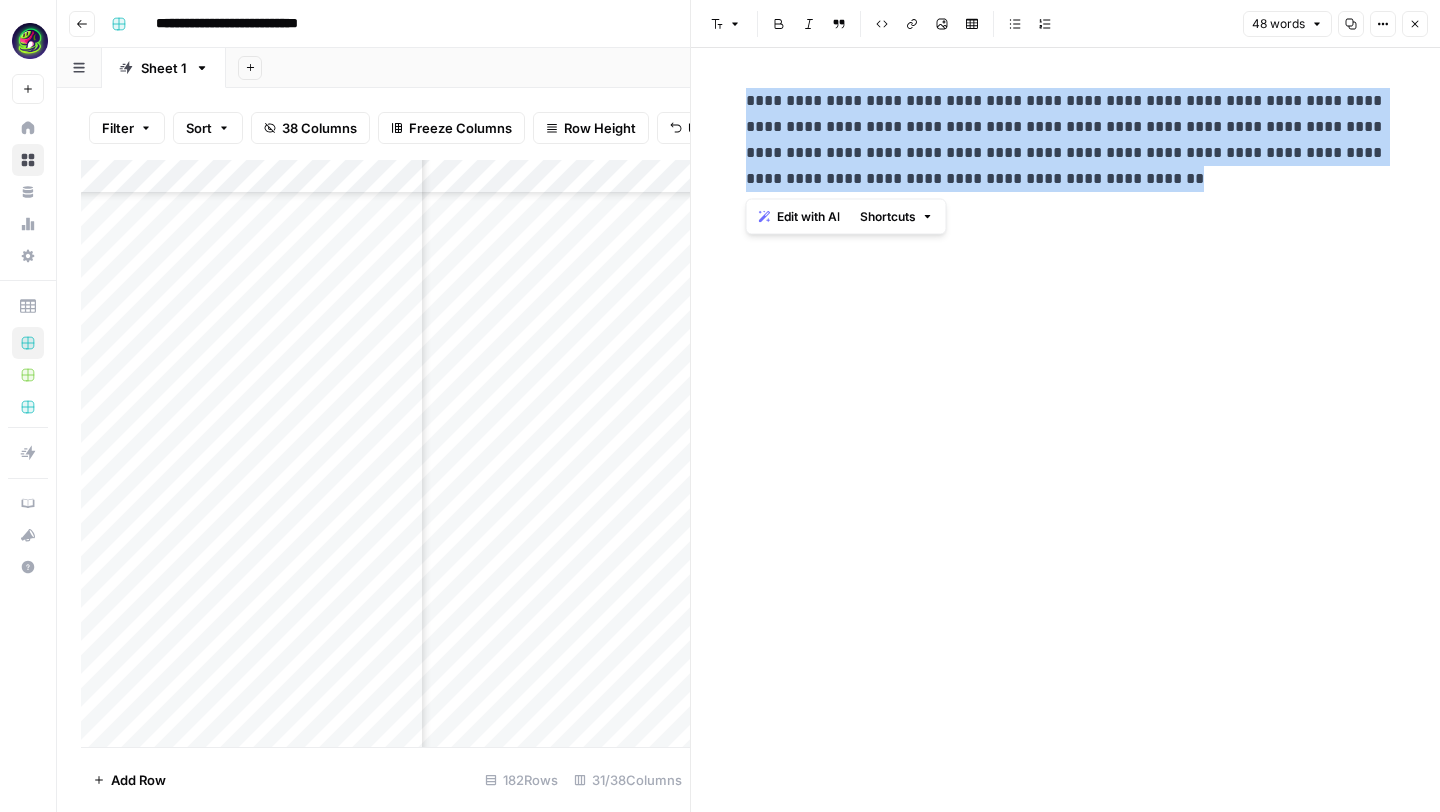 drag, startPoint x: 775, startPoint y: 99, endPoint x: 1247, endPoint y: 250, distance: 495.56534 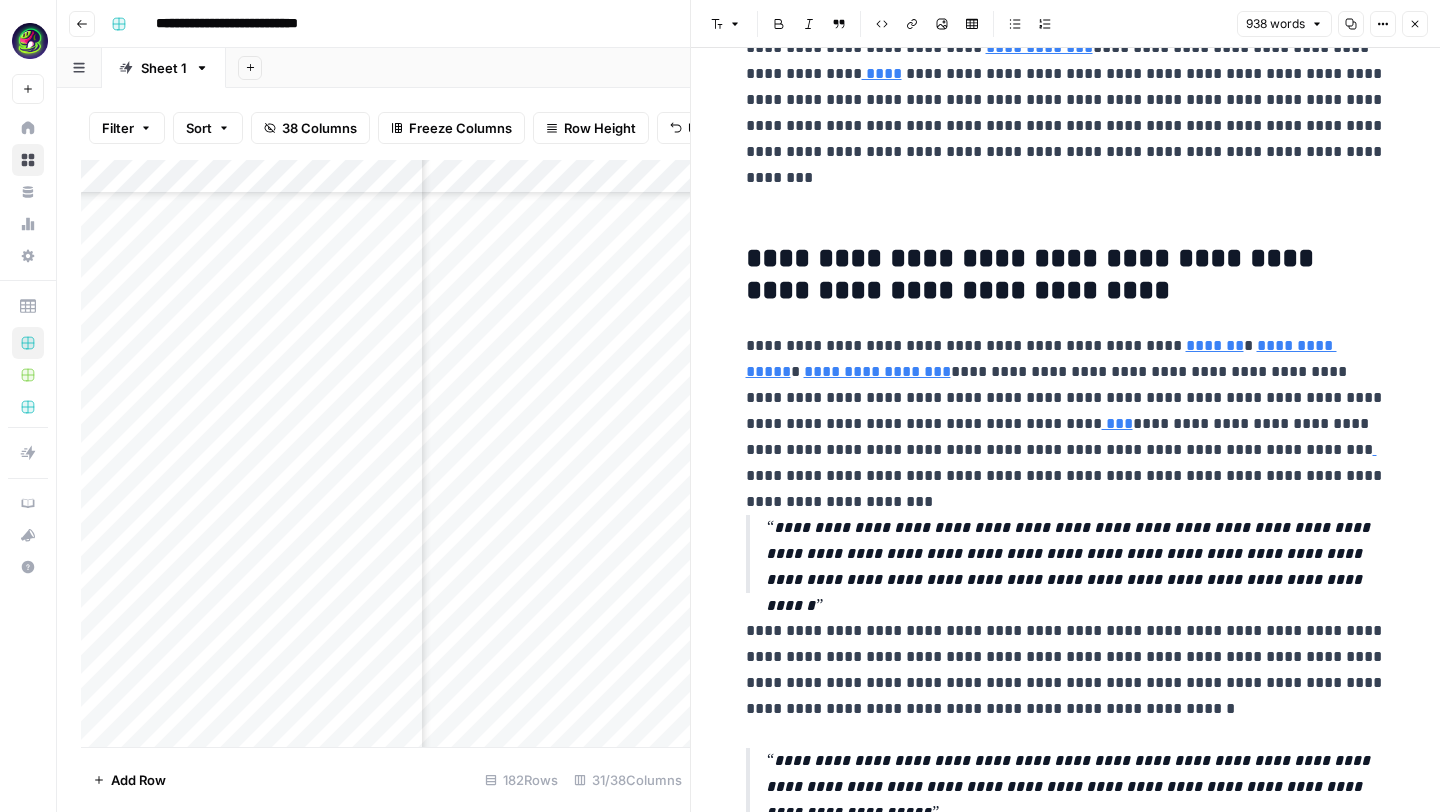 scroll, scrollTop: 0, scrollLeft: 0, axis: both 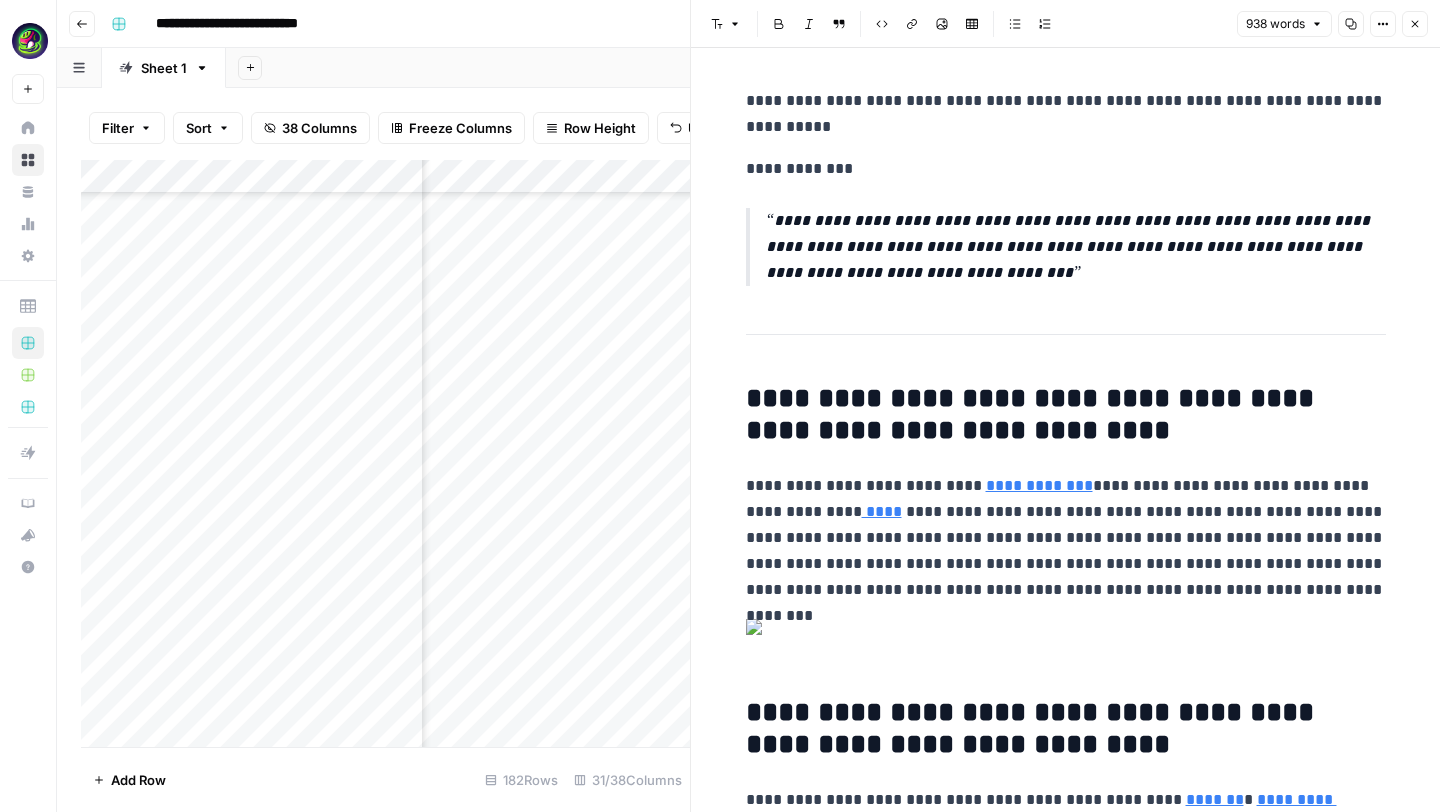 click on "**********" at bounding box center [1066, 169] 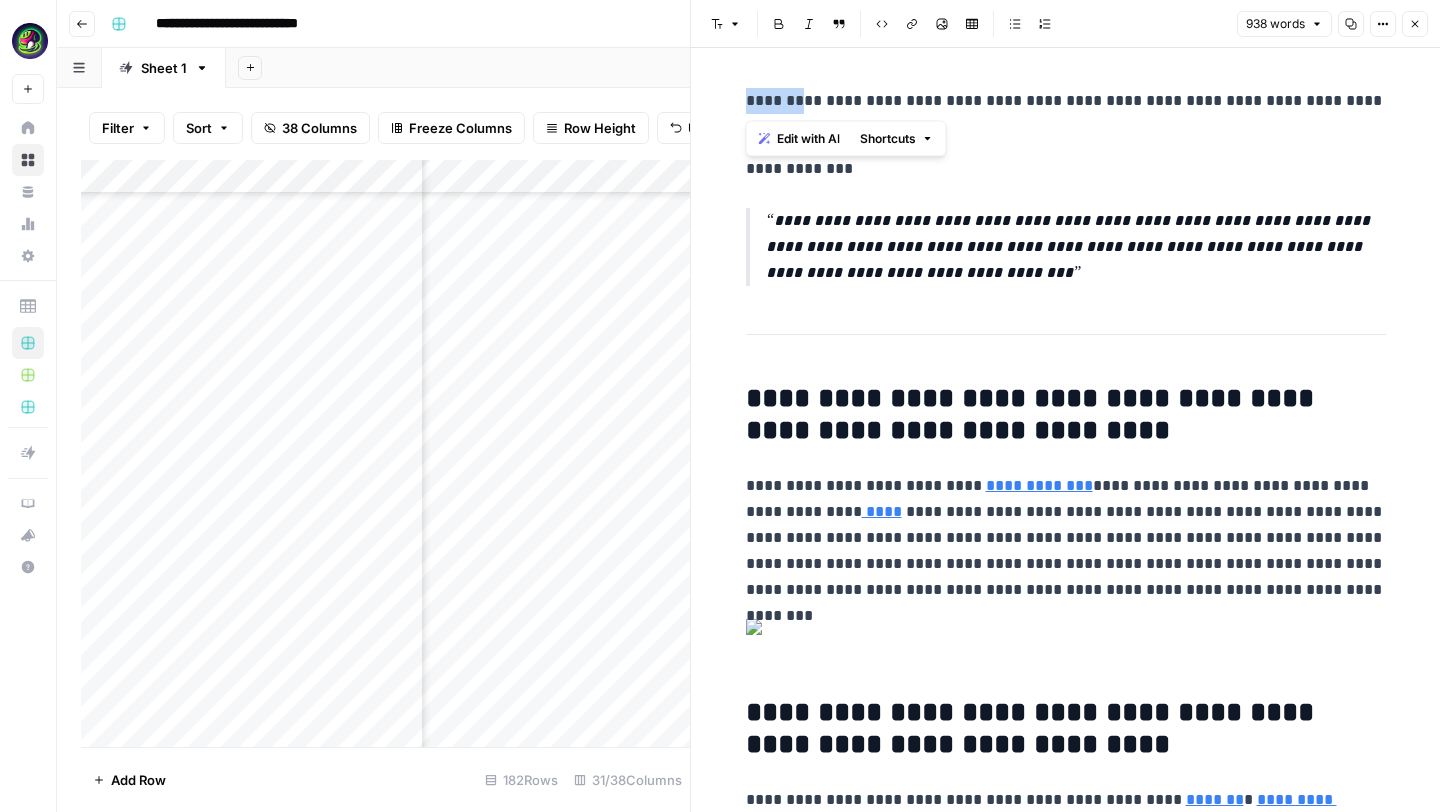 drag, startPoint x: 792, startPoint y: 104, endPoint x: 697, endPoint y: 101, distance: 95.047356 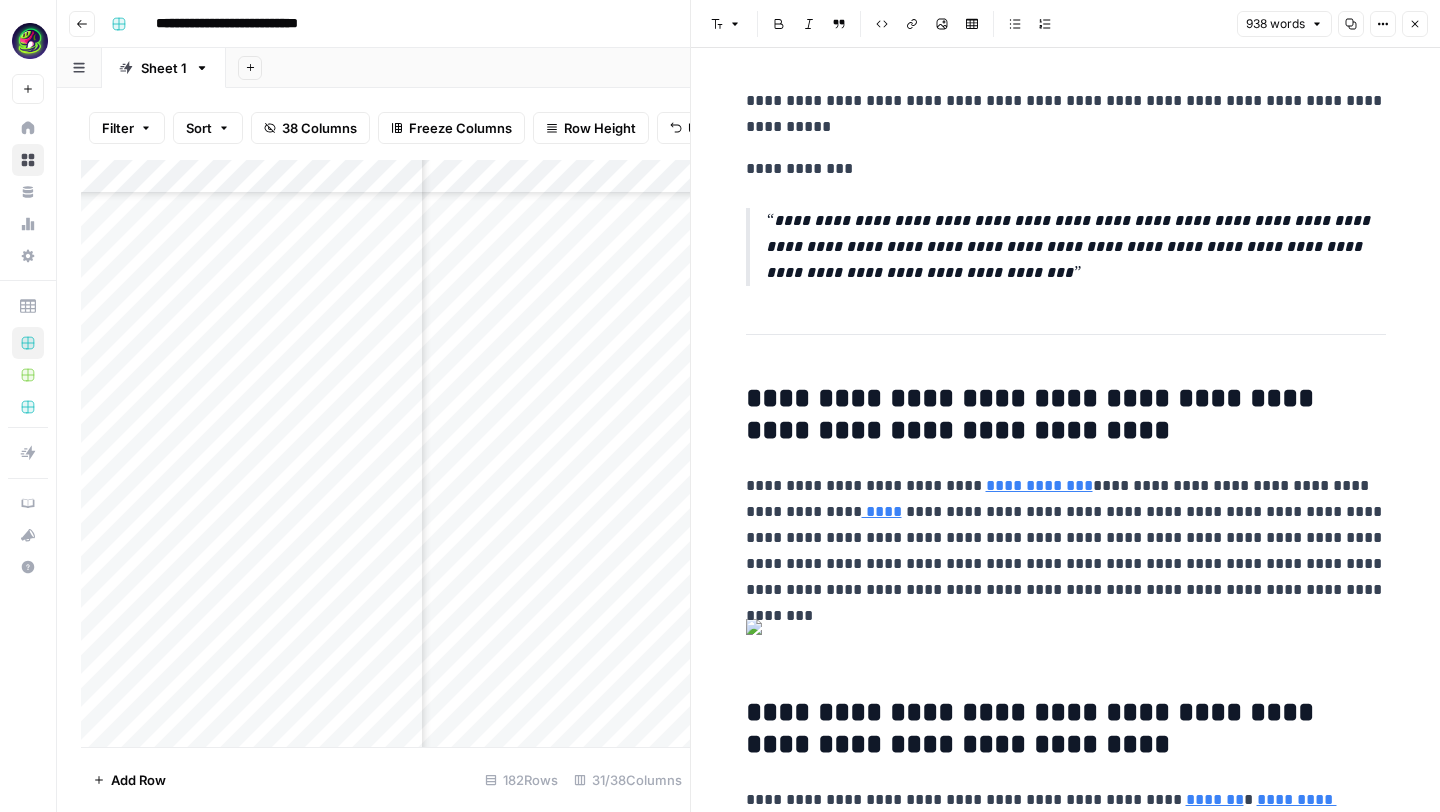 click on "Add Column" at bounding box center (385, 453) 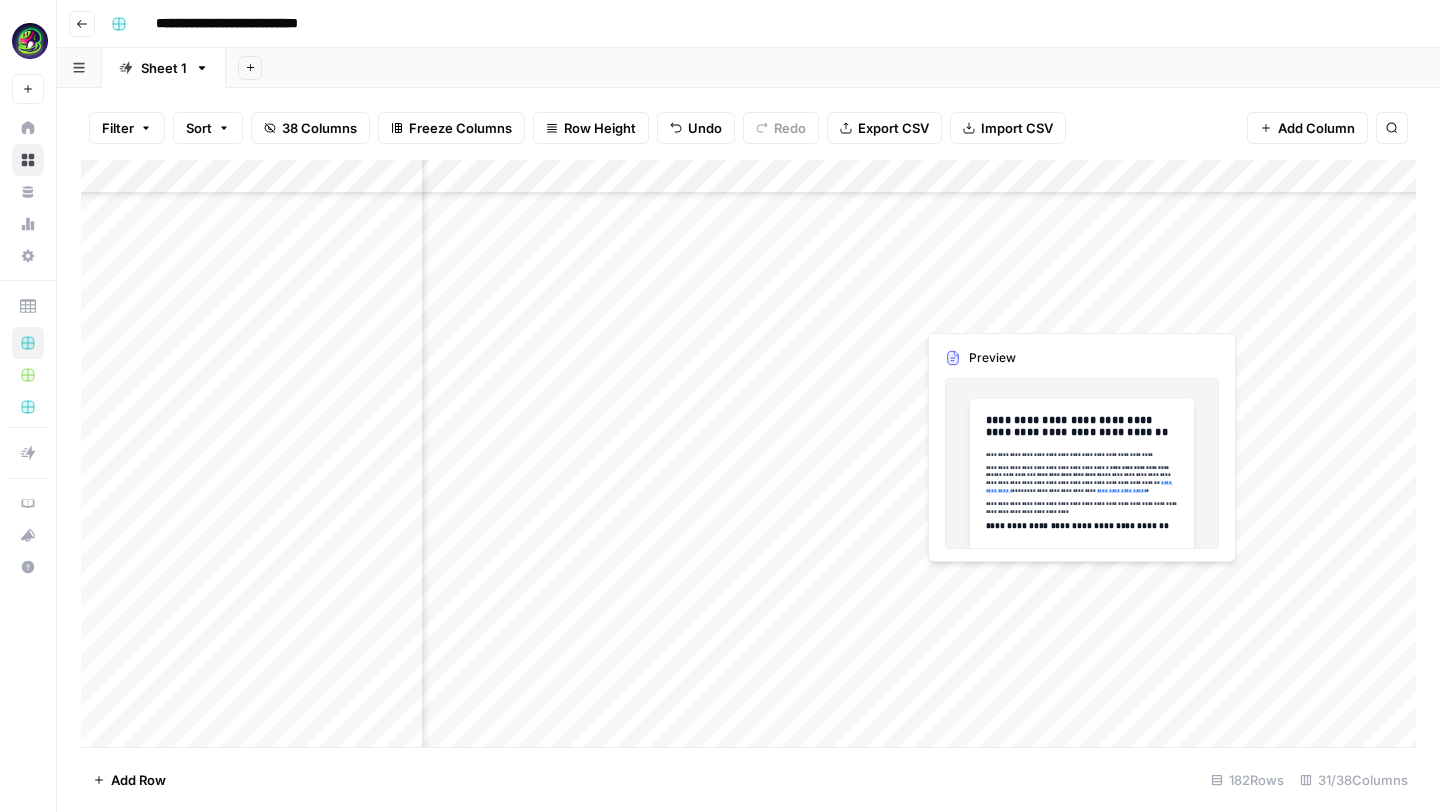 click on "Add Column" at bounding box center (748, 453) 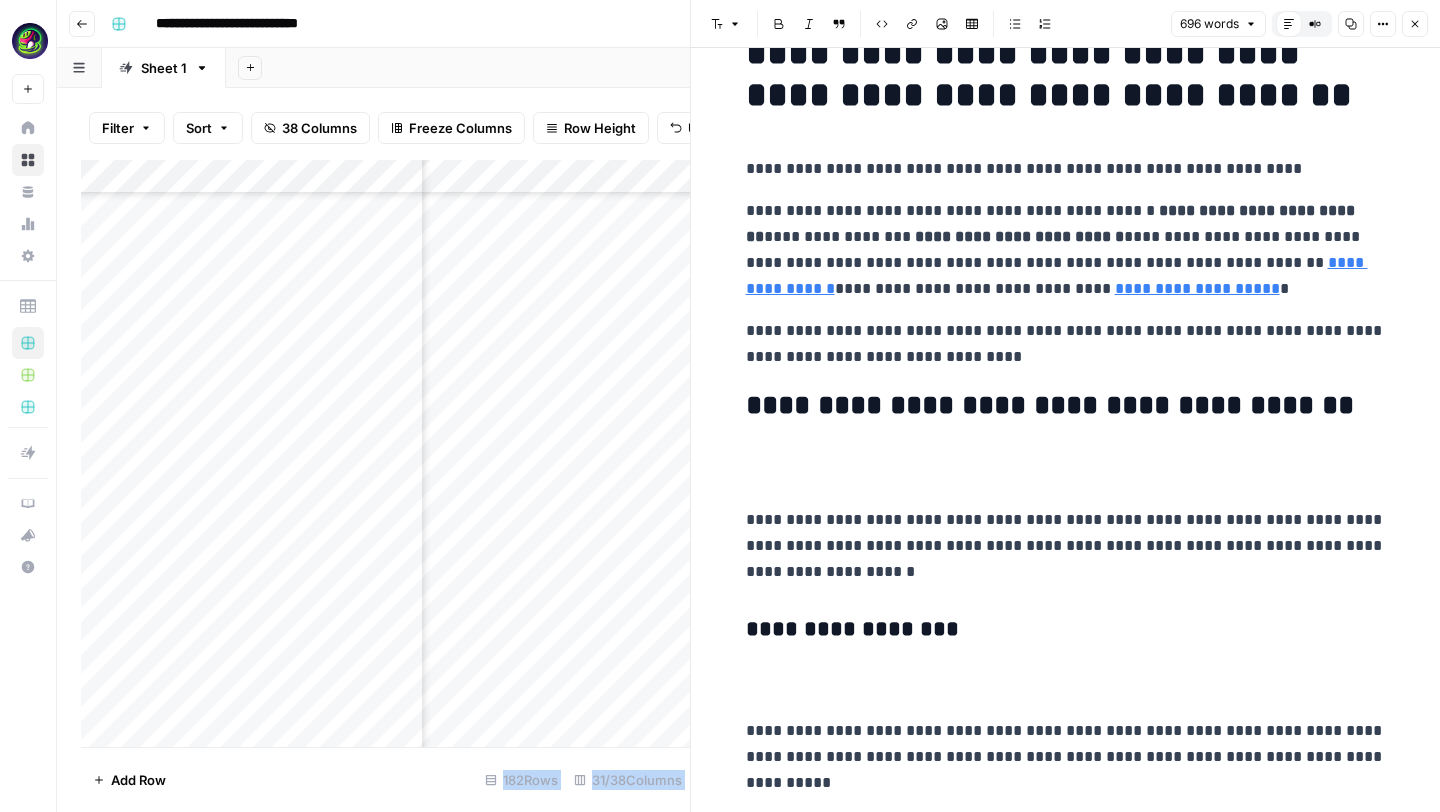 scroll, scrollTop: 0, scrollLeft: 0, axis: both 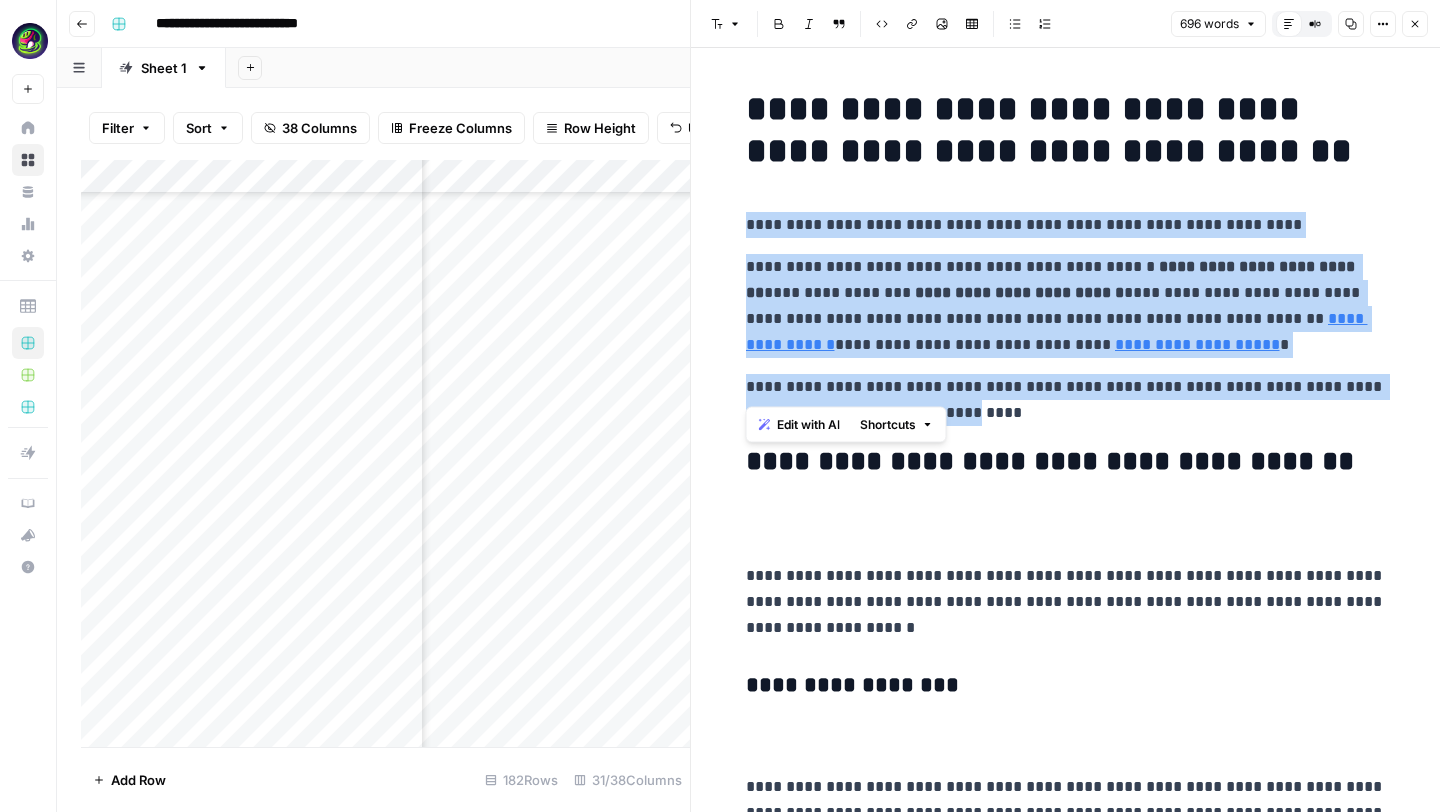 drag, startPoint x: 746, startPoint y: 225, endPoint x: 937, endPoint y: 420, distance: 272.9579 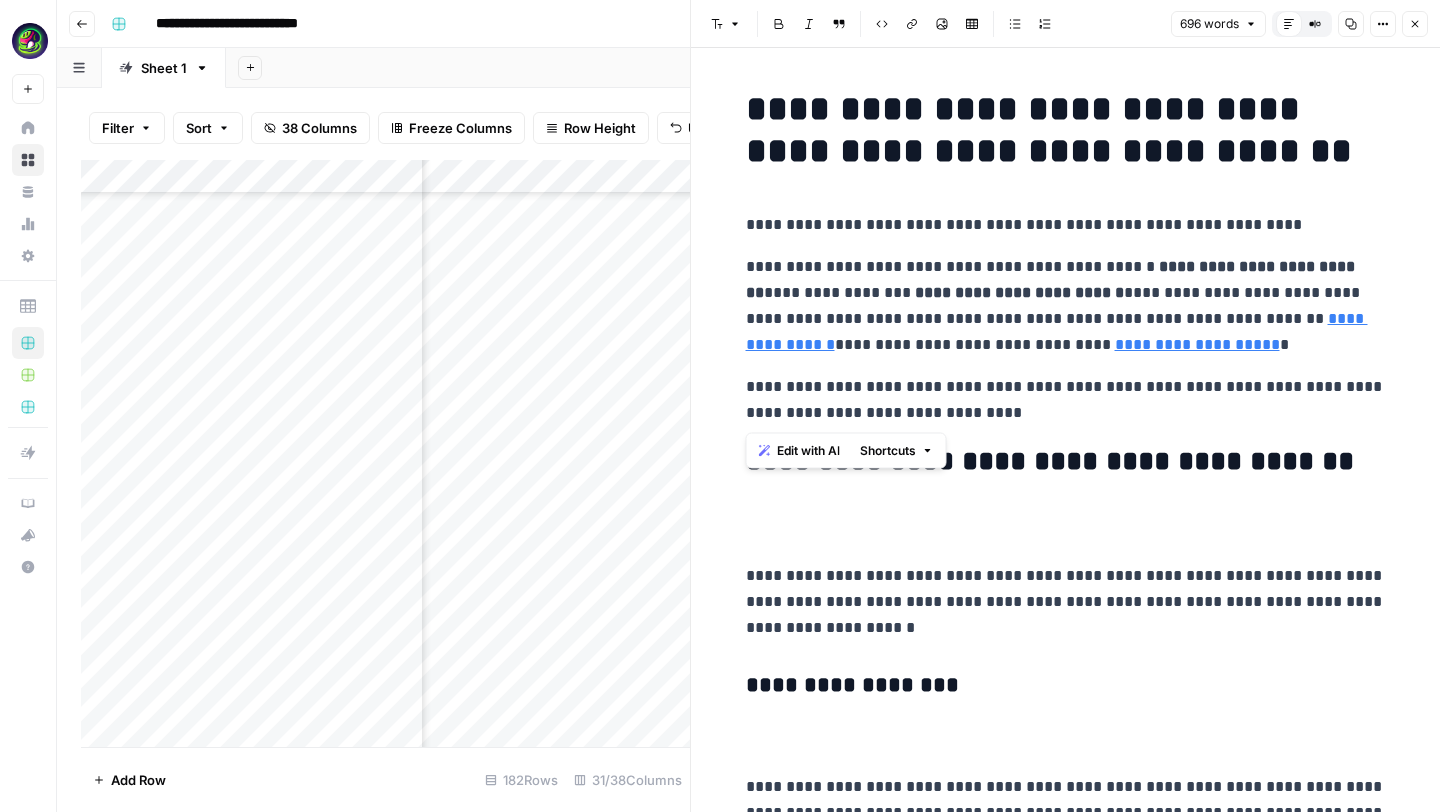 click on "**********" at bounding box center [1066, 400] 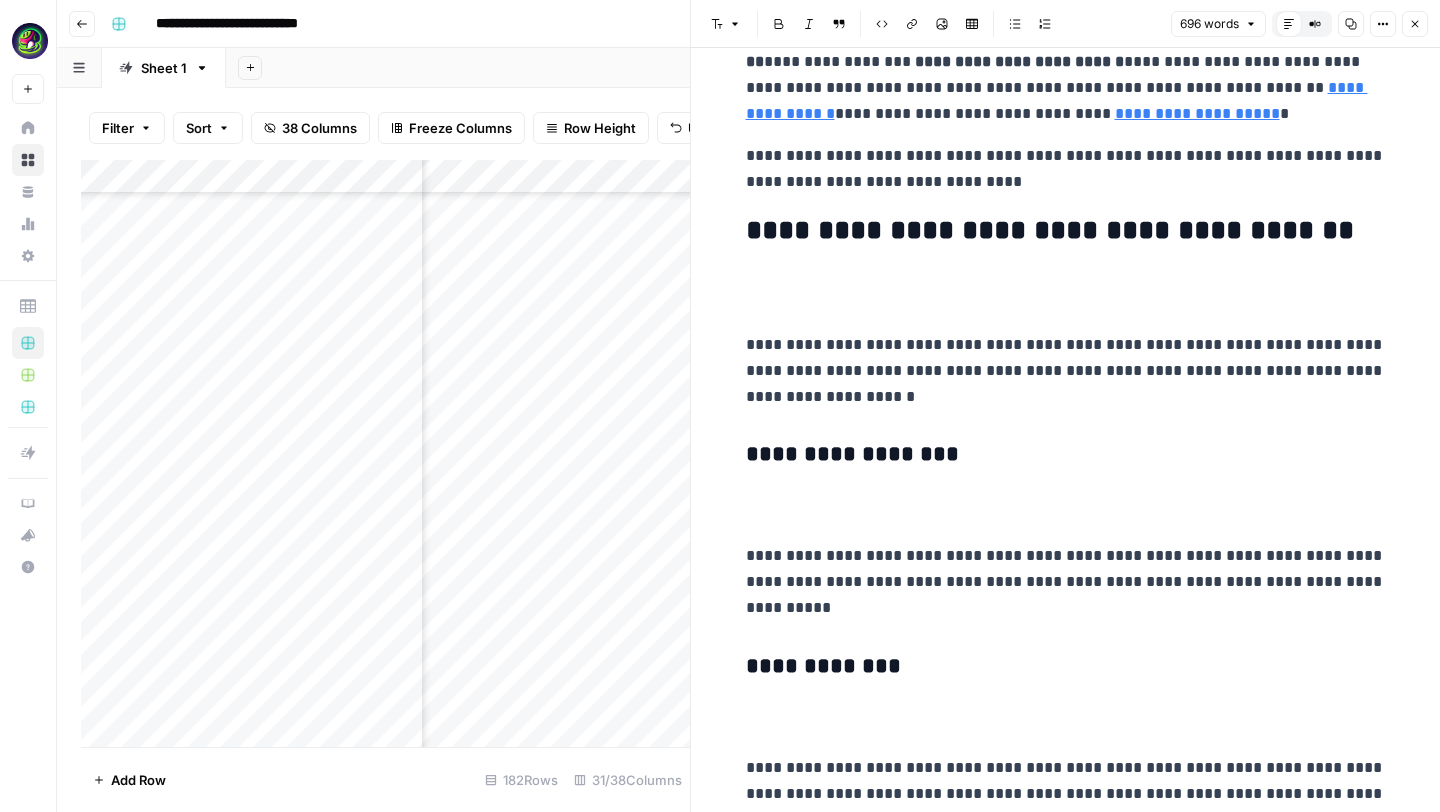 scroll, scrollTop: 250, scrollLeft: 0, axis: vertical 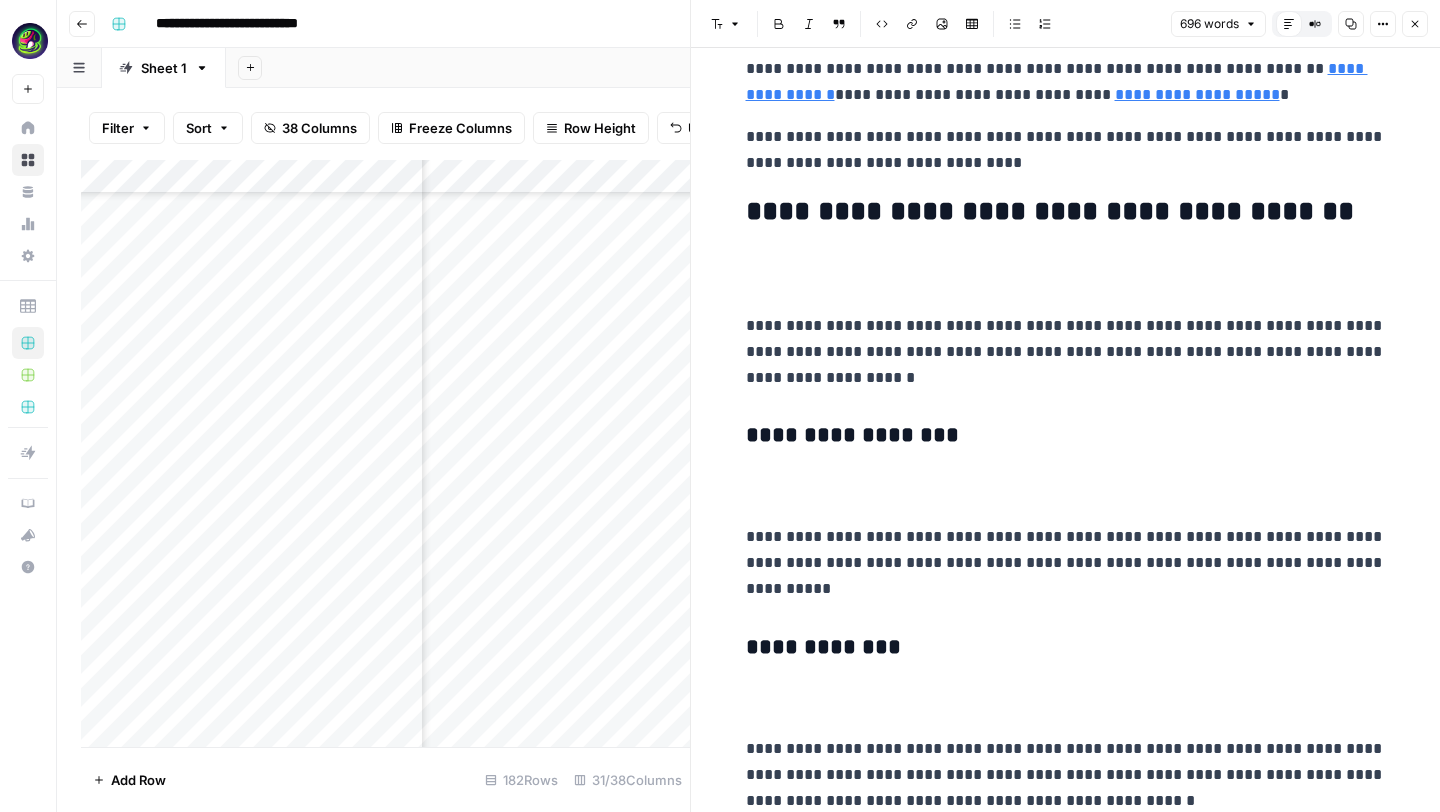 click on "**********" at bounding box center (1066, 1561) 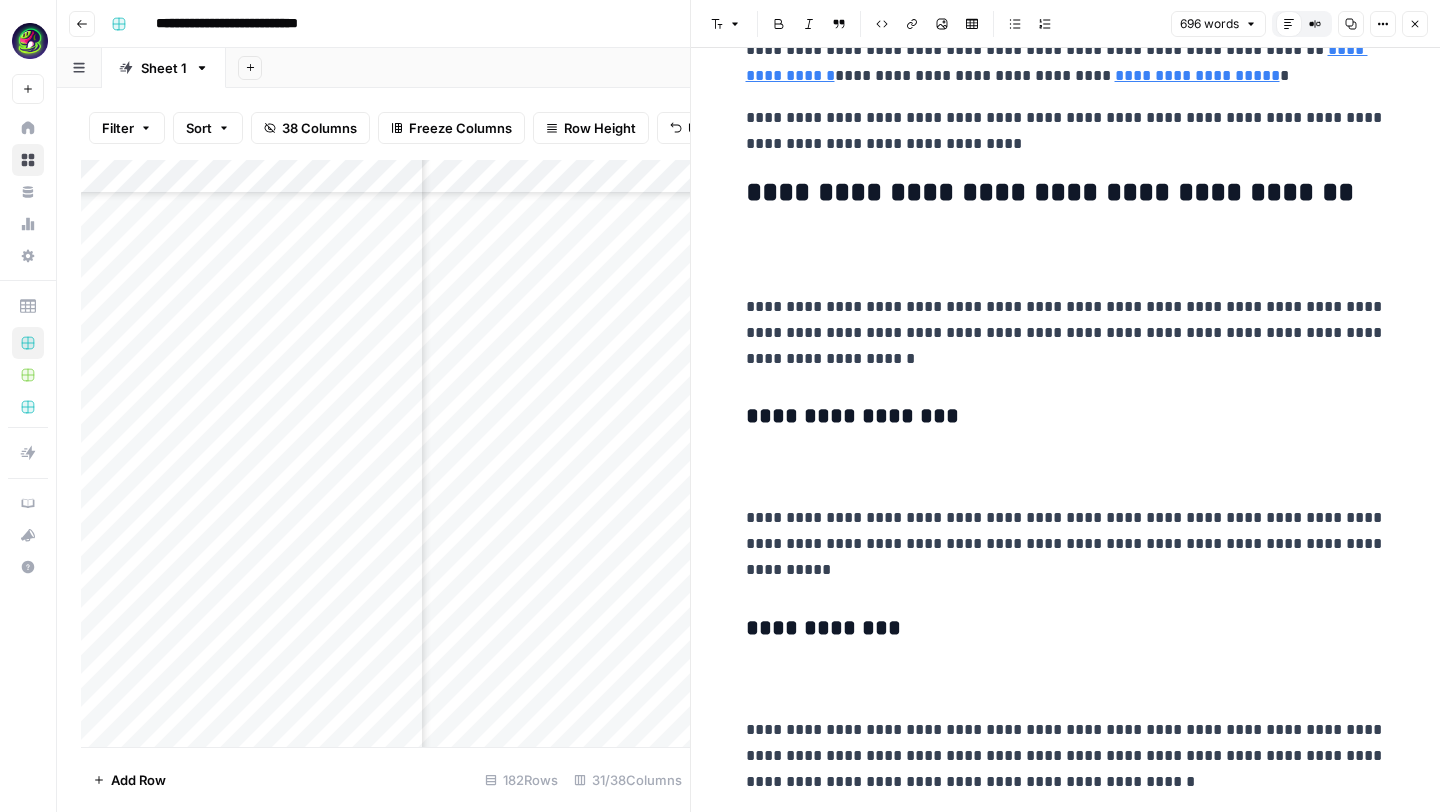 scroll, scrollTop: 280, scrollLeft: 0, axis: vertical 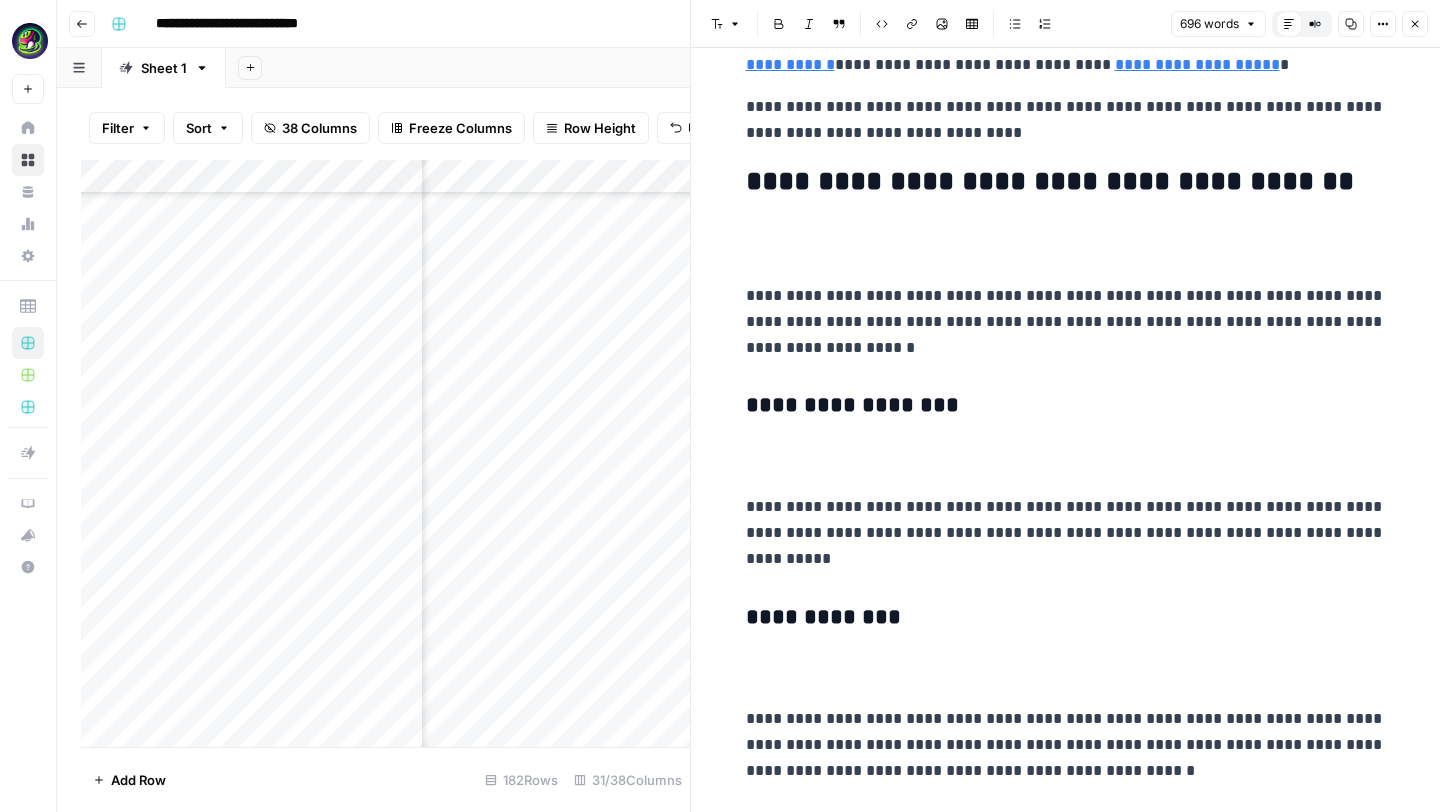 click on "Font style Bold Italic Block quote Code block Link Image Insert Table Bulleted list Numbered list 696 words Default Editor Compare Old vs New Content Copy Options Close" at bounding box center [1065, 24] 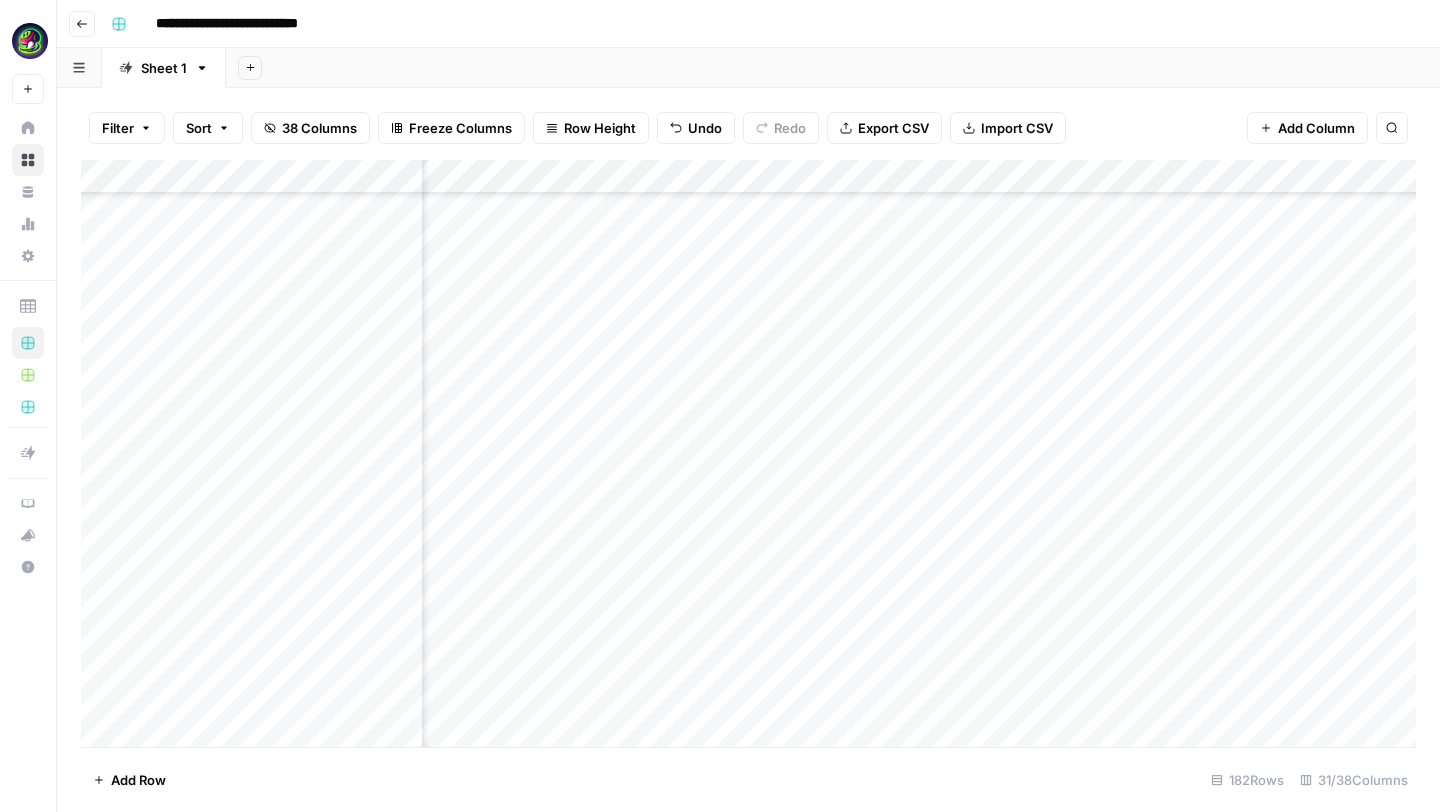 scroll, scrollTop: 2943, scrollLeft: 2514, axis: both 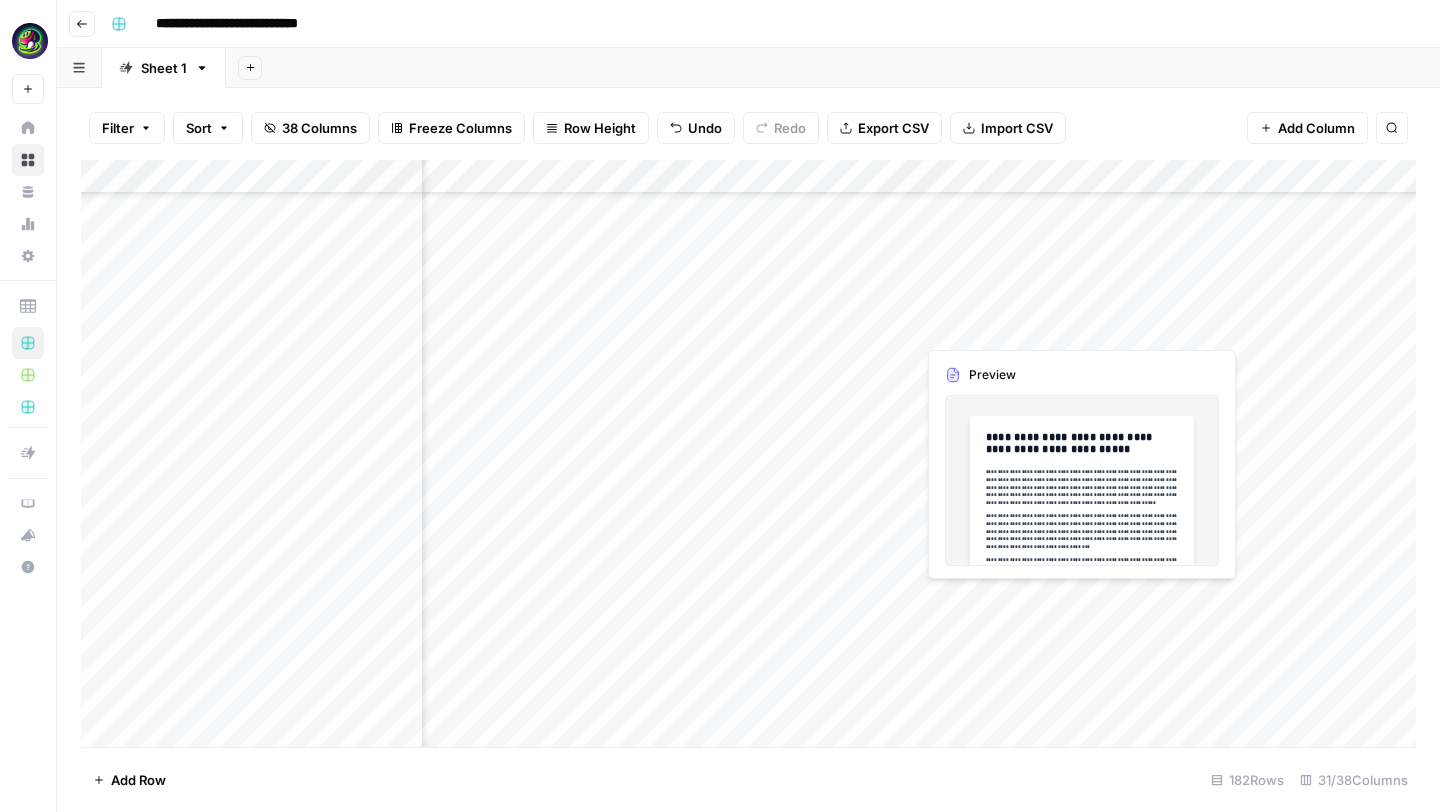 click on "Add Column" at bounding box center (748, 453) 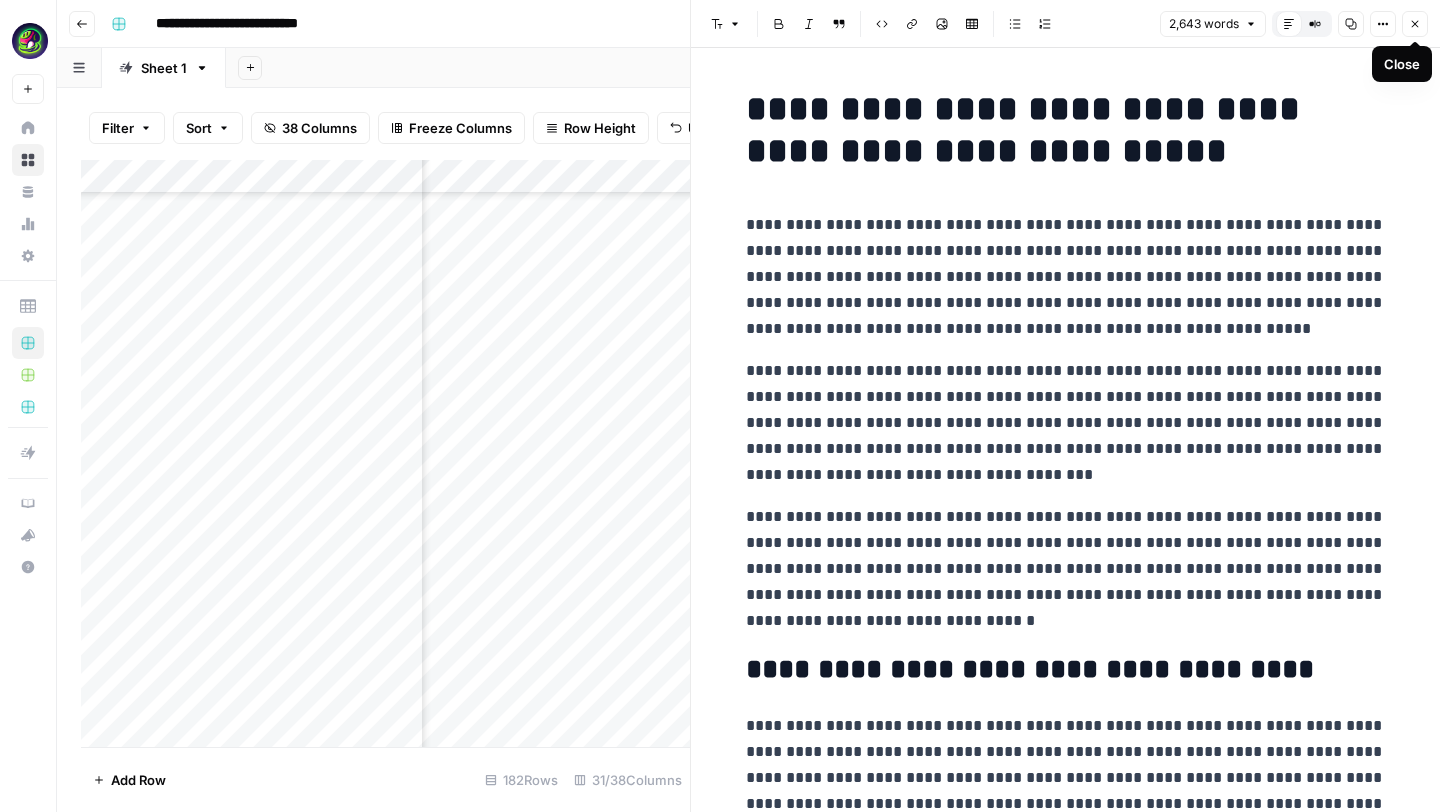 click on "Close" at bounding box center [1415, 24] 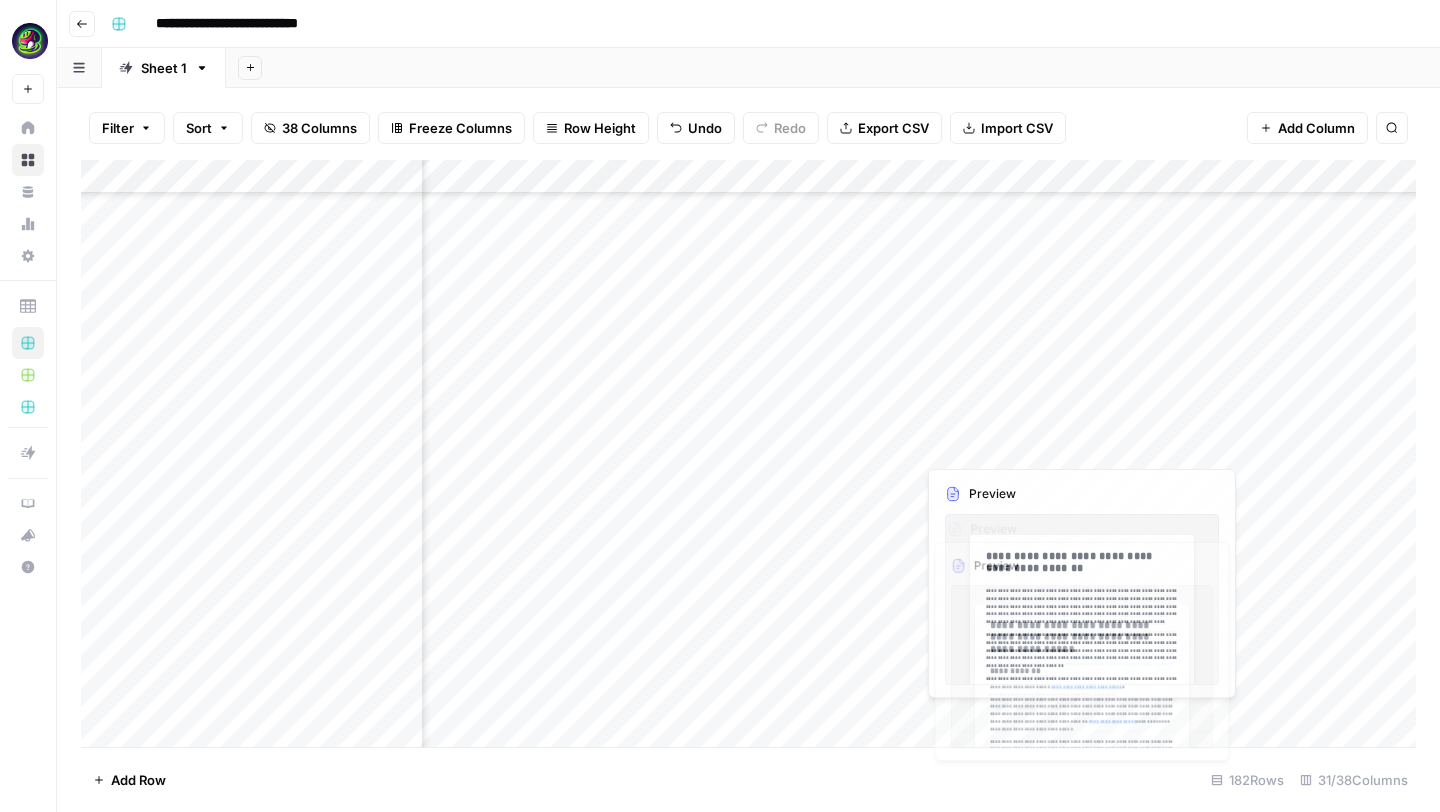 scroll, scrollTop: 3133, scrollLeft: 2514, axis: both 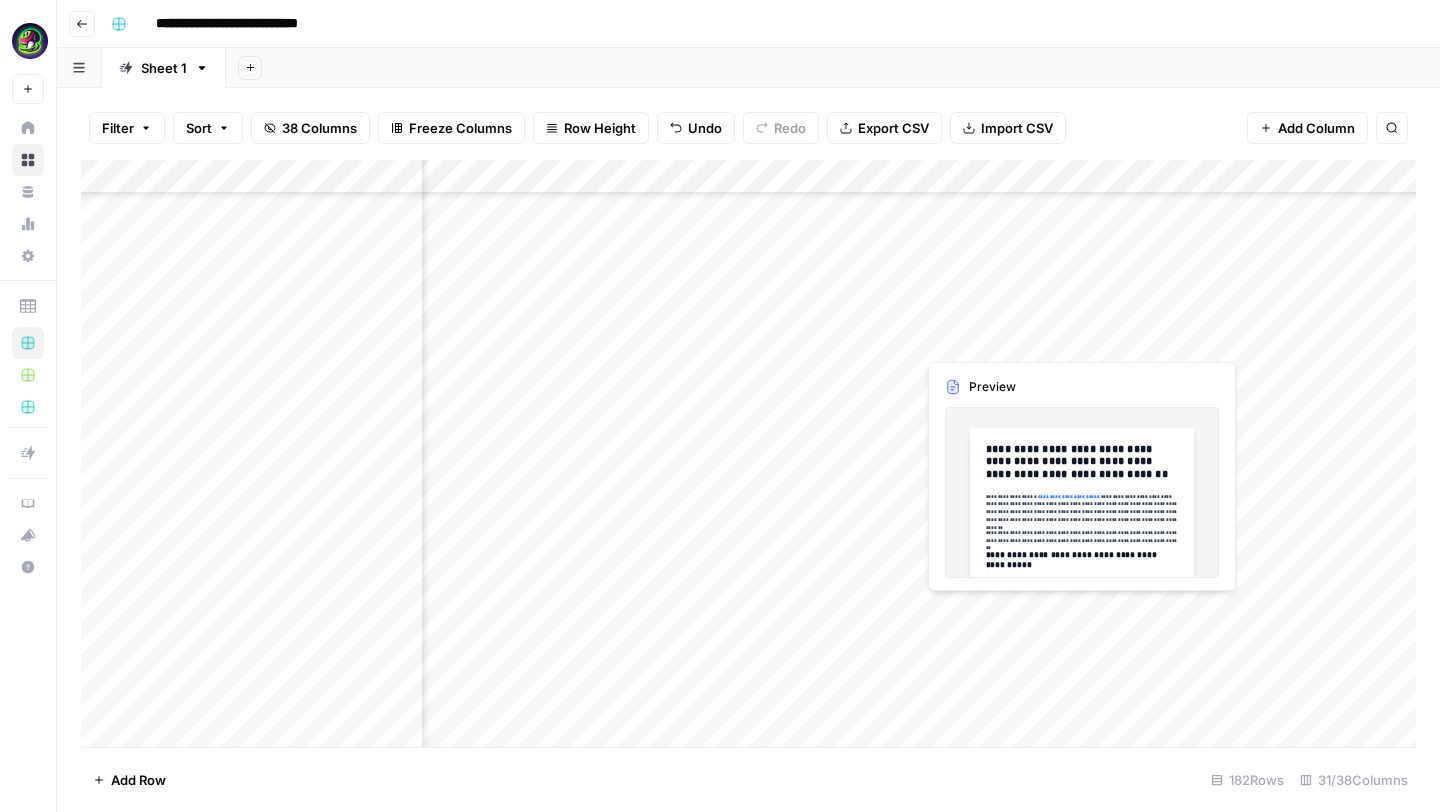 click on "Add Column" at bounding box center [748, 453] 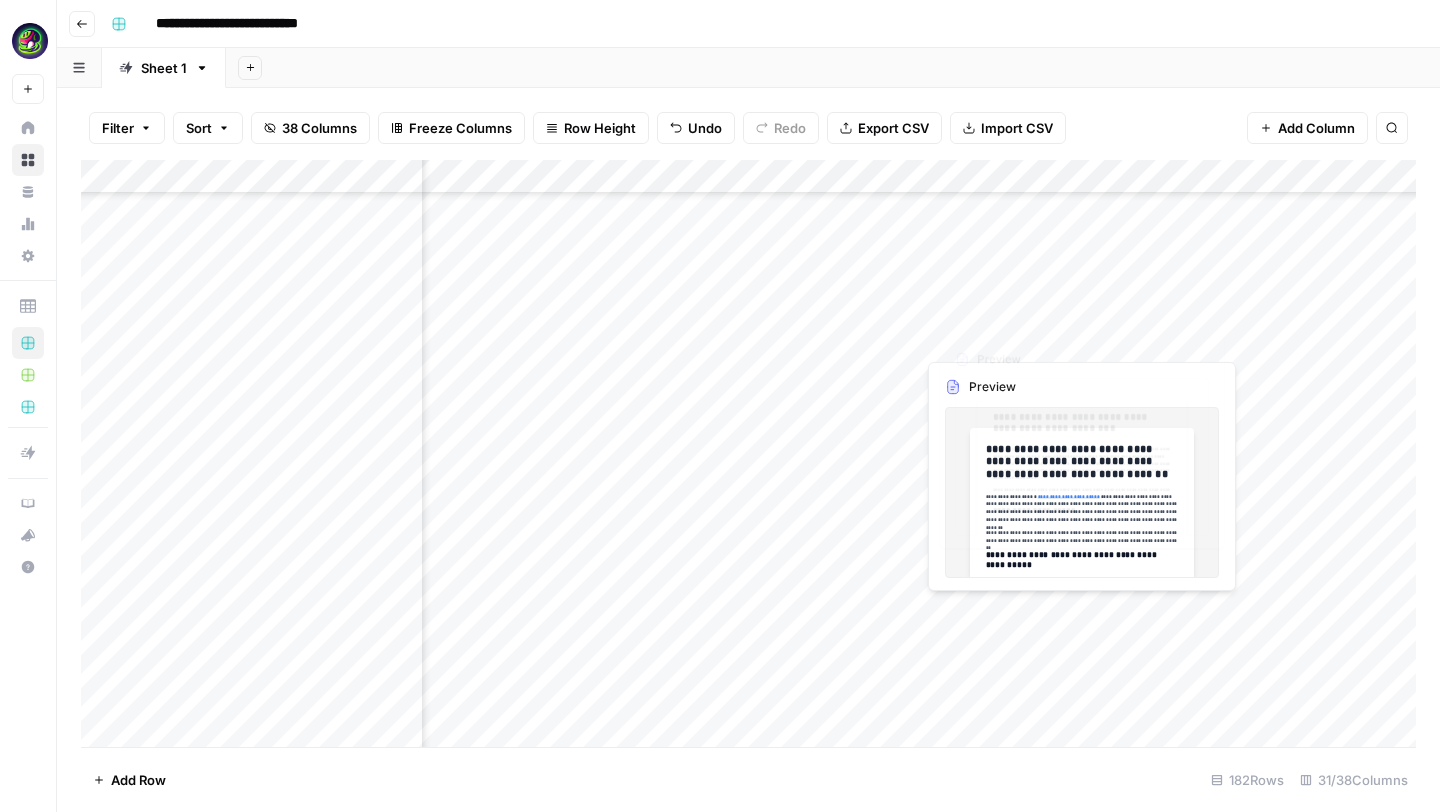 click on "Add Column" at bounding box center (748, 453) 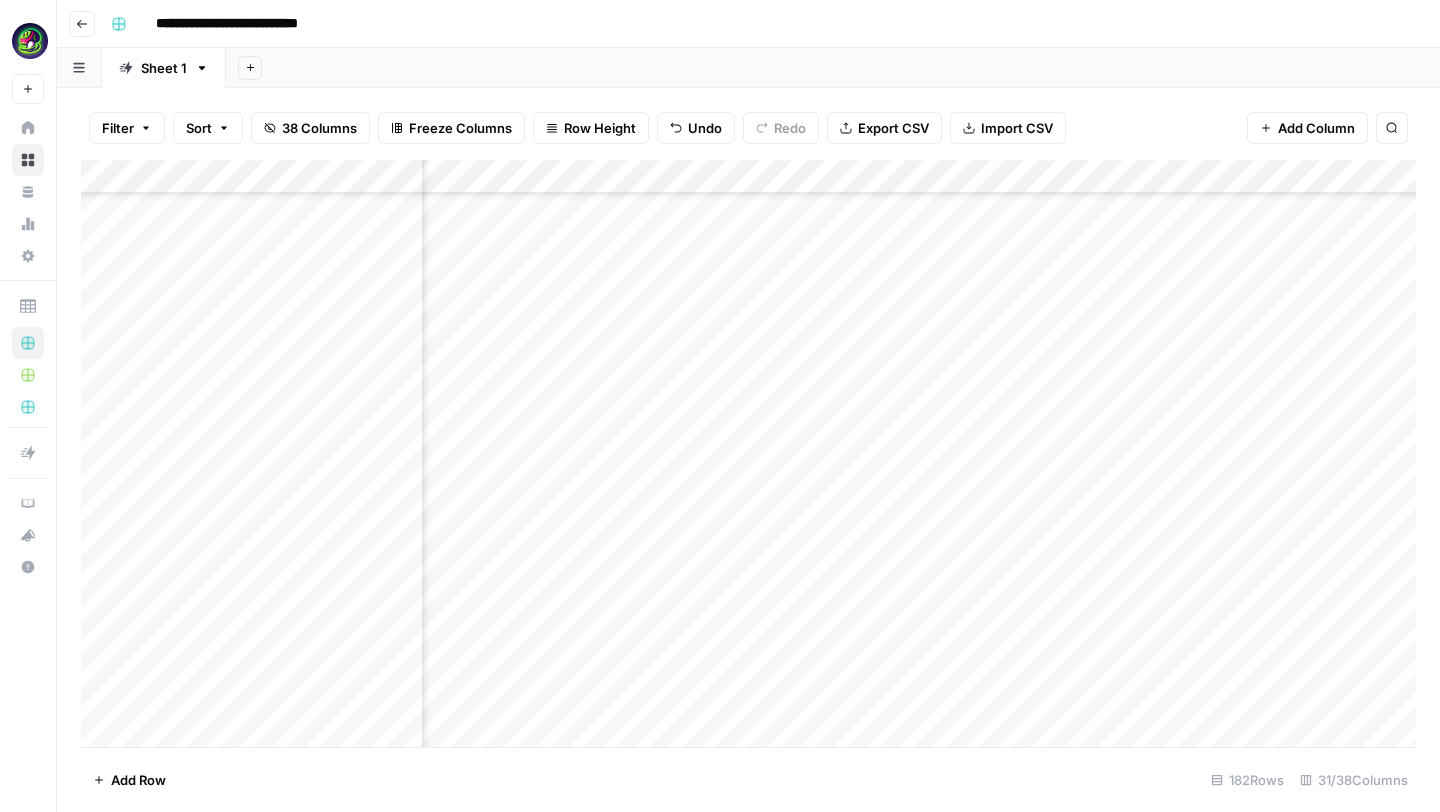 click on "Add Column" at bounding box center (748, 453) 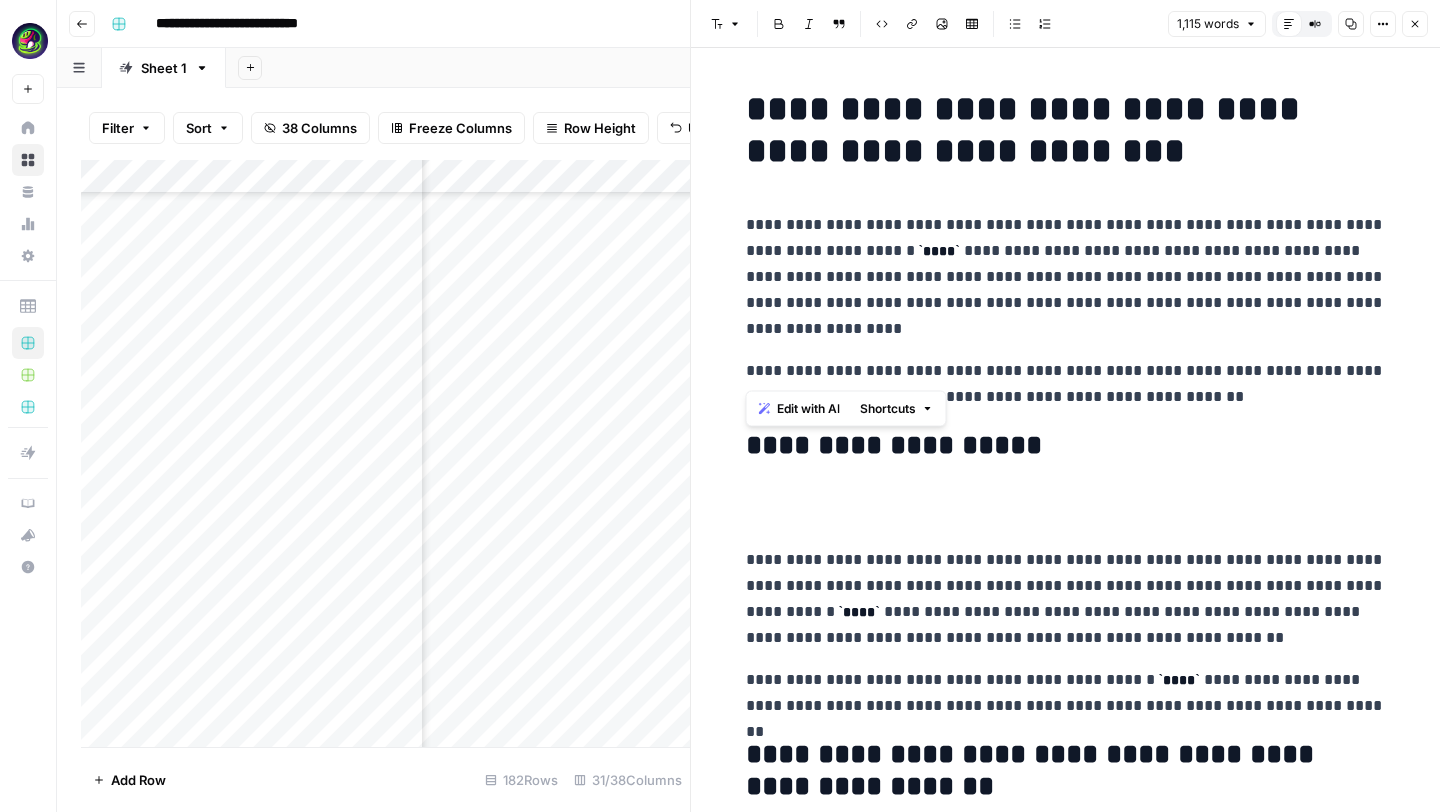 drag, startPoint x: 739, startPoint y: 233, endPoint x: 1157, endPoint y: 360, distance: 436.86725 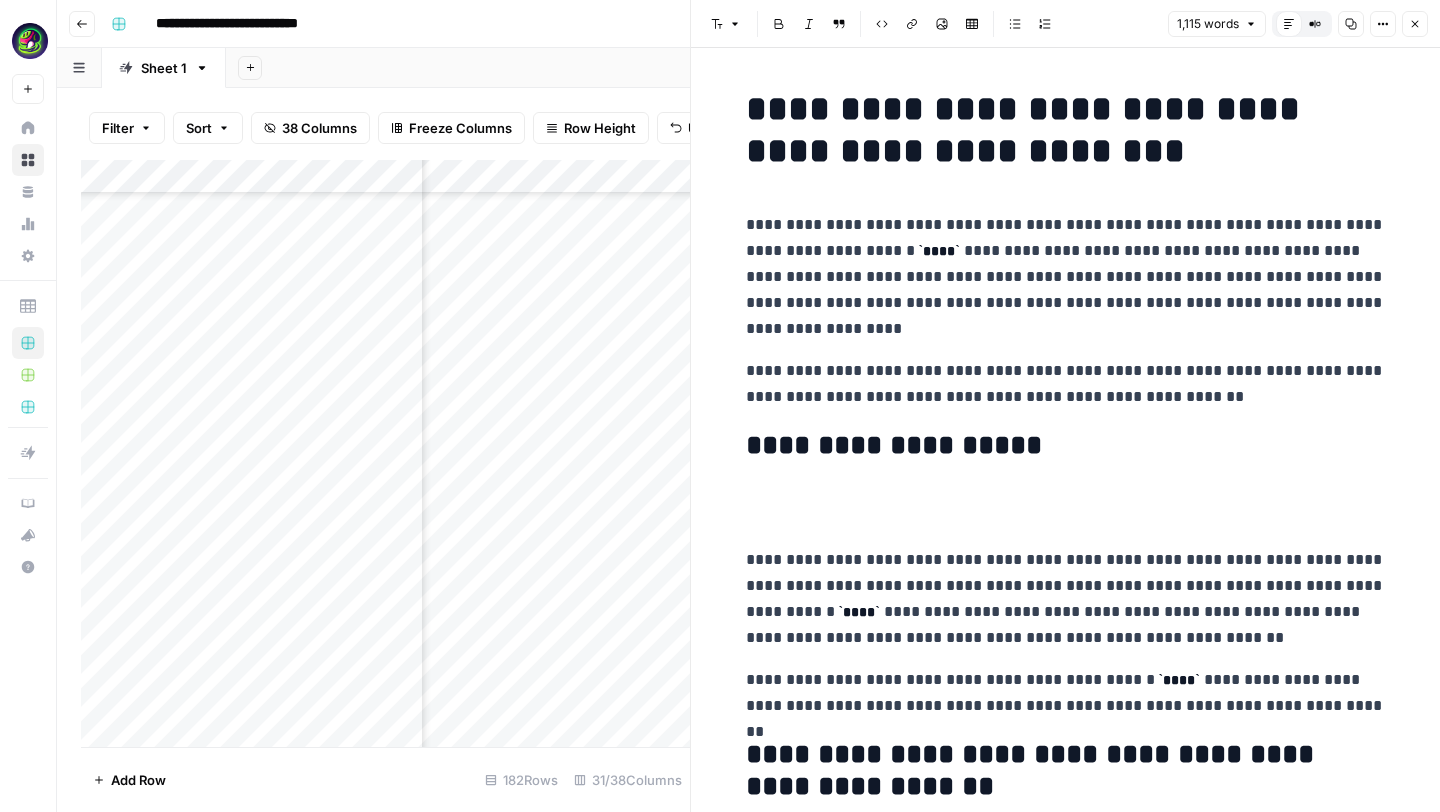 click on "**********" at bounding box center (1066, 384) 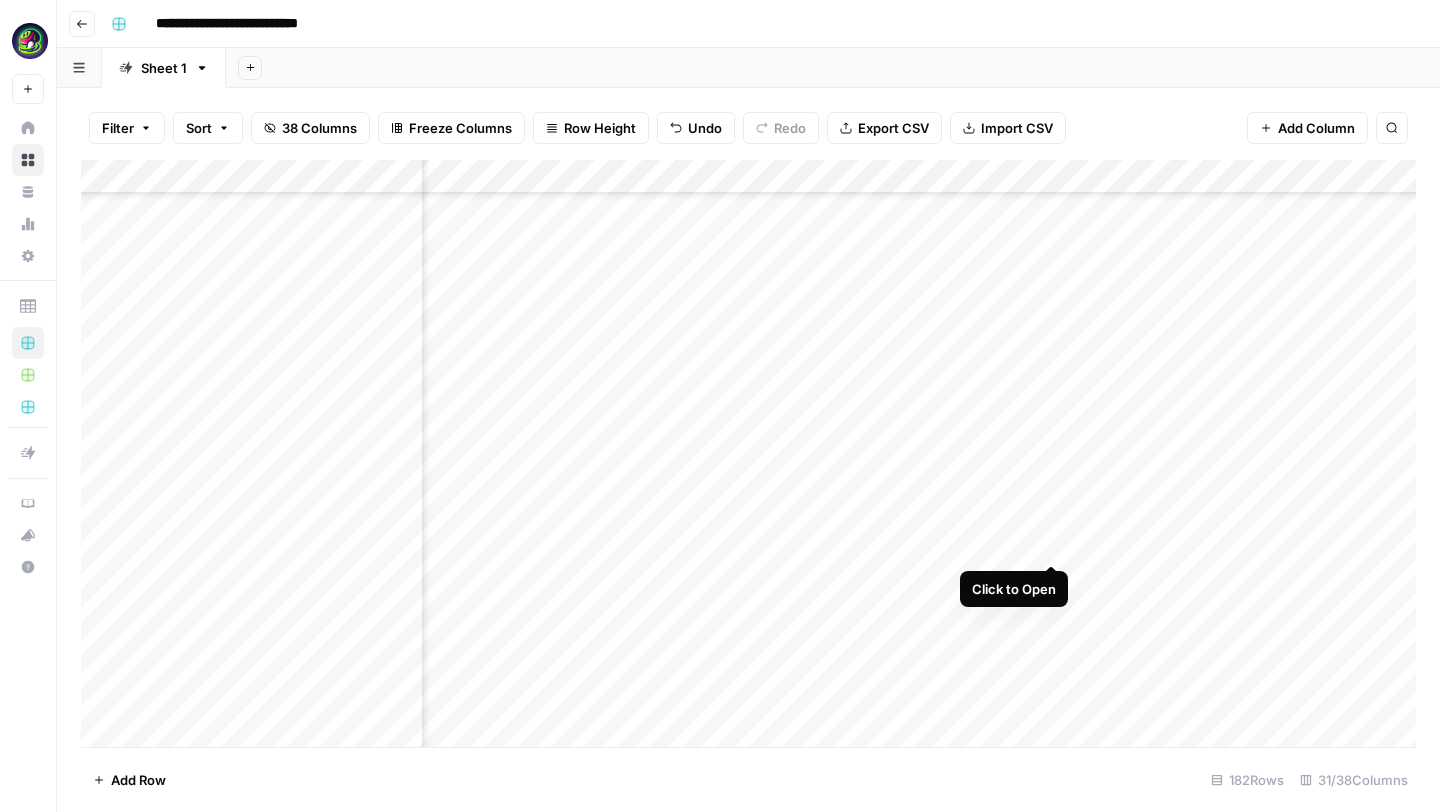 click on "Add Column" at bounding box center (748, 453) 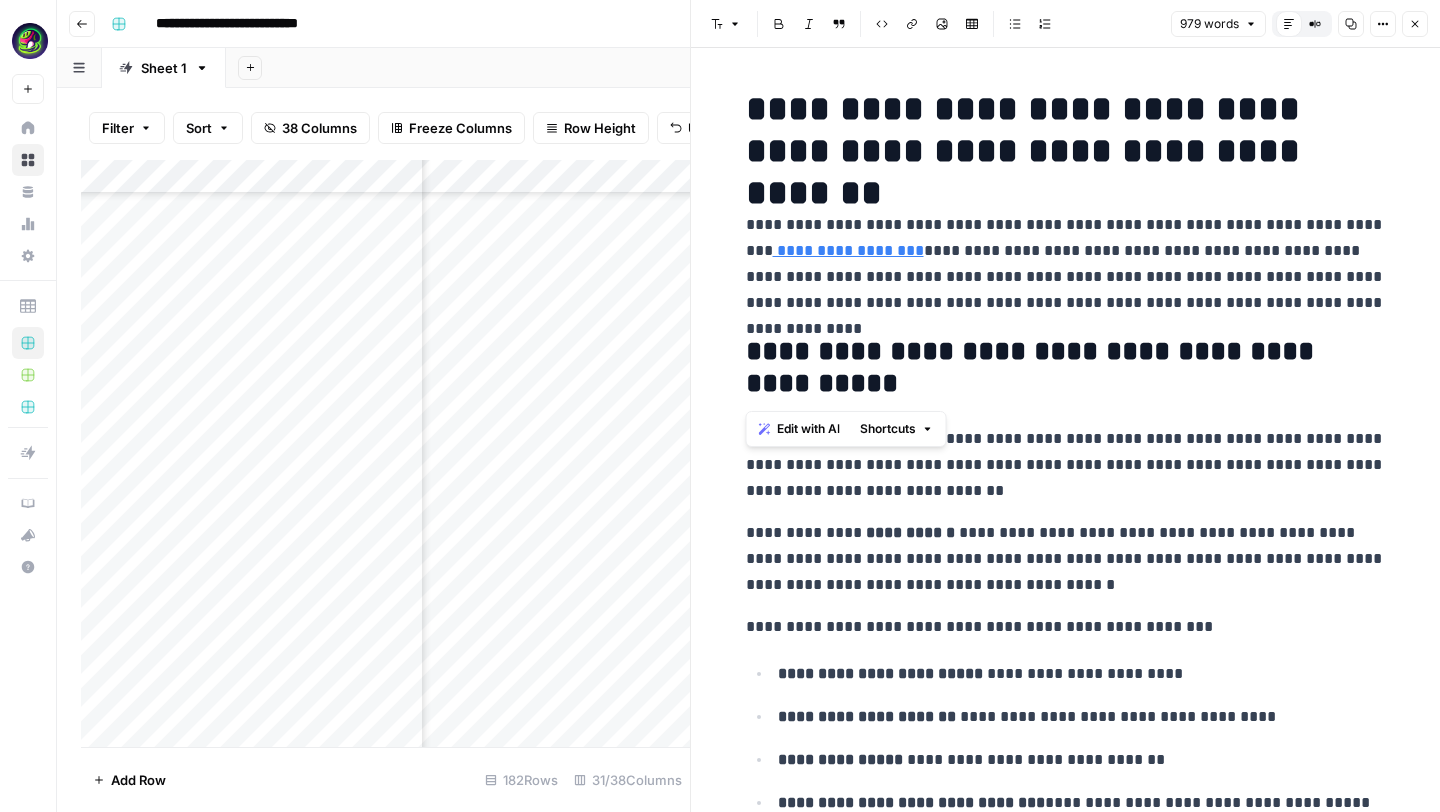 drag, startPoint x: 741, startPoint y: 342, endPoint x: 902, endPoint y: 382, distance: 165.89455 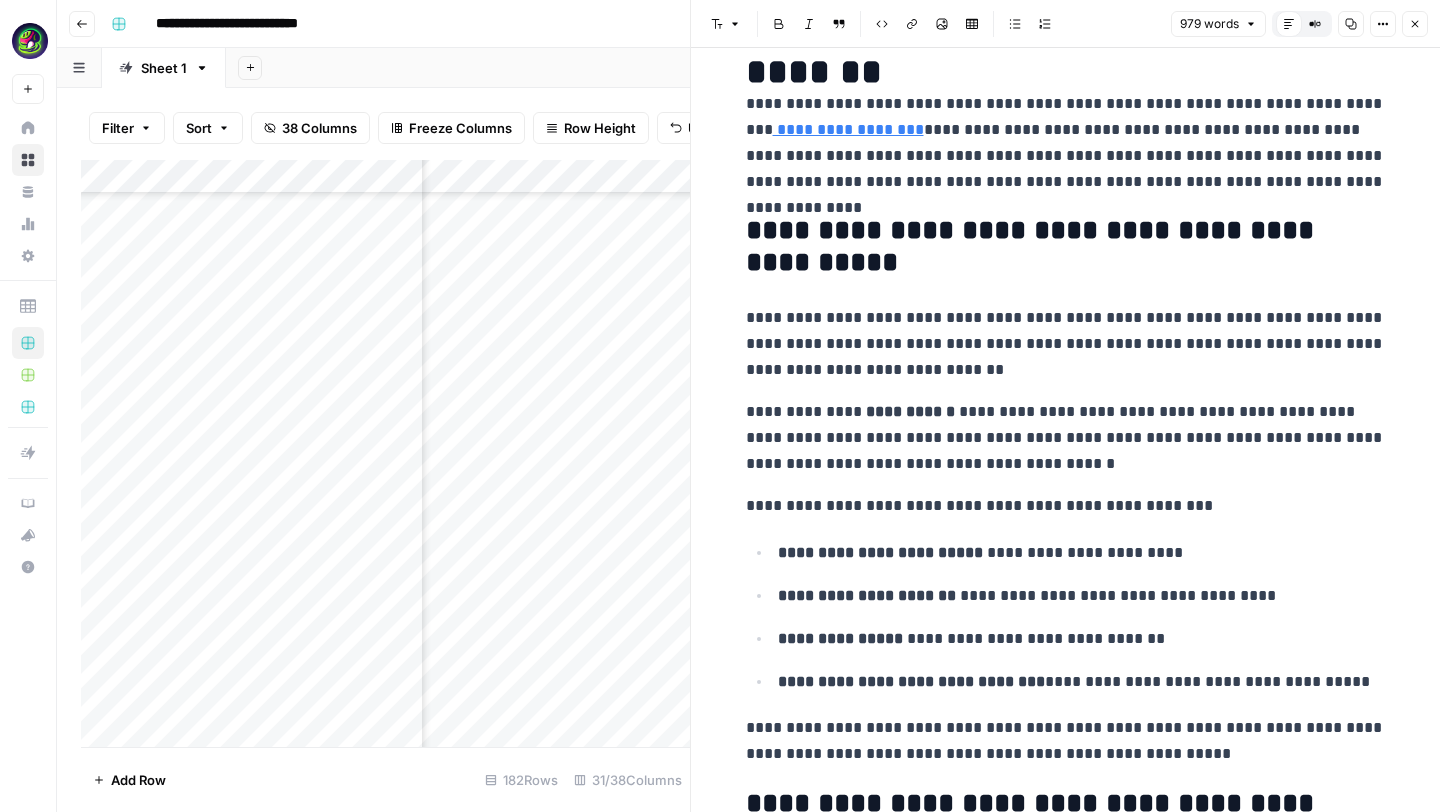 scroll, scrollTop: 0, scrollLeft: 0, axis: both 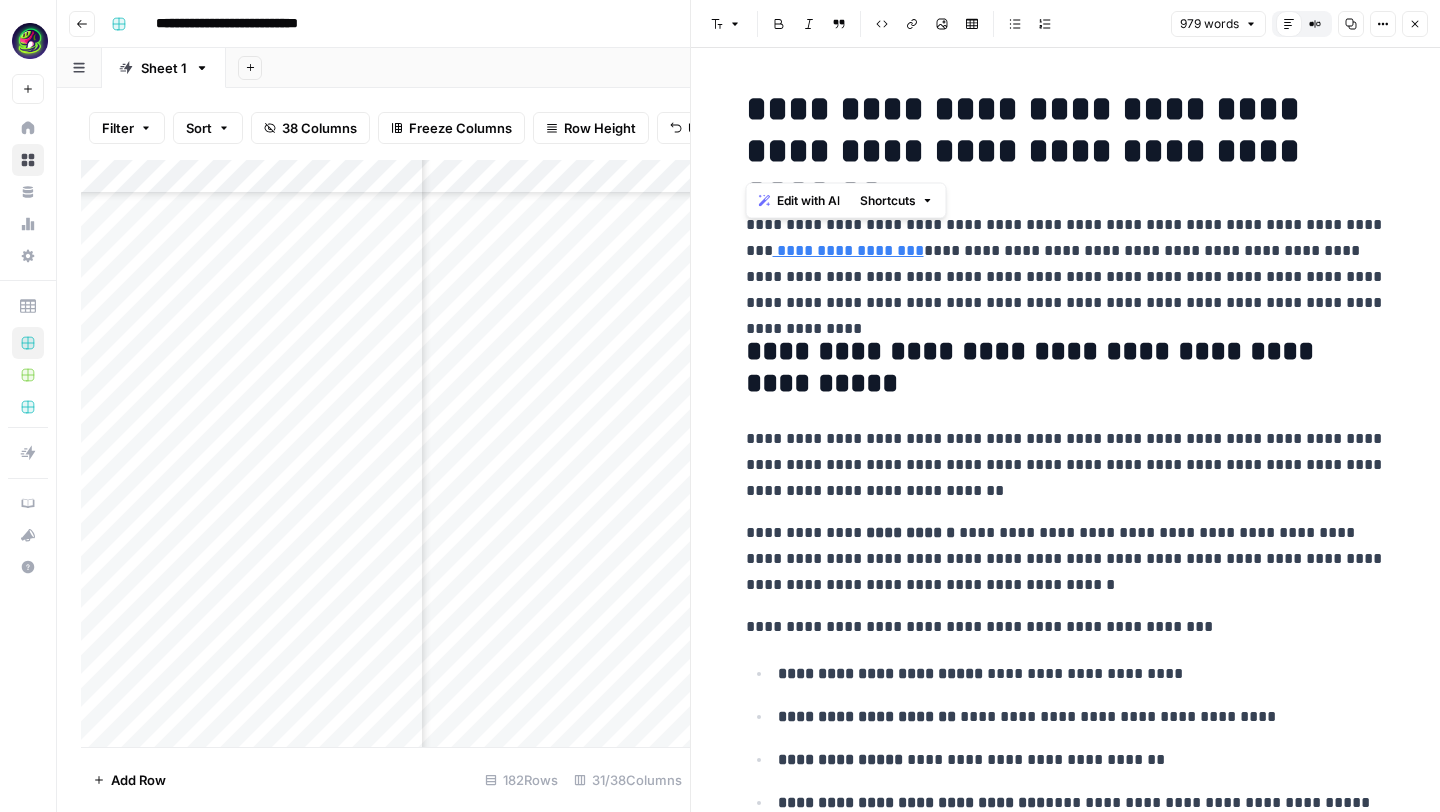 drag, startPoint x: 742, startPoint y: 111, endPoint x: 1313, endPoint y: 186, distance: 575.9045 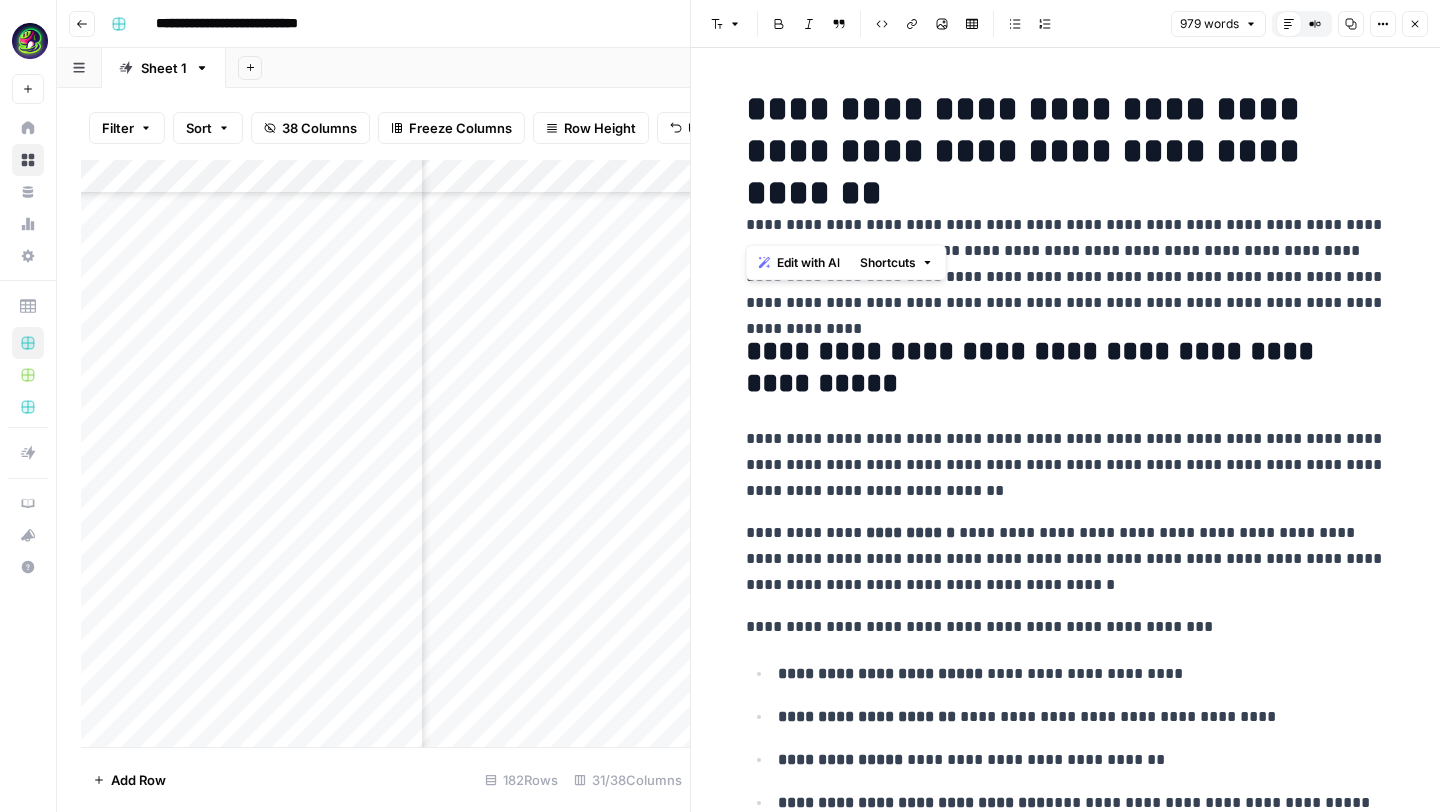 click on "**********" at bounding box center [1066, 2168] 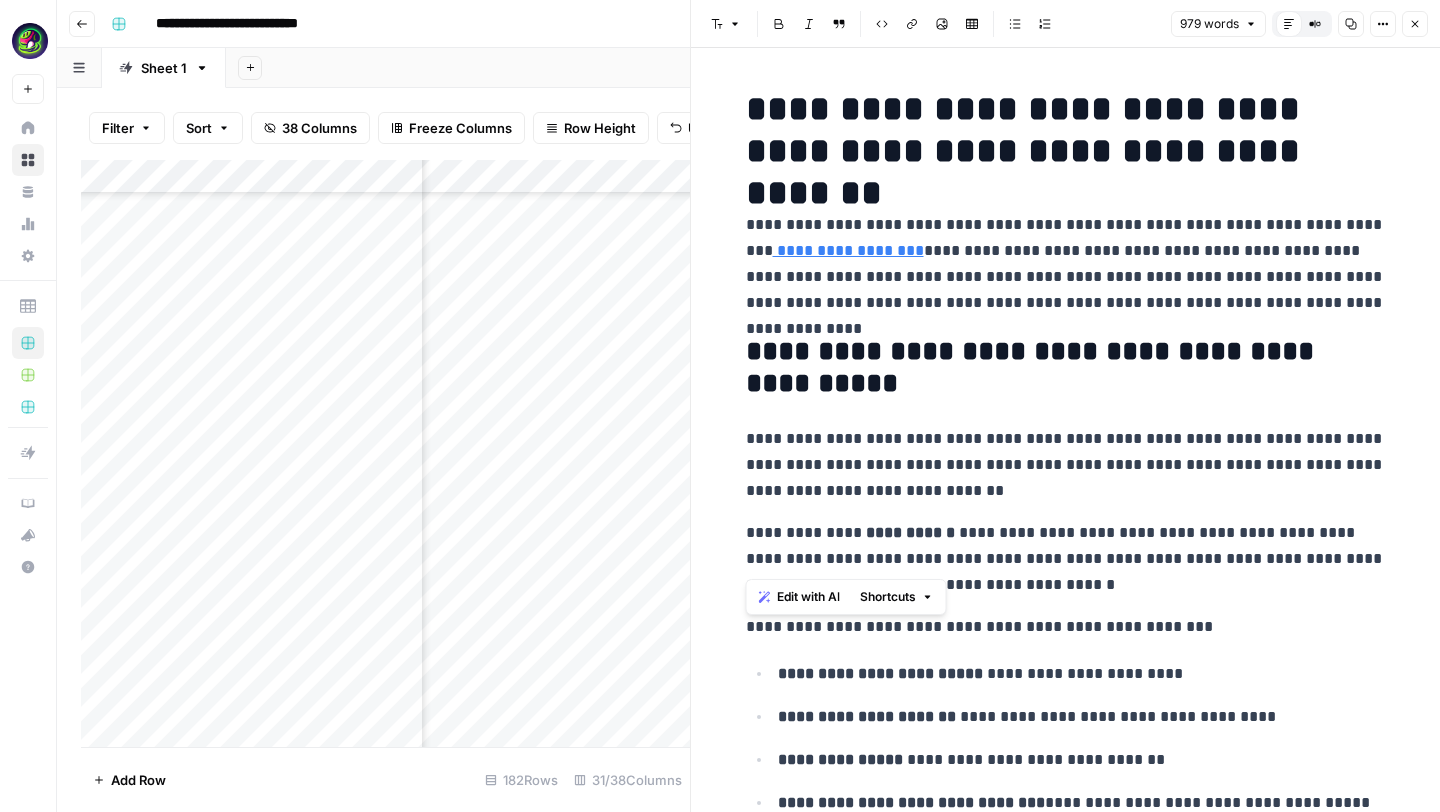 drag, startPoint x: 746, startPoint y: 221, endPoint x: 894, endPoint y: 547, distance: 358.02234 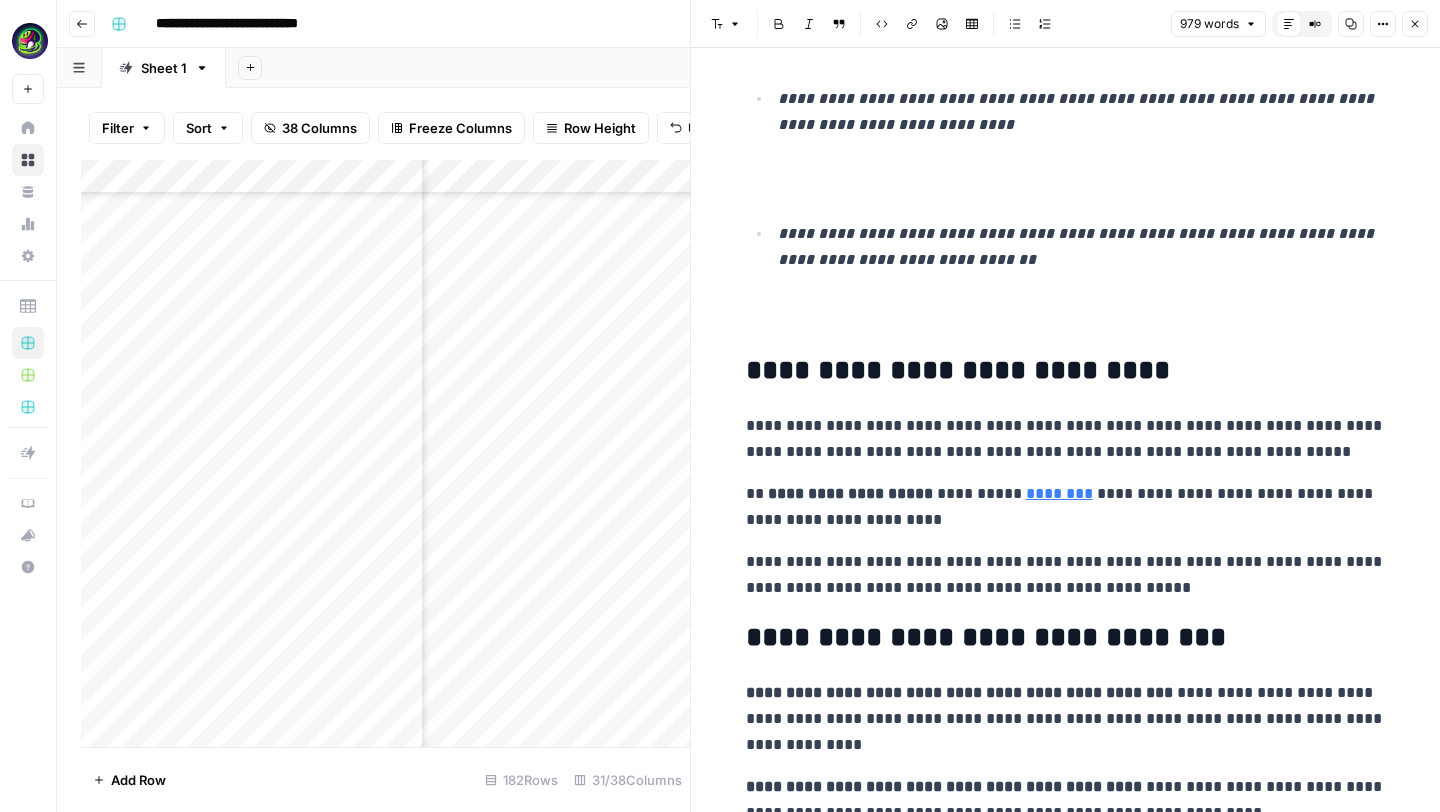 scroll, scrollTop: 3358, scrollLeft: 0, axis: vertical 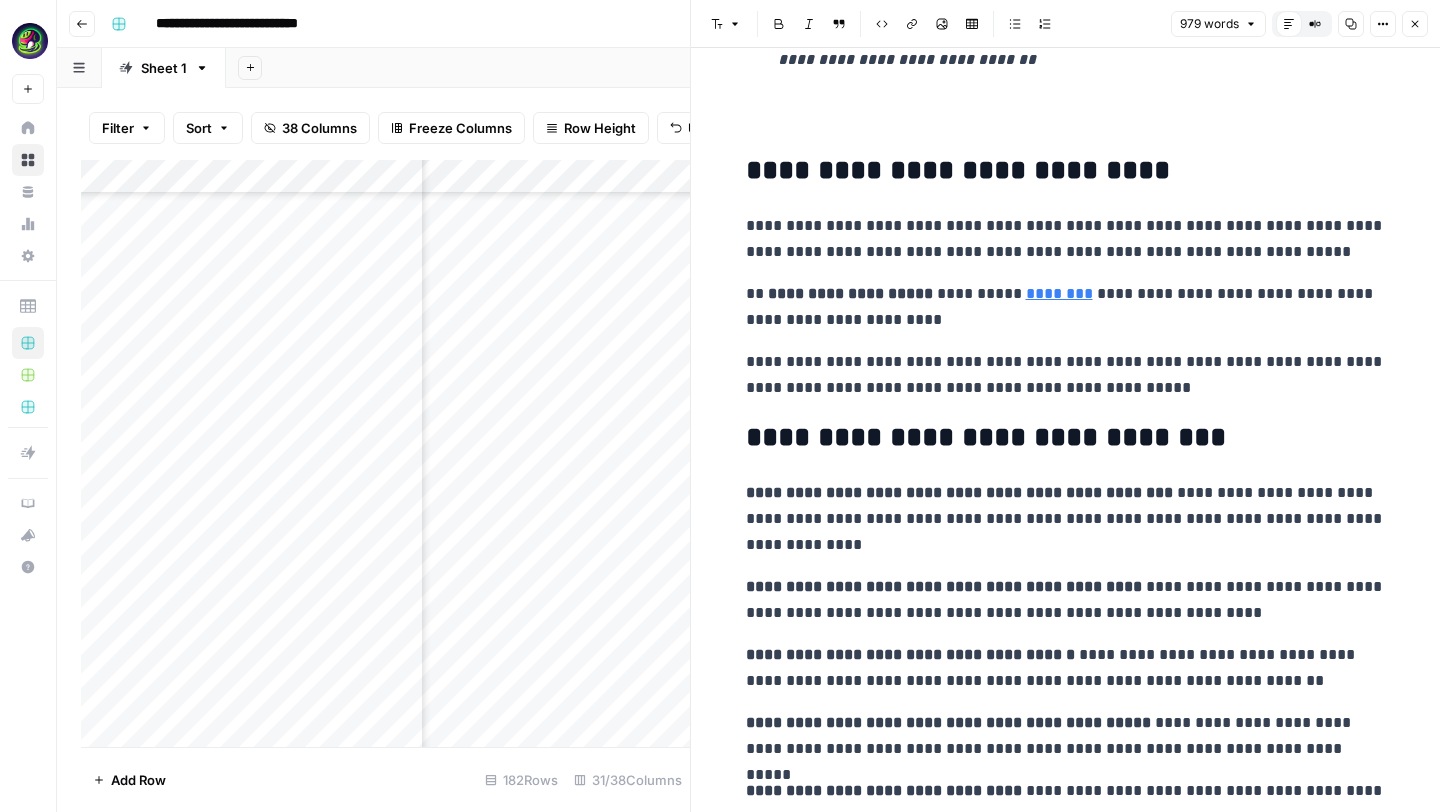 click 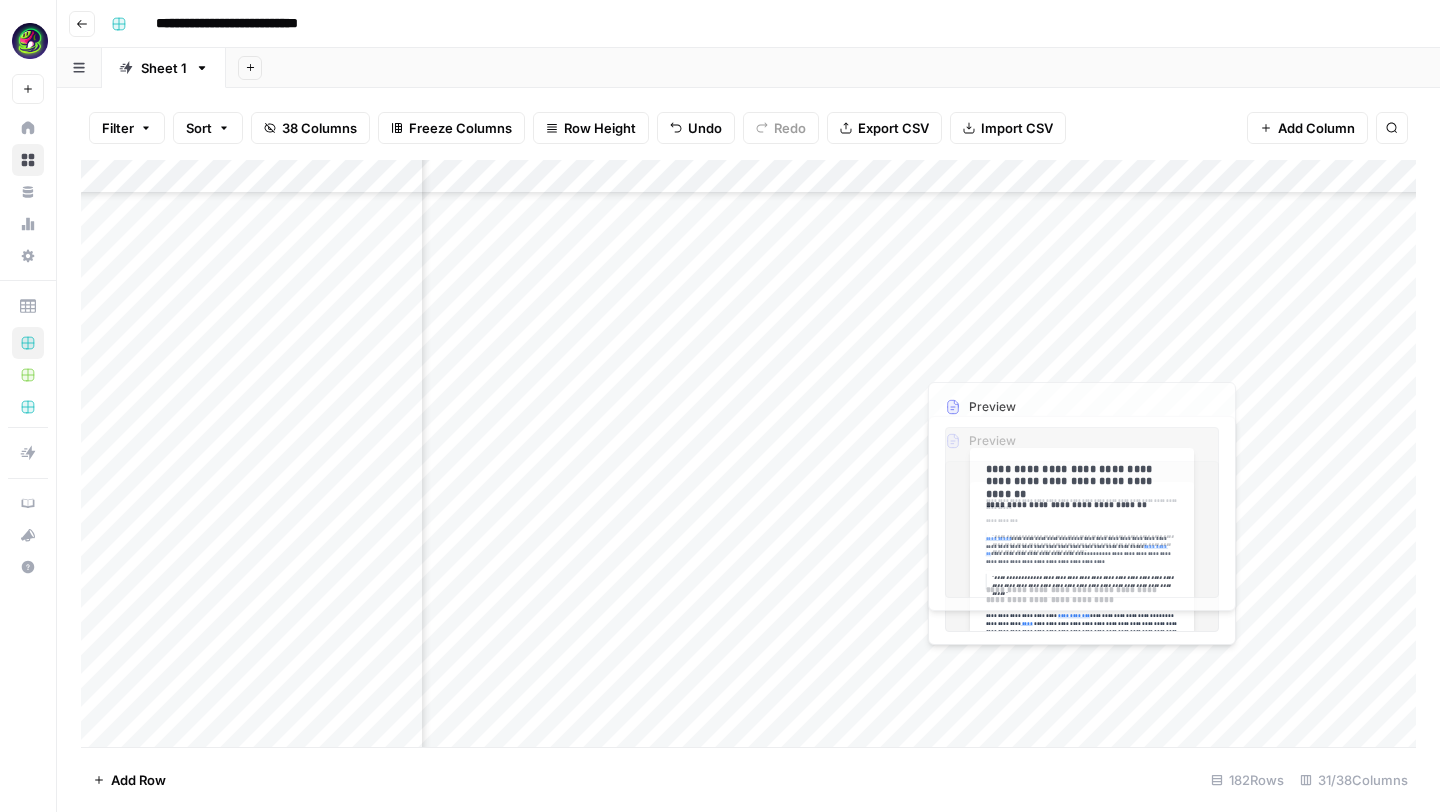 scroll, scrollTop: 3444, scrollLeft: 2514, axis: both 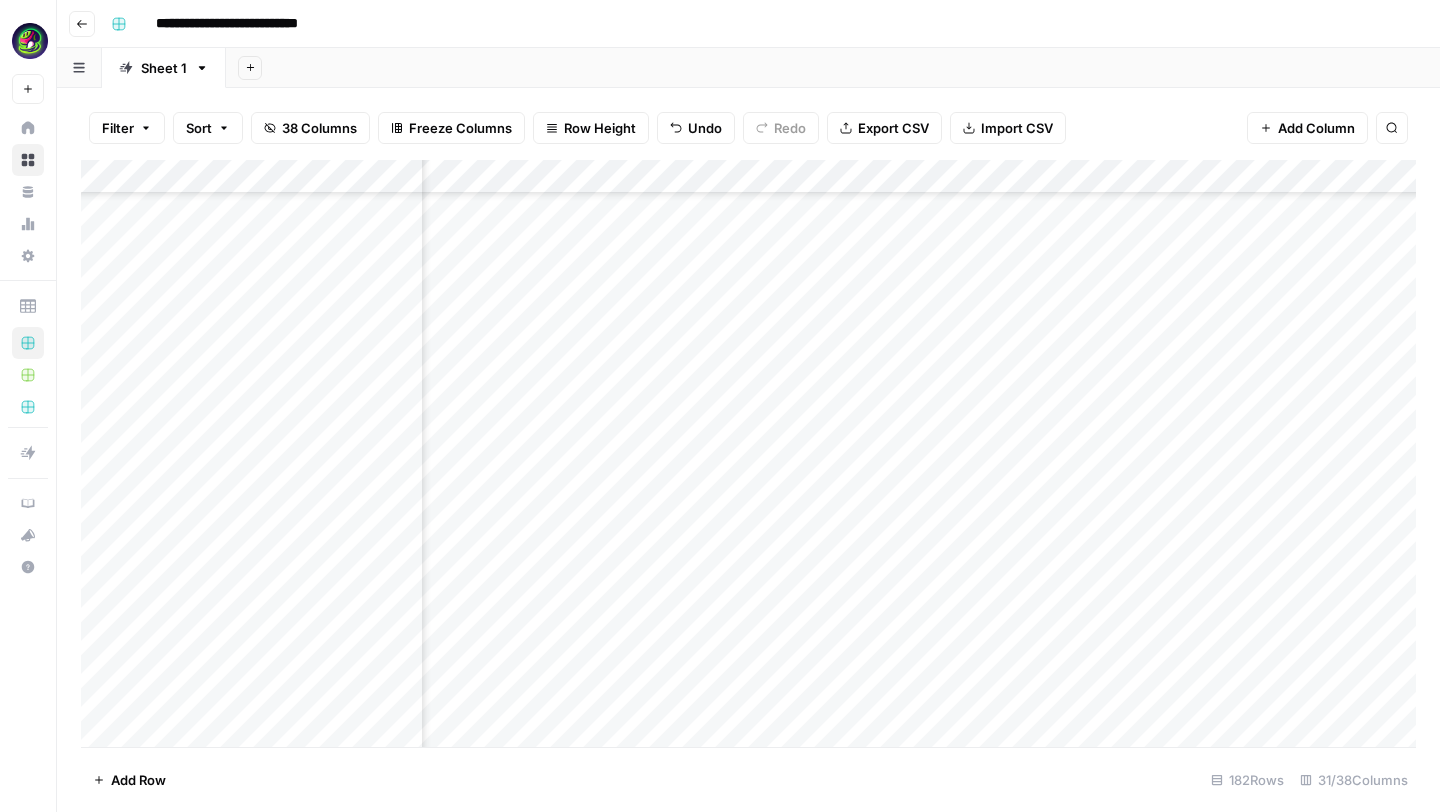click on "Add Column" at bounding box center [748, 453] 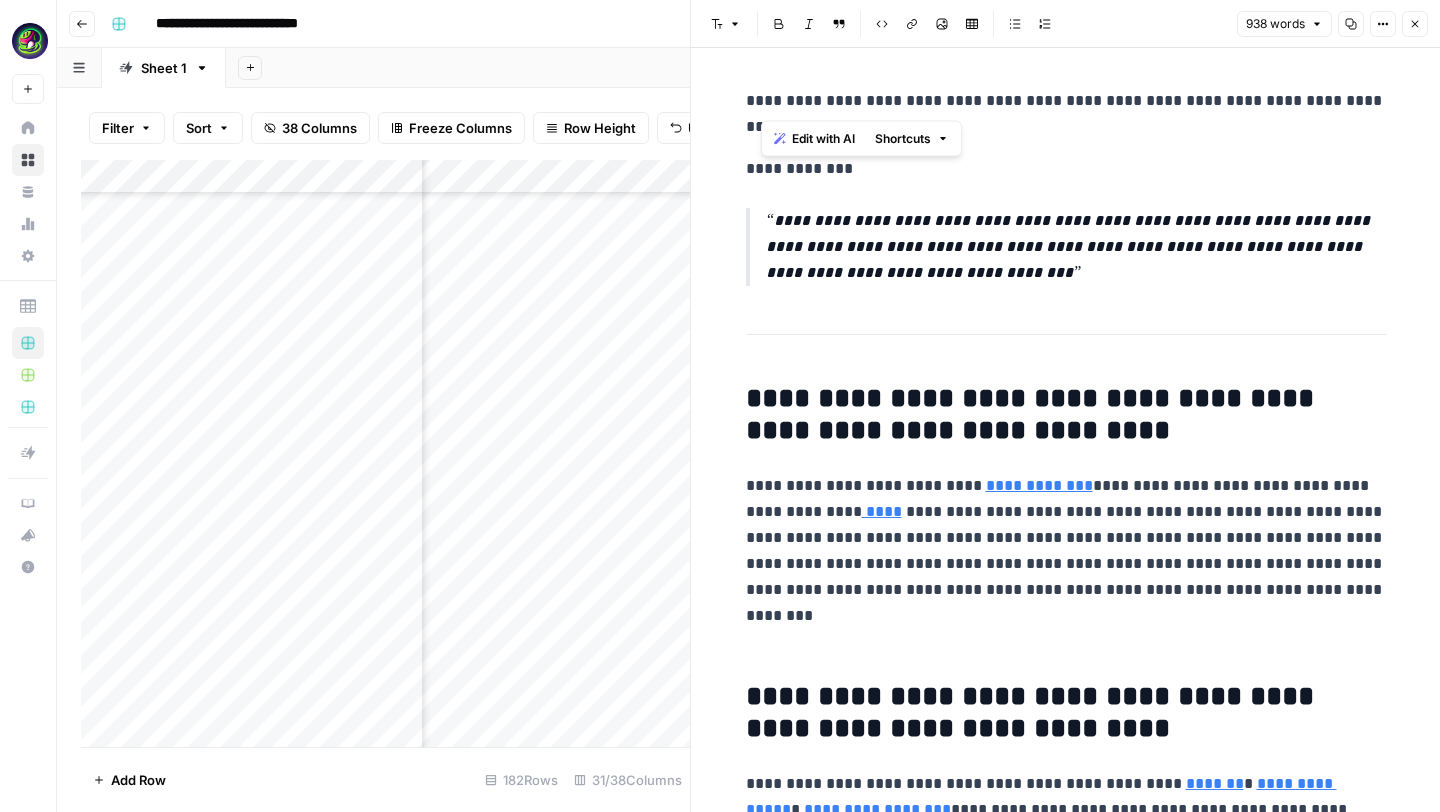 drag, startPoint x: 790, startPoint y: 105, endPoint x: 731, endPoint y: 105, distance: 59 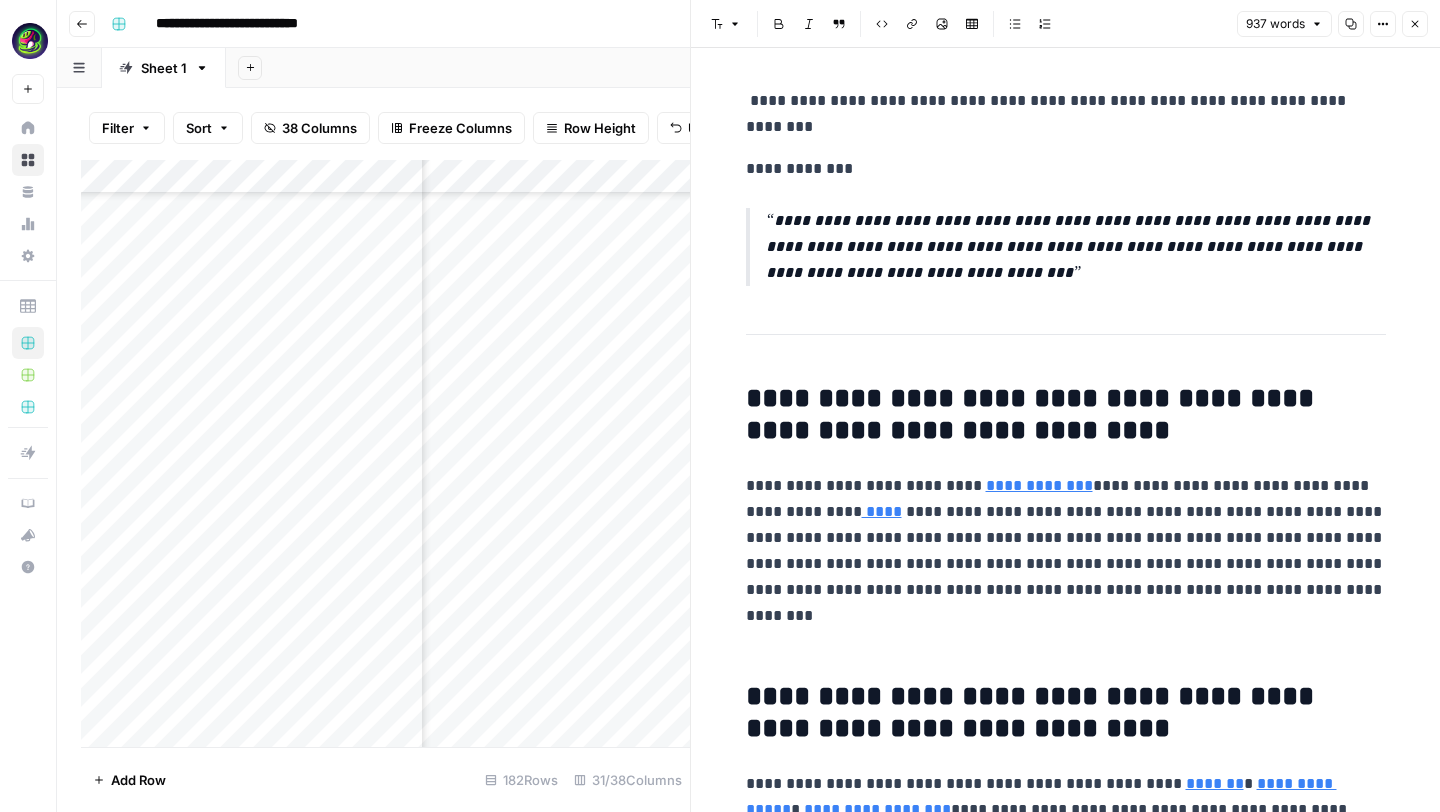 type 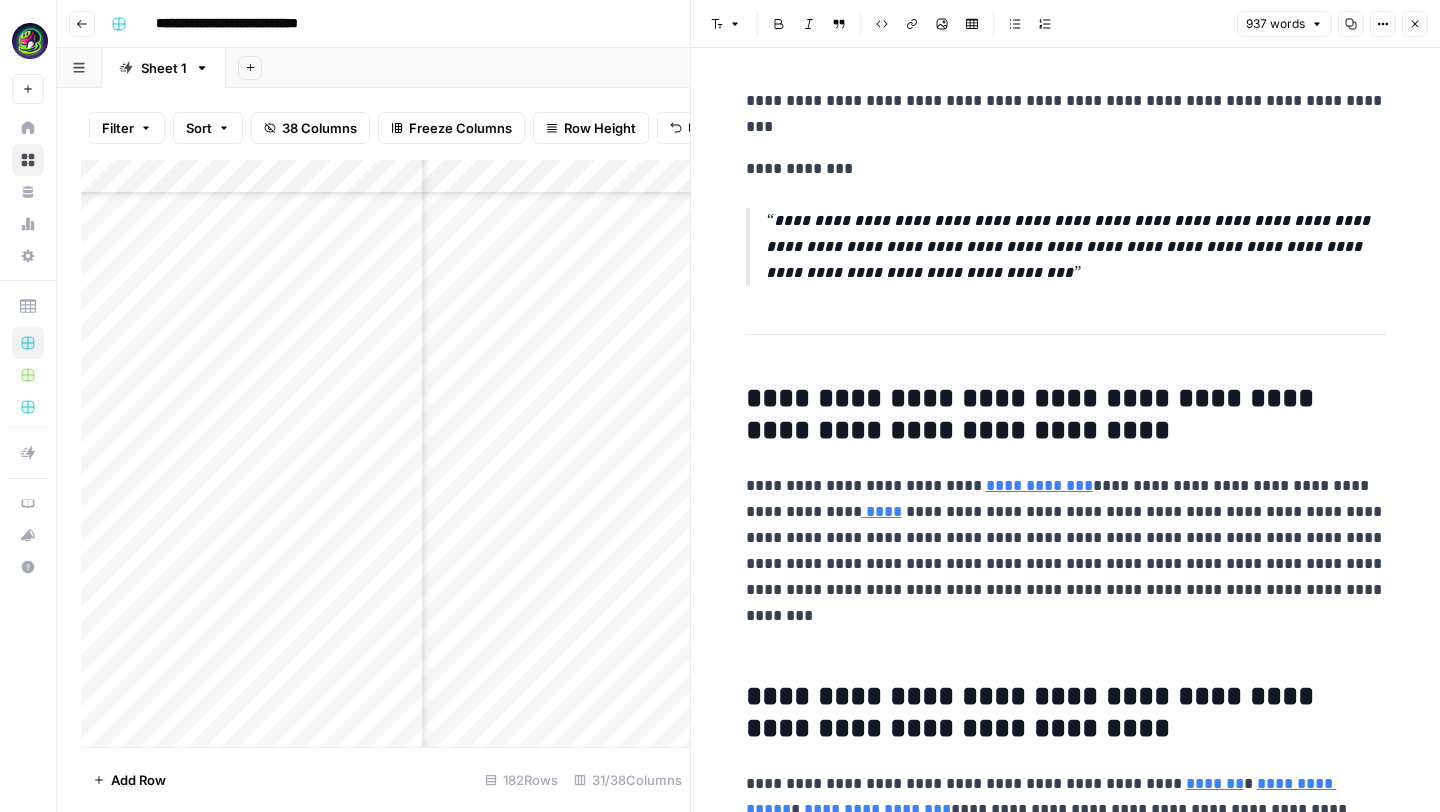 drag, startPoint x: 870, startPoint y: 165, endPoint x: 649, endPoint y: 160, distance: 221.05655 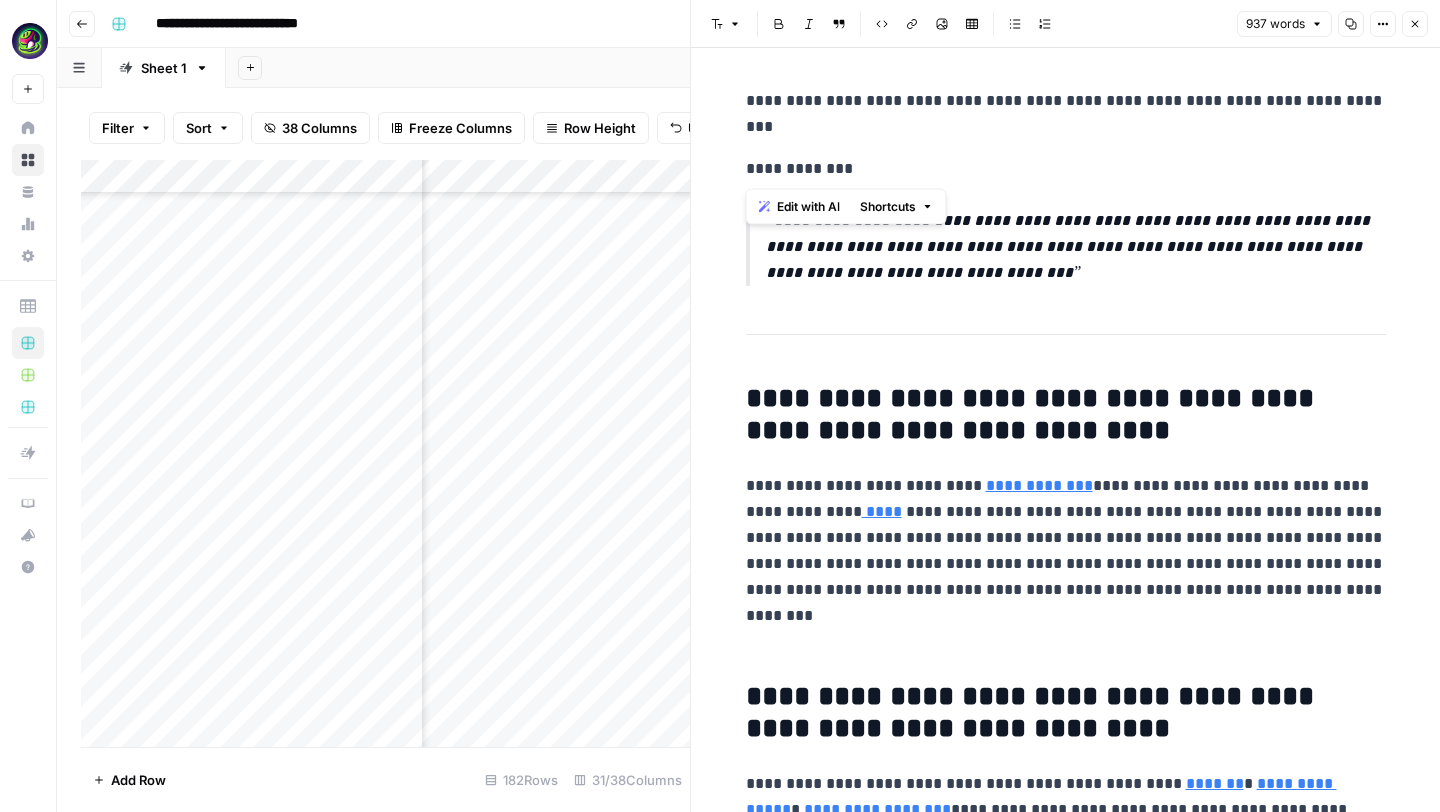 drag, startPoint x: 864, startPoint y: 175, endPoint x: 725, endPoint y: 175, distance: 139 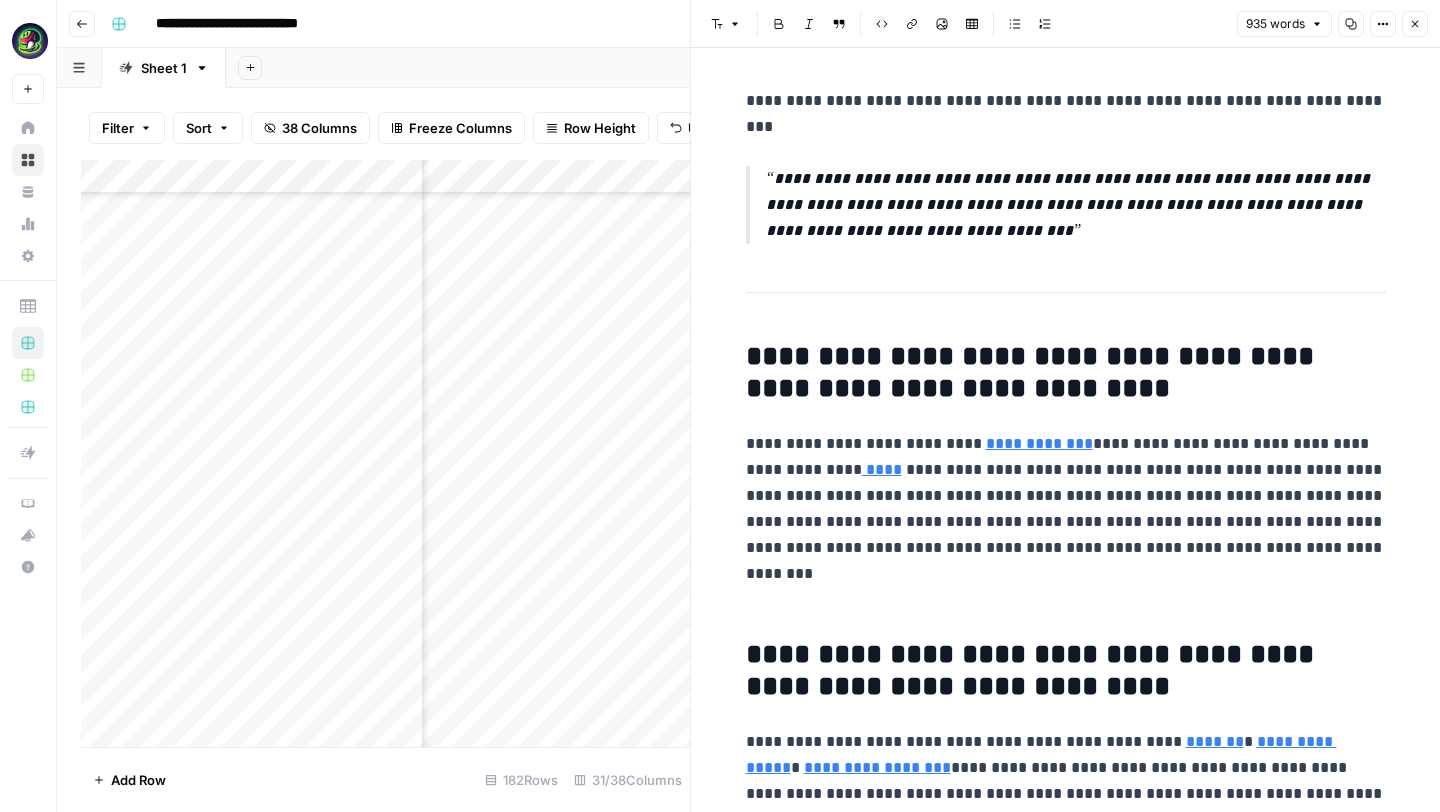 click on "**********" at bounding box center (1066, 1890) 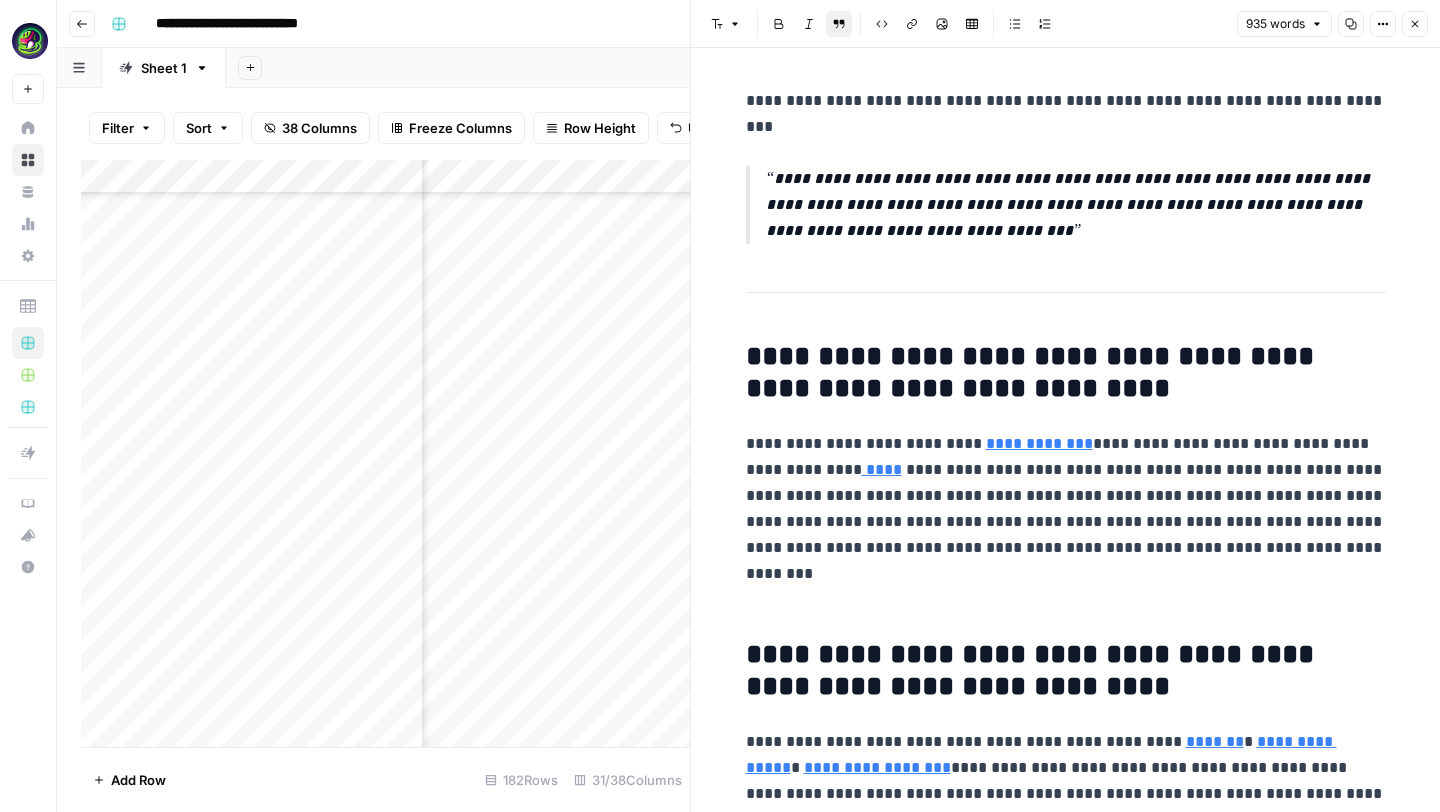 click on "**********" at bounding box center [1066, 205] 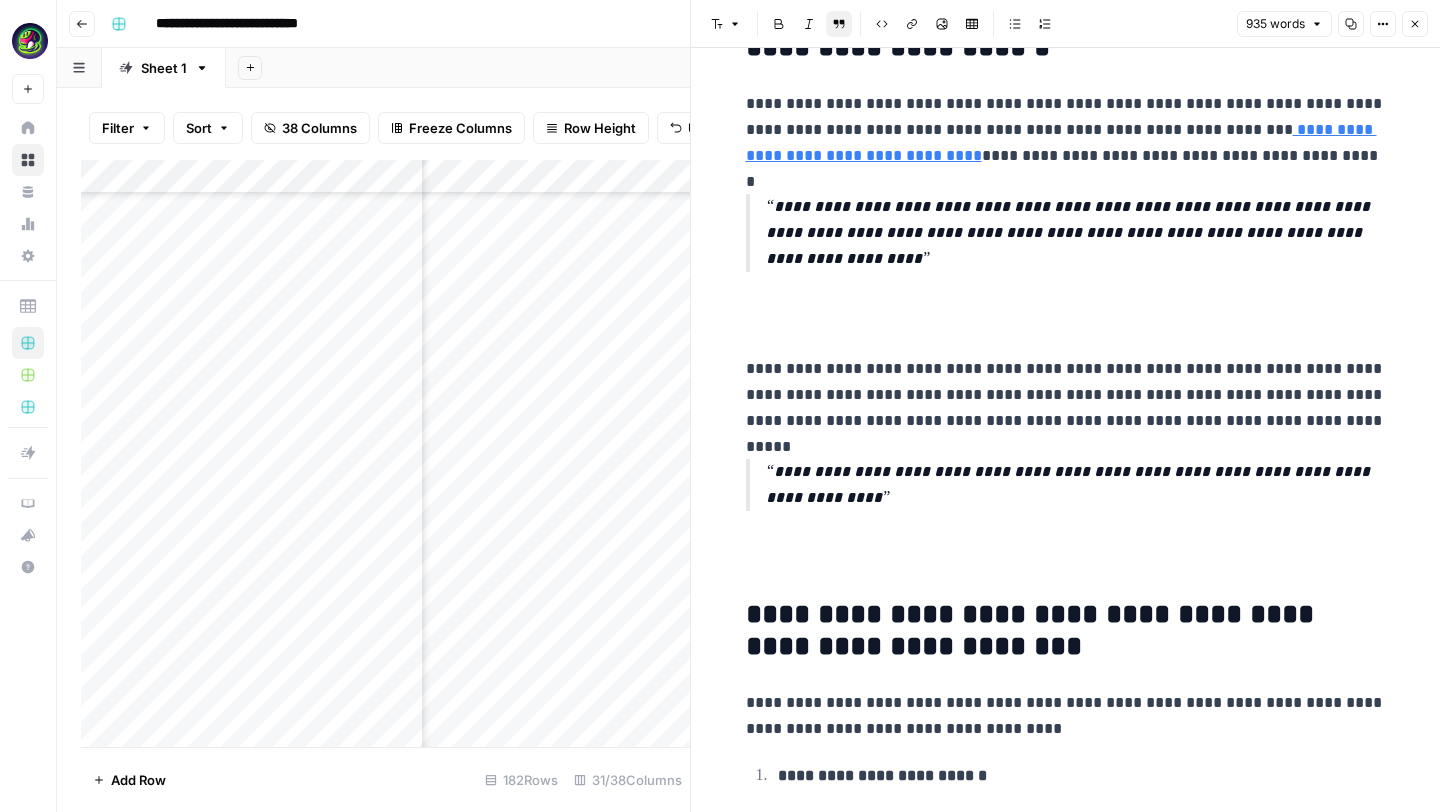 scroll, scrollTop: 0, scrollLeft: 0, axis: both 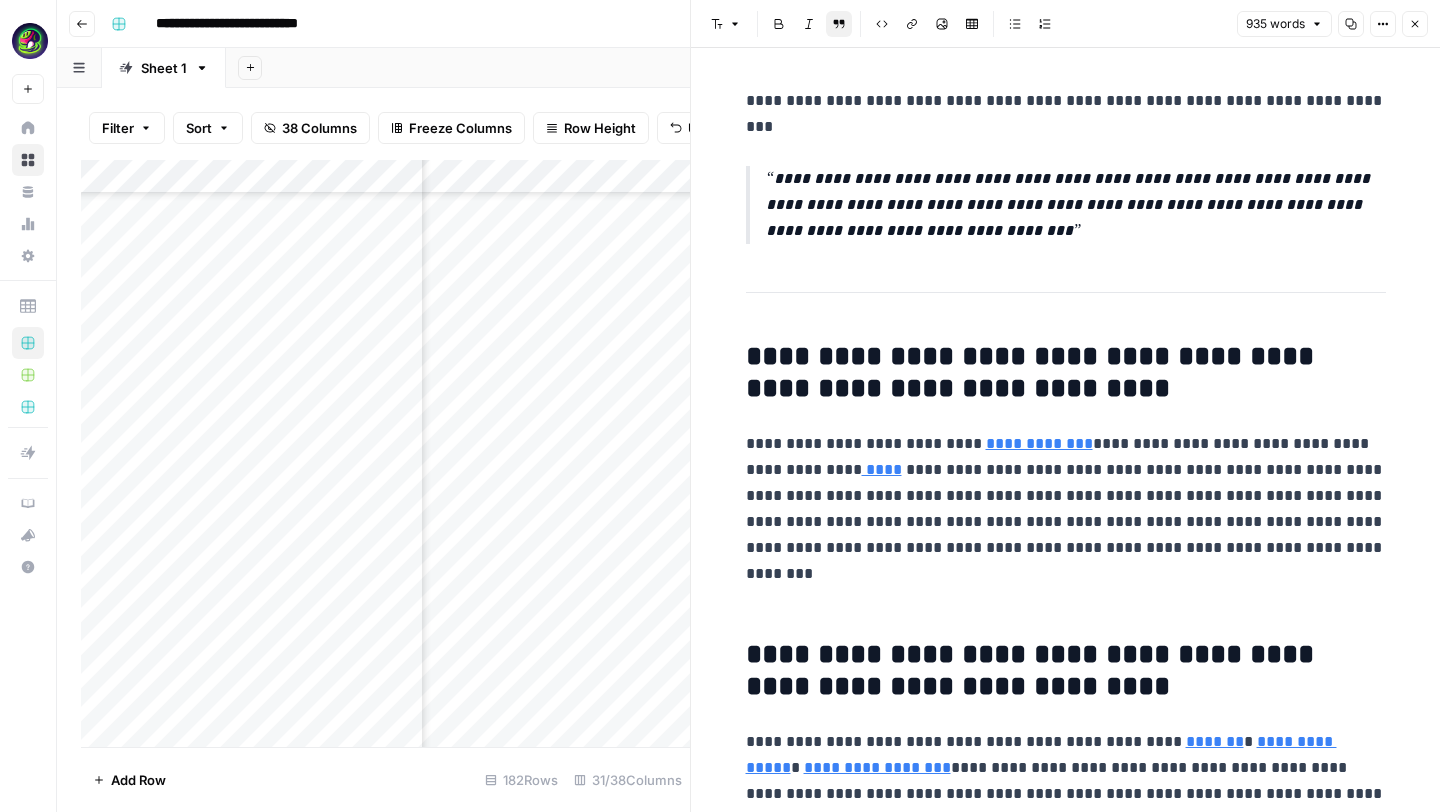 click on "**********" at bounding box center [1066, 205] 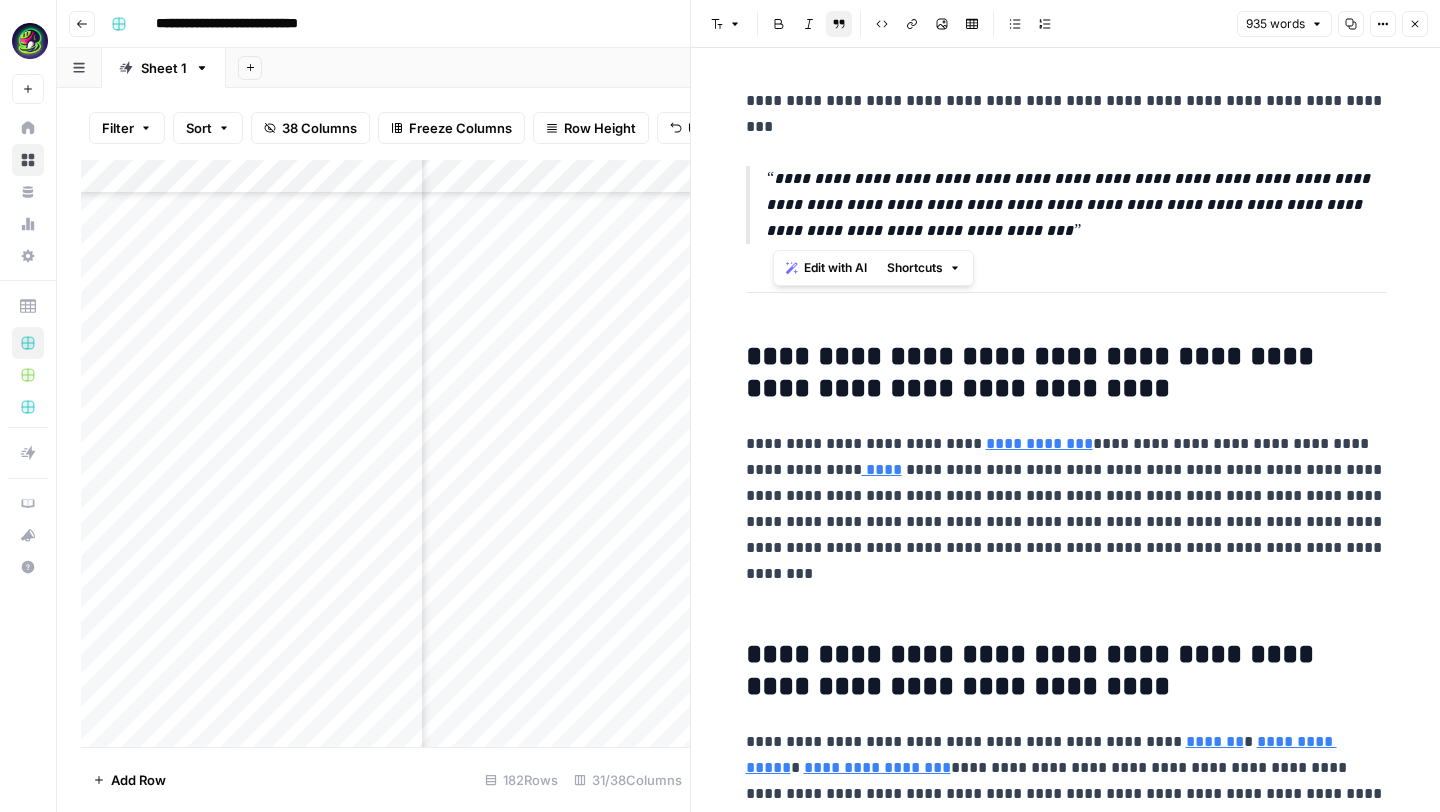 drag, startPoint x: 763, startPoint y: 176, endPoint x: 1080, endPoint y: 227, distance: 321.07632 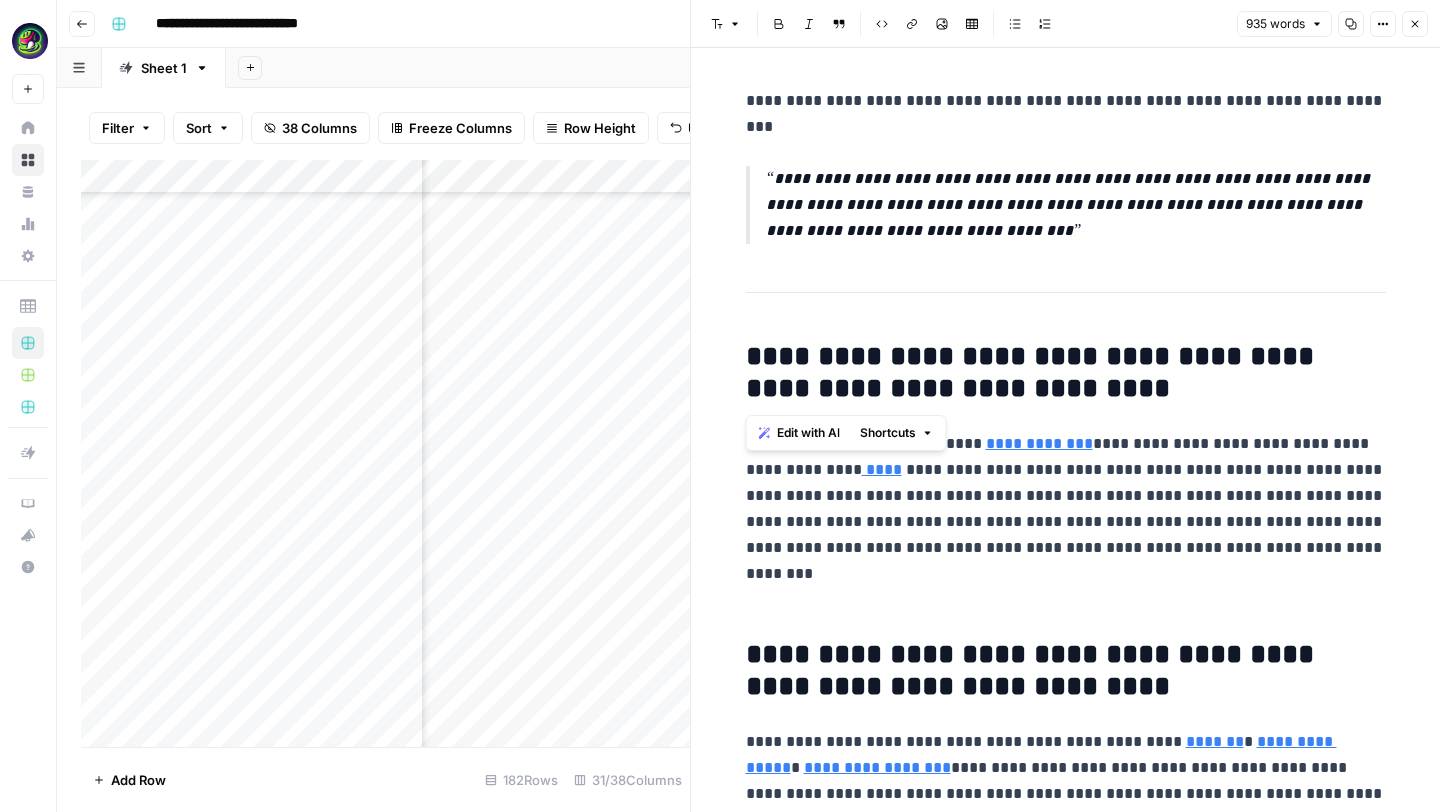 drag, startPoint x: 747, startPoint y: 342, endPoint x: 1109, endPoint y: 383, distance: 364.31442 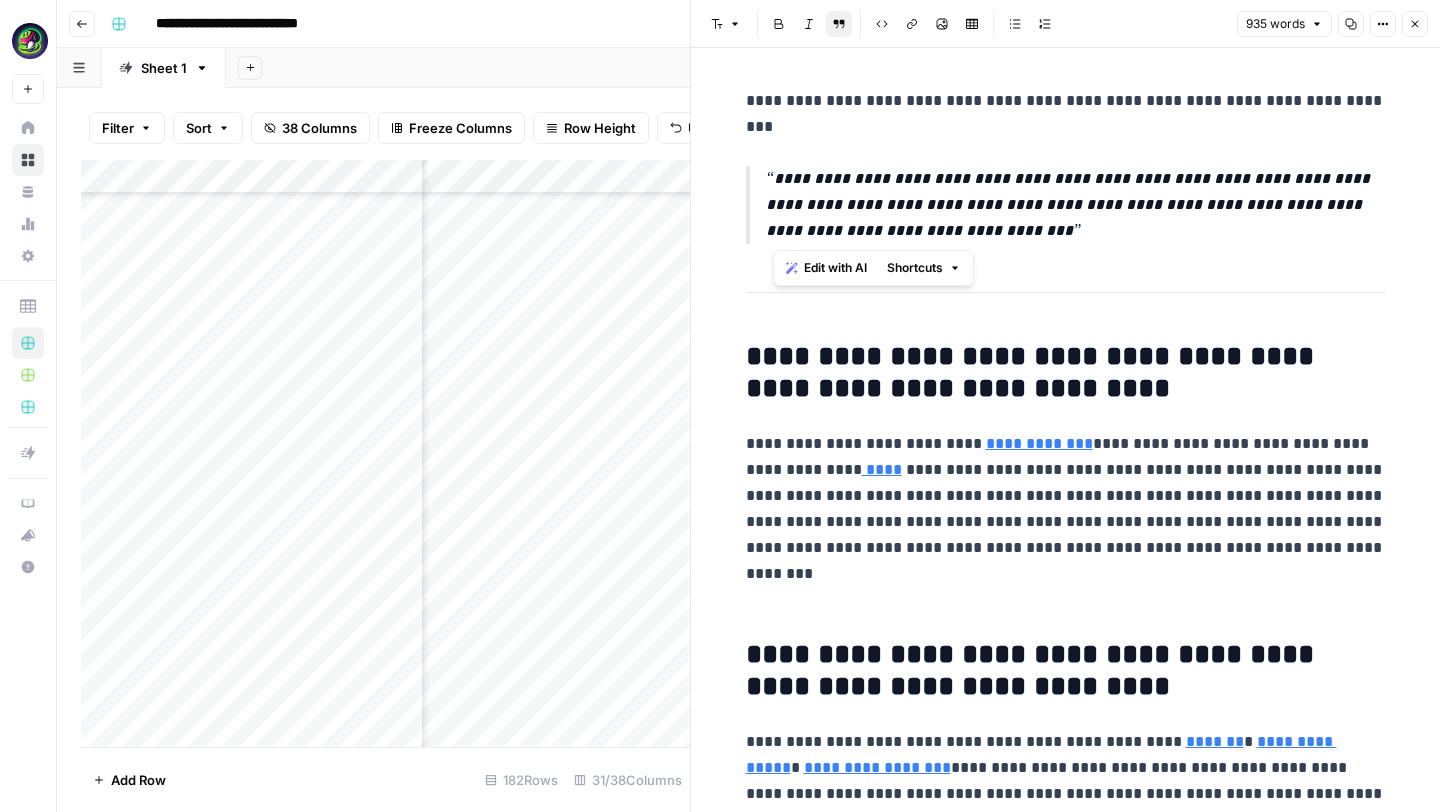 drag, startPoint x: 1081, startPoint y: 244, endPoint x: 702, endPoint y: 152, distance: 390.0064 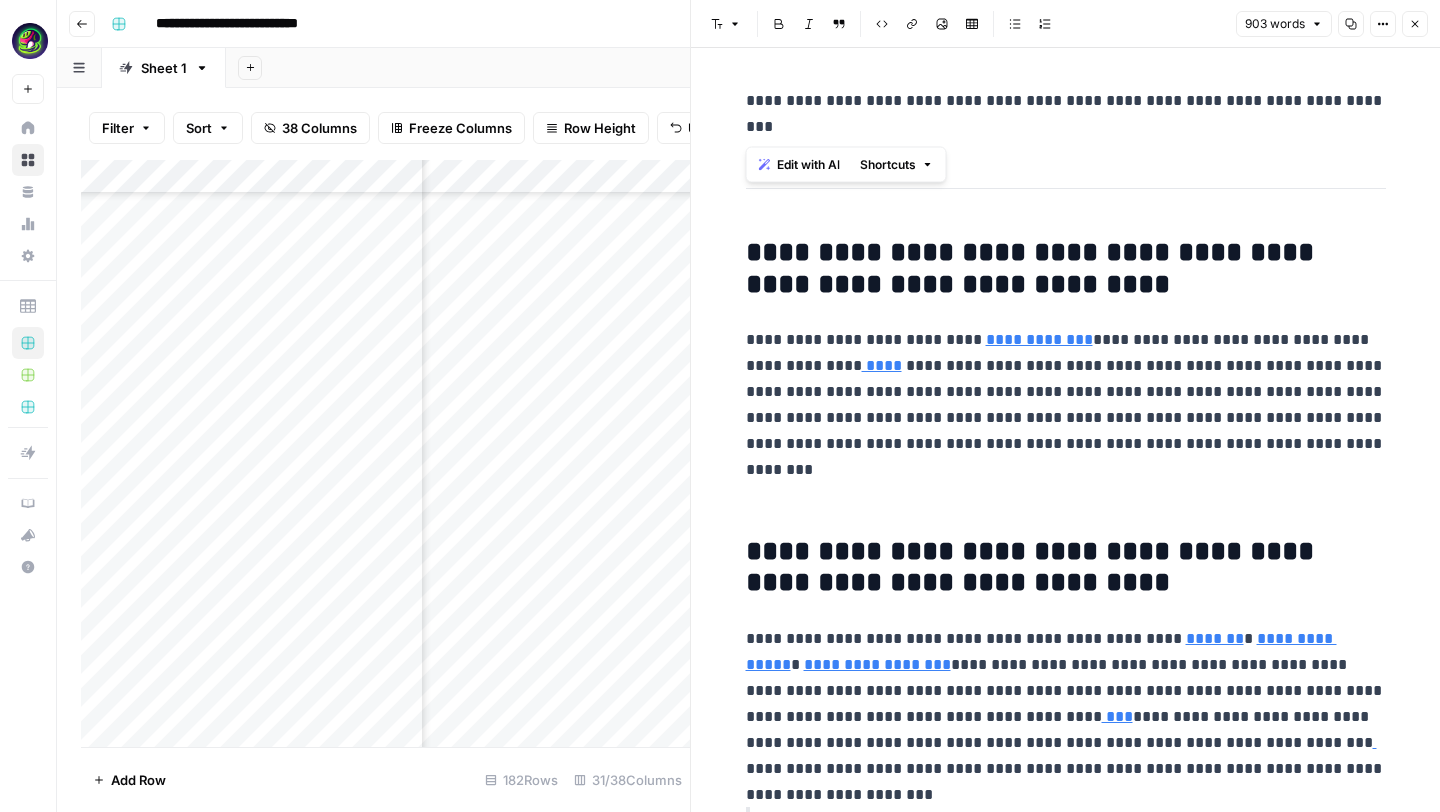 drag, startPoint x: 741, startPoint y: 93, endPoint x: 873, endPoint y: 135, distance: 138.52075 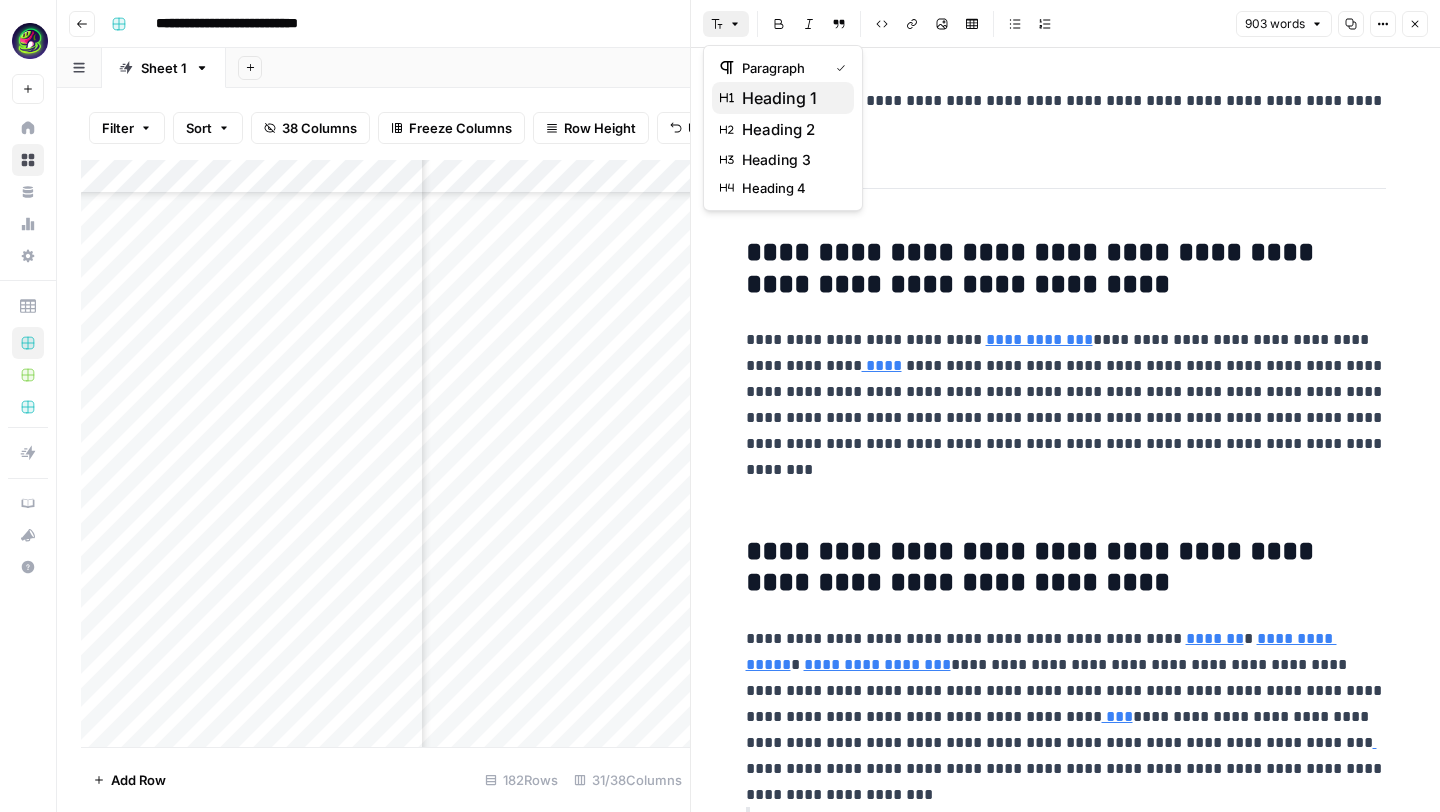 click on "heading 1" at bounding box center (790, 98) 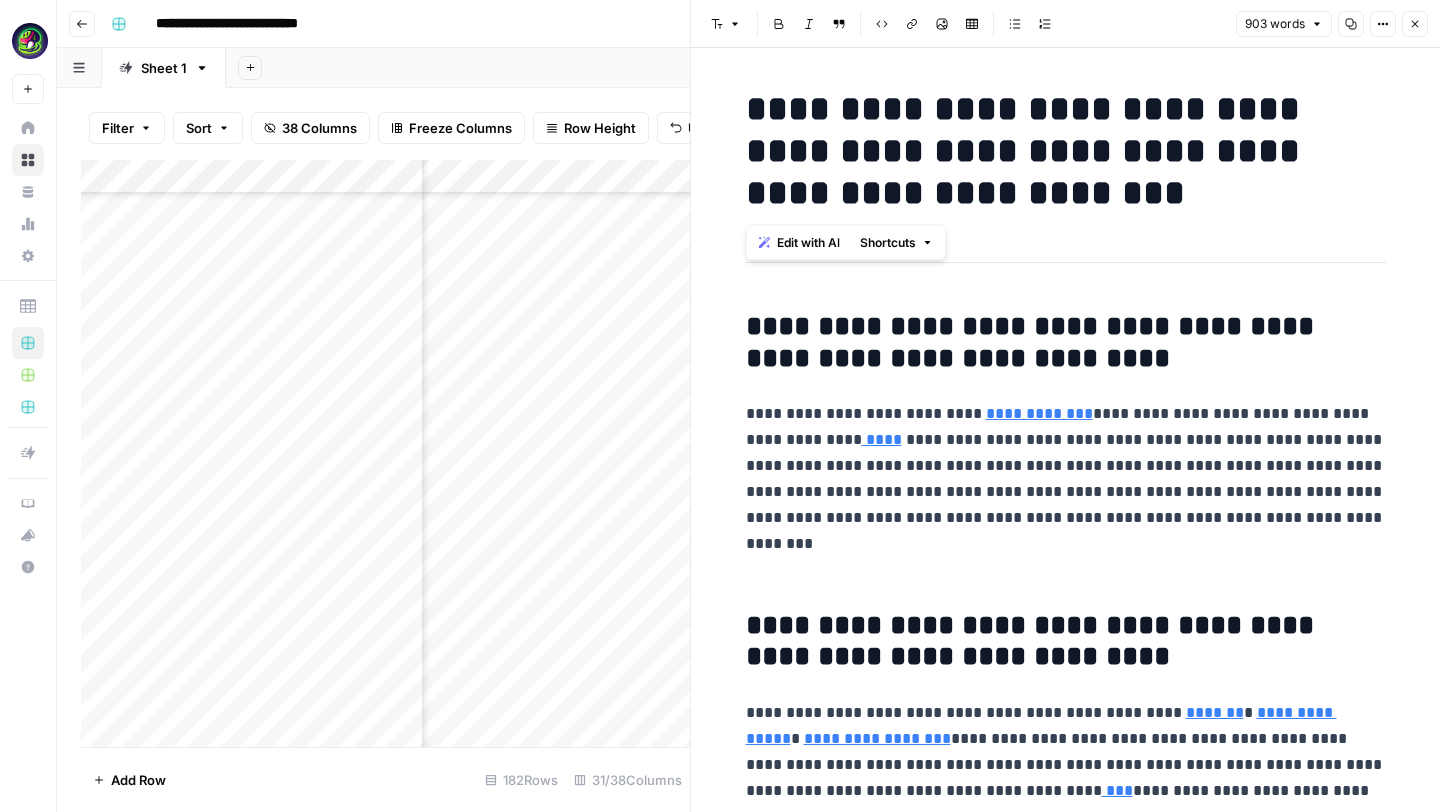 click on "**********" at bounding box center (1066, 151) 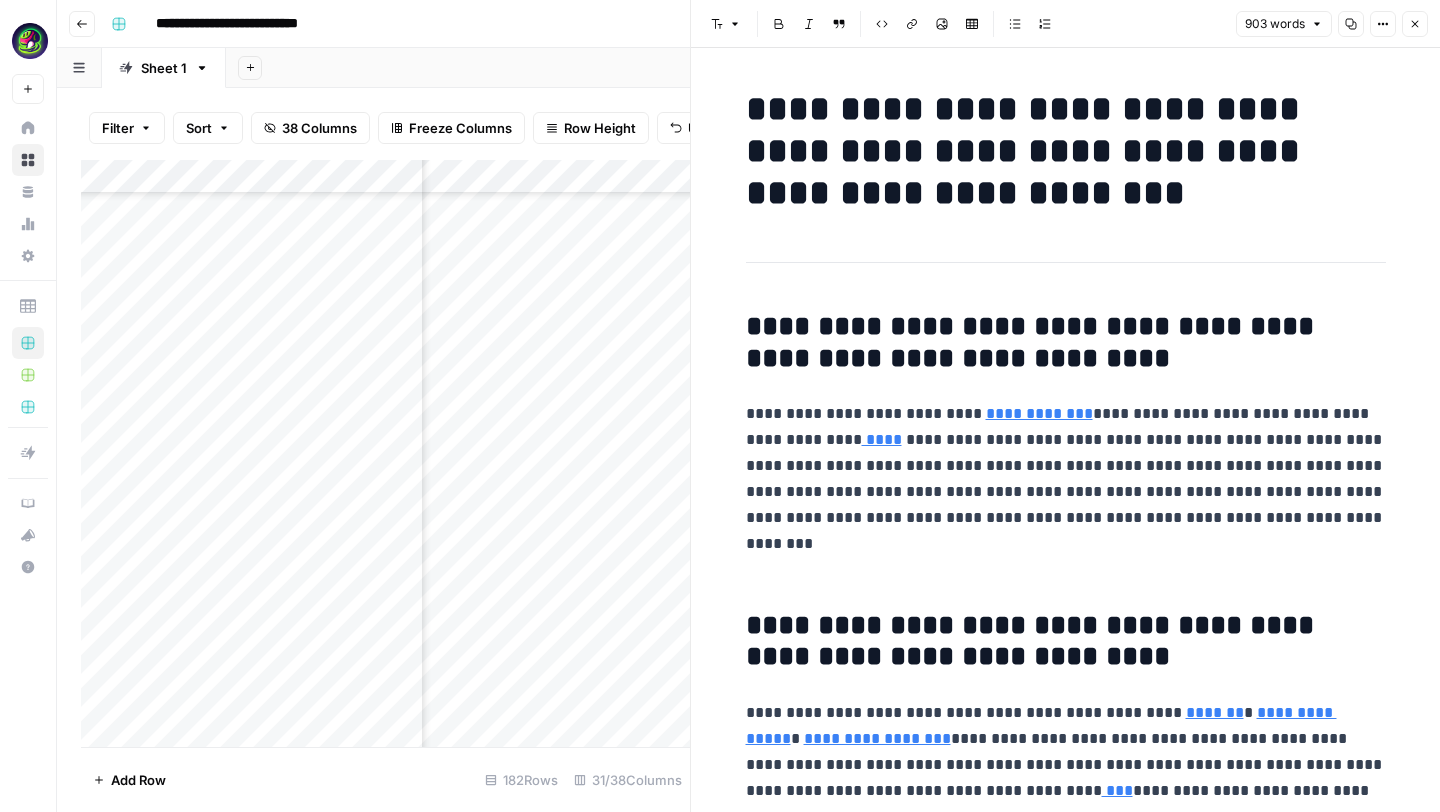click on "**********" at bounding box center (1066, 1876) 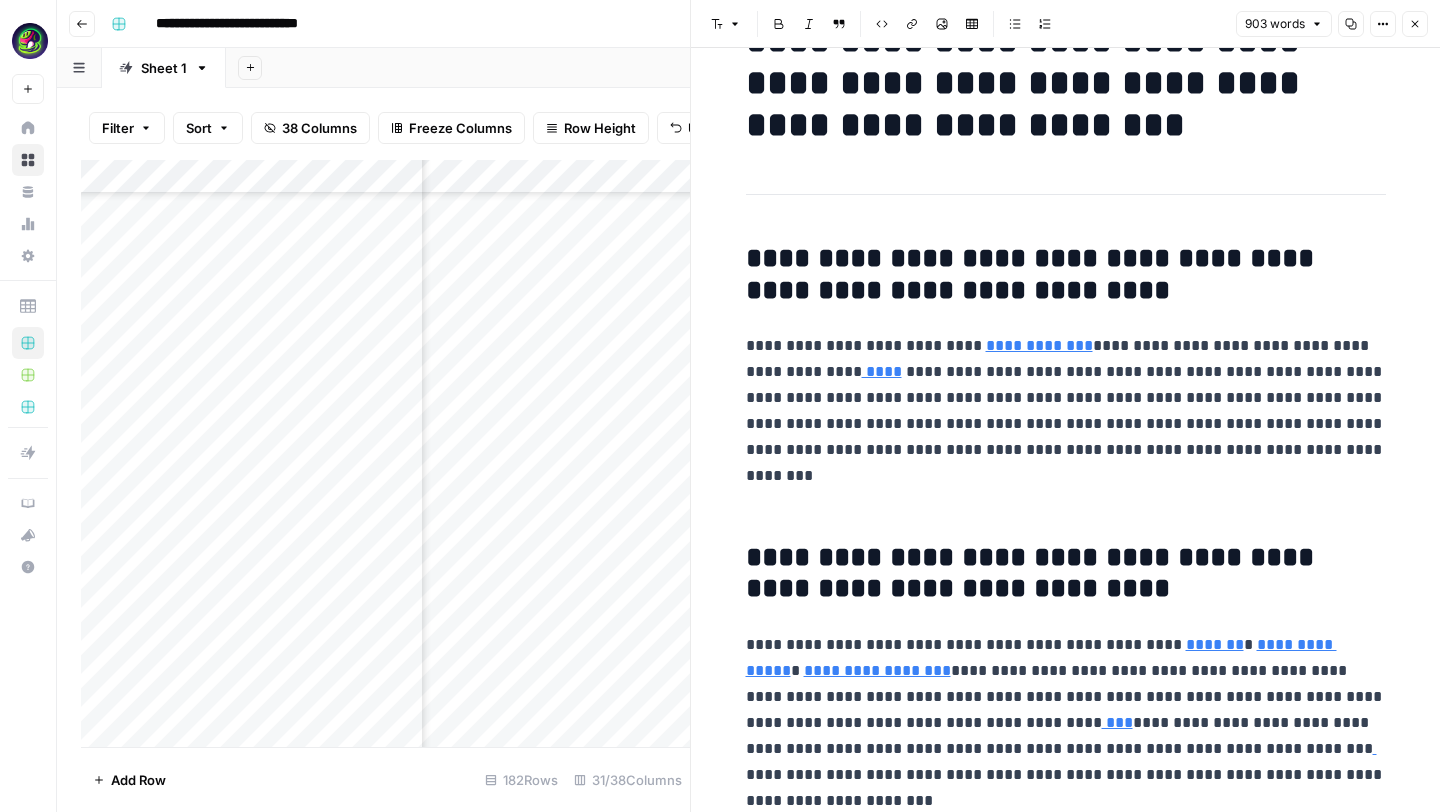 scroll, scrollTop: 72, scrollLeft: 0, axis: vertical 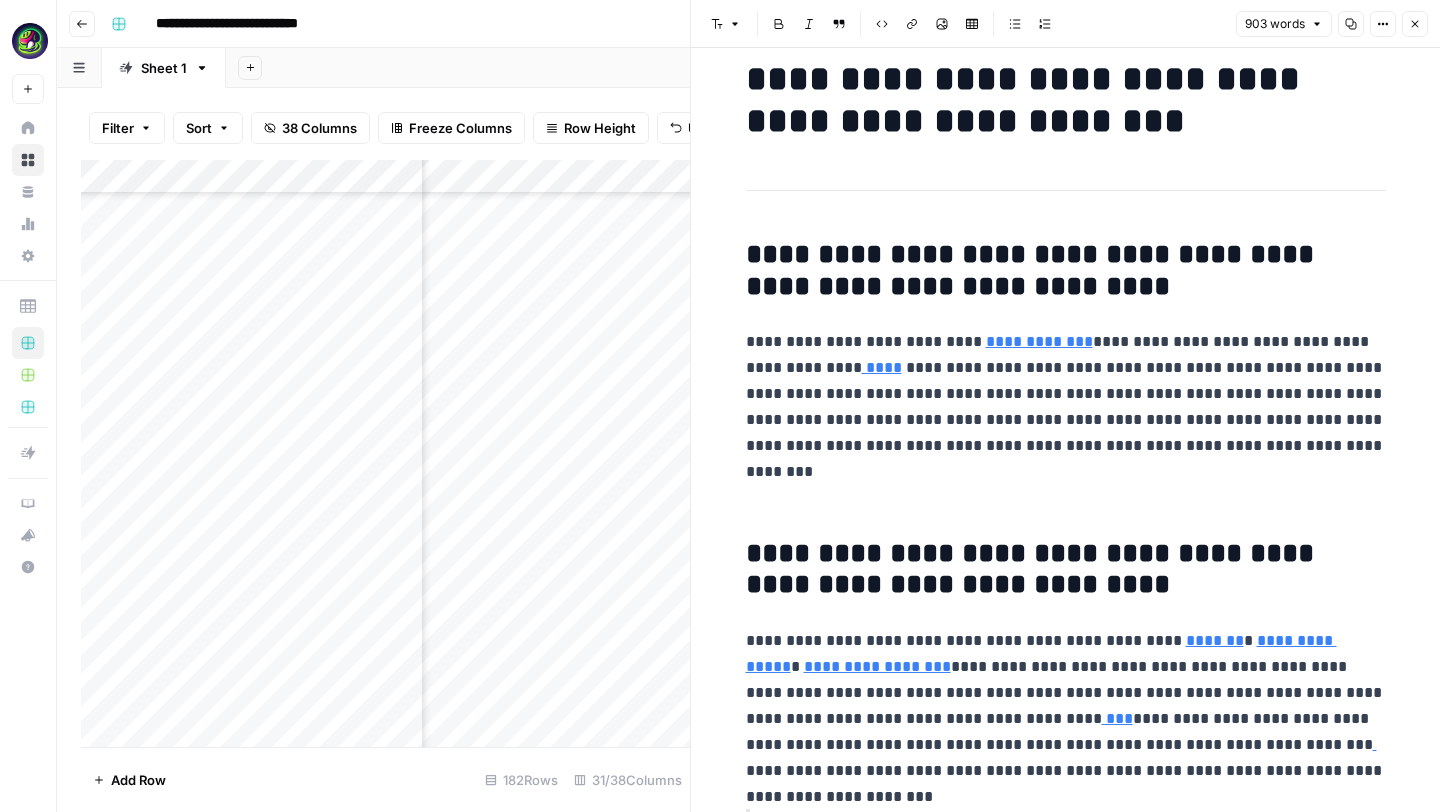 click on "**********" at bounding box center [1065, 1788] 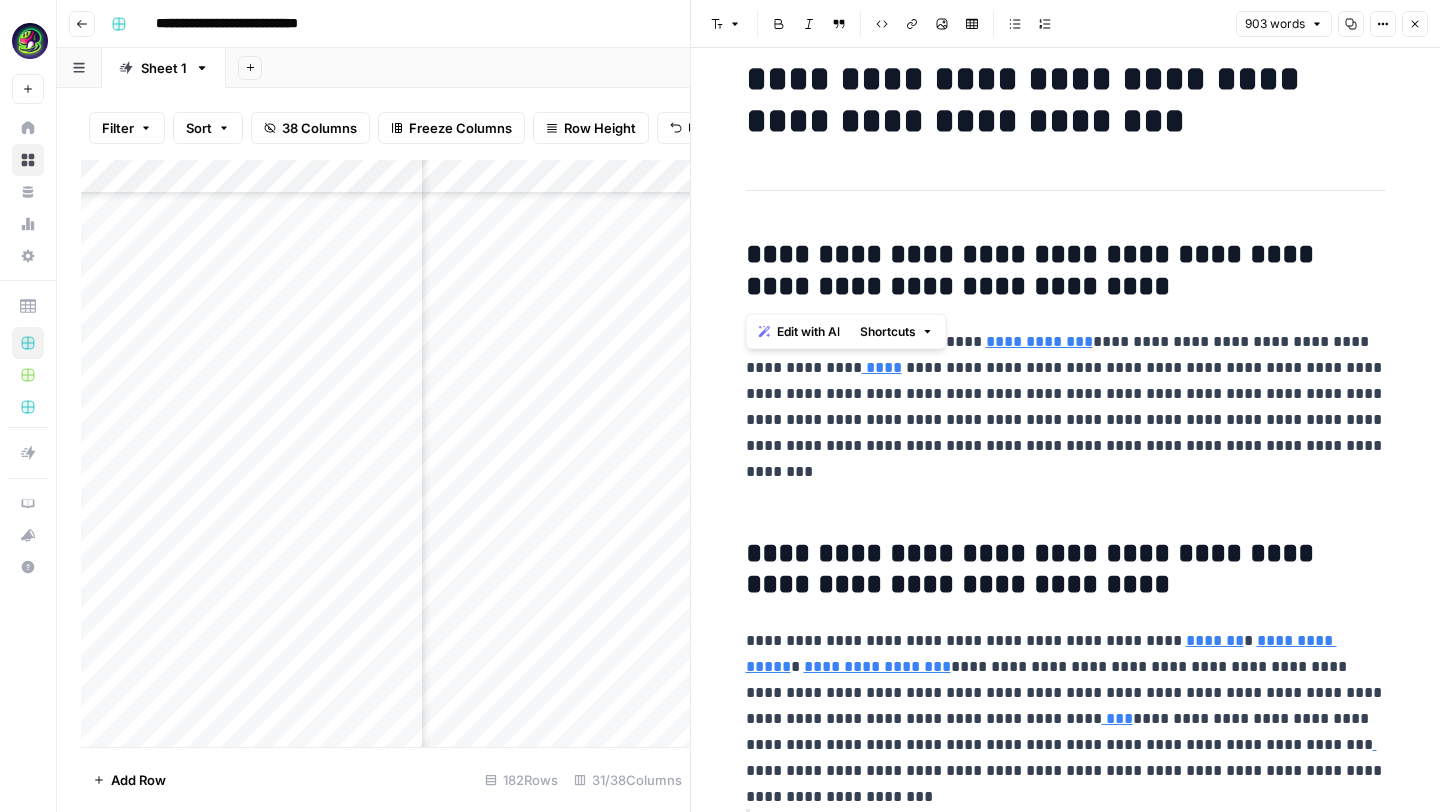 drag, startPoint x: 744, startPoint y: 253, endPoint x: 1087, endPoint y: 280, distance: 344.06104 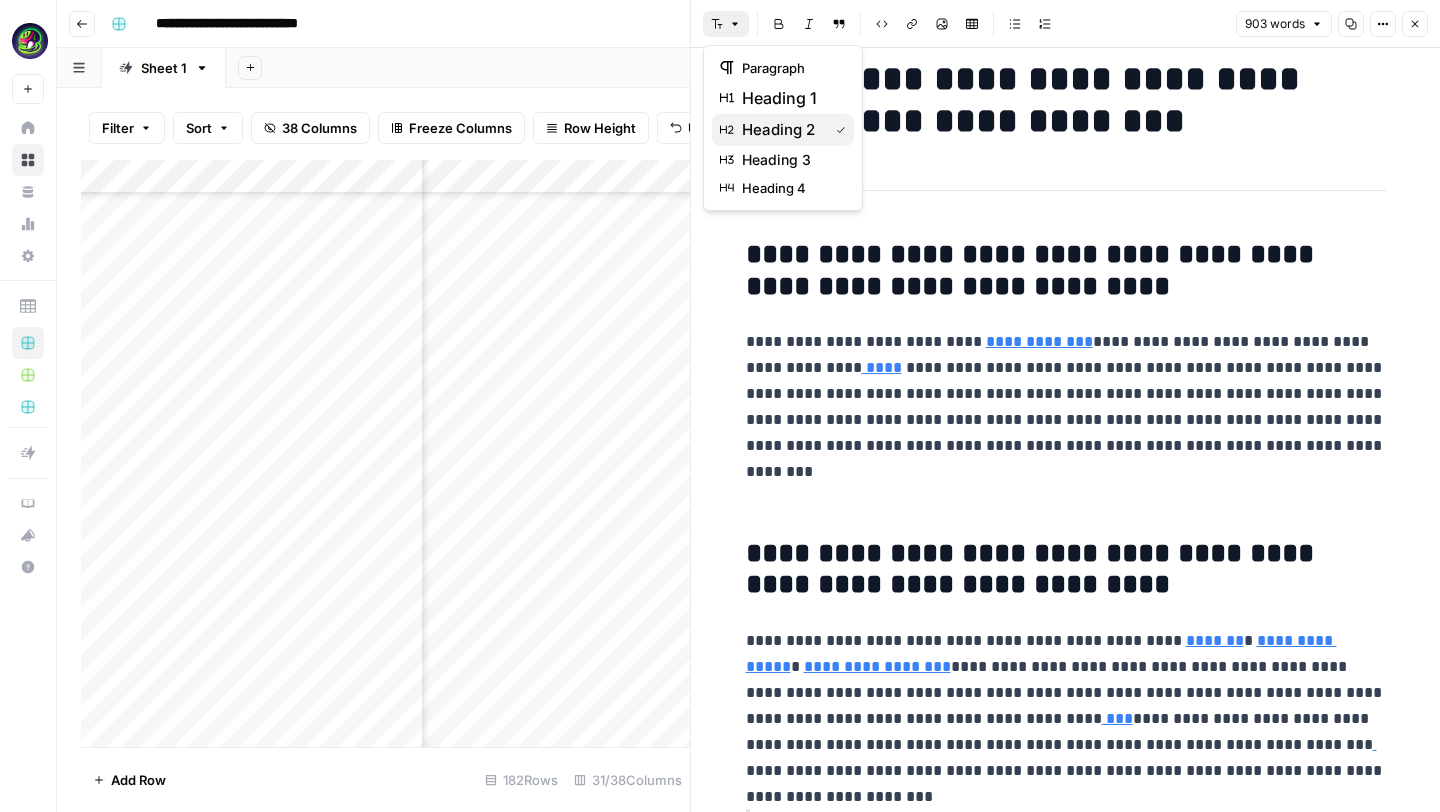 click on "heading 2" at bounding box center (781, 130) 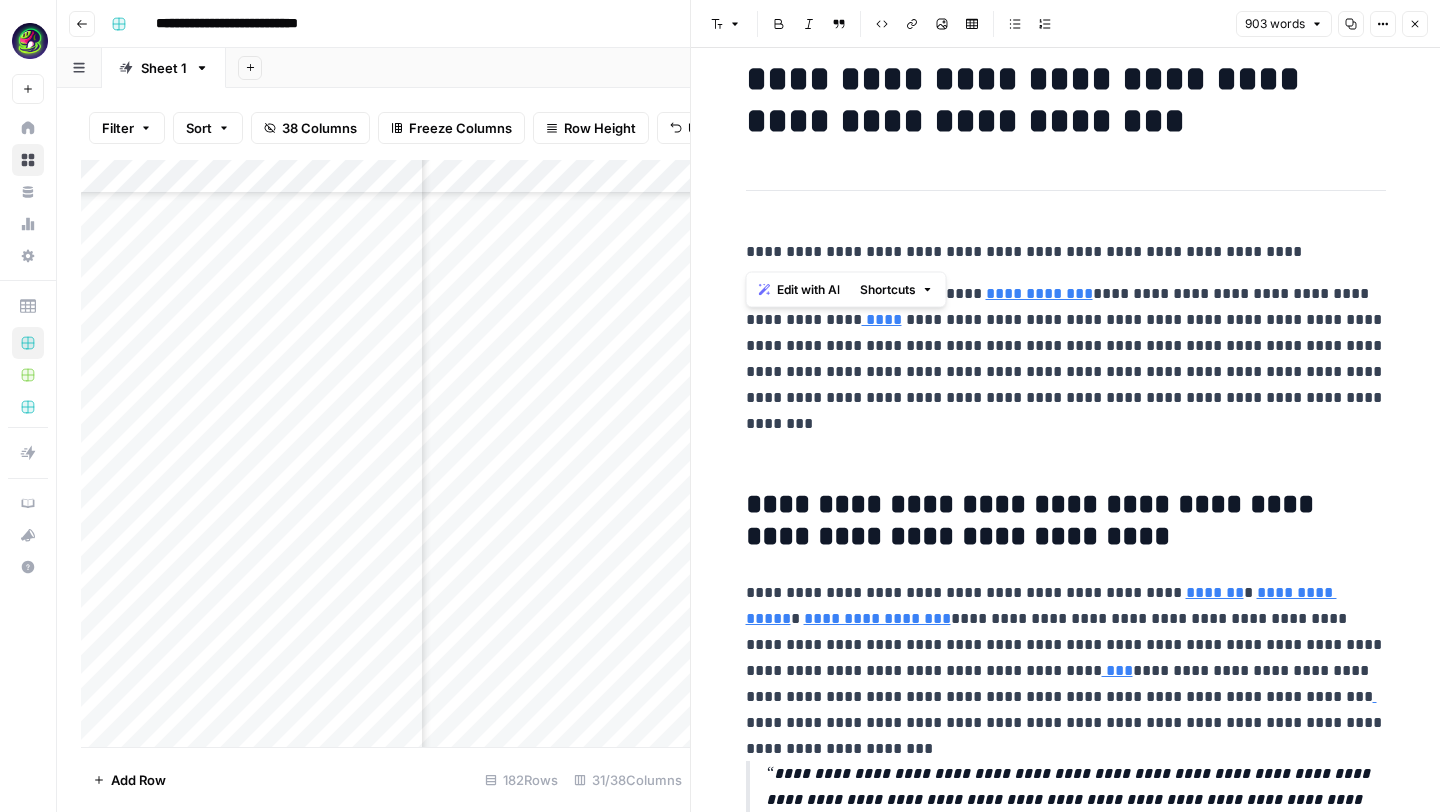 click 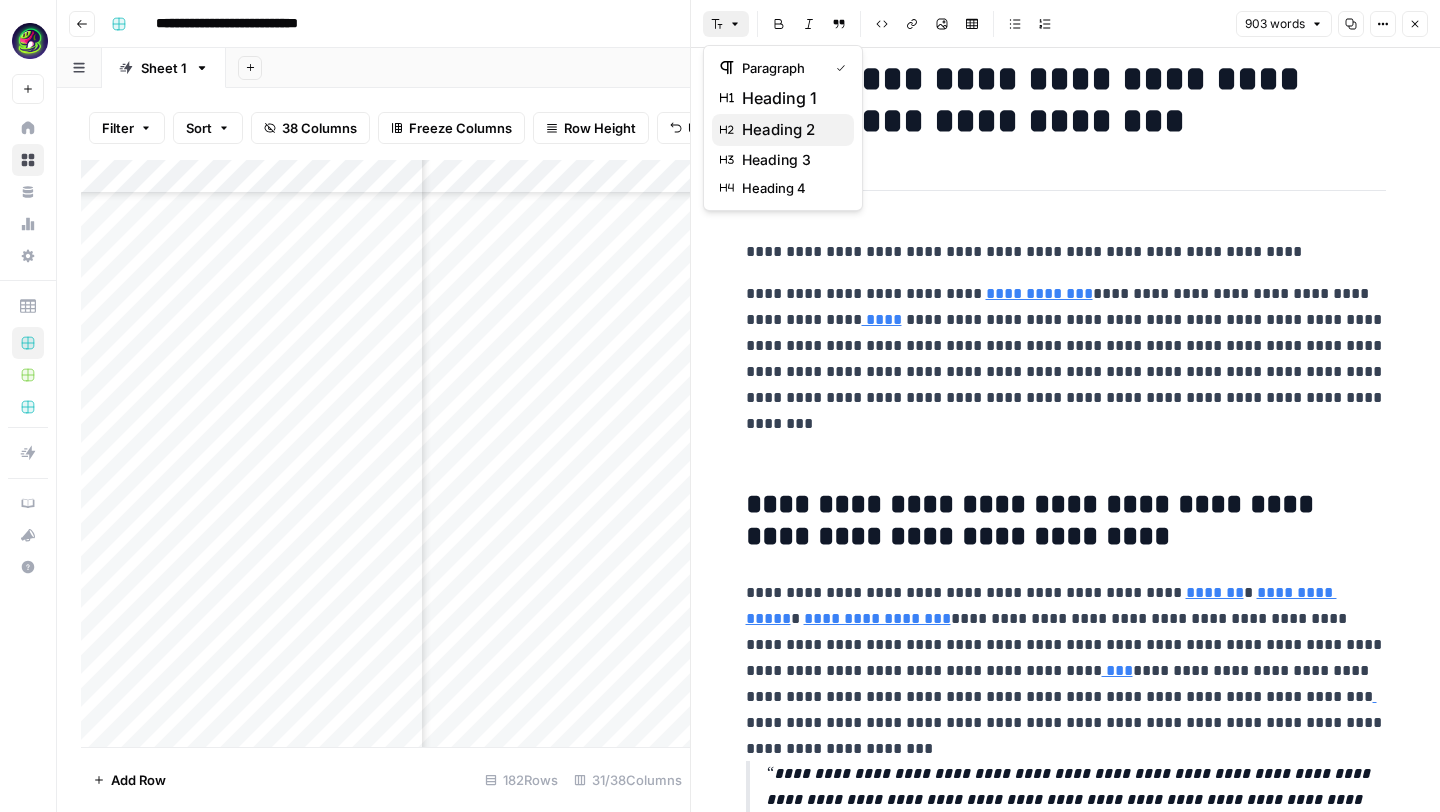 click on "heading 2" at bounding box center [790, 130] 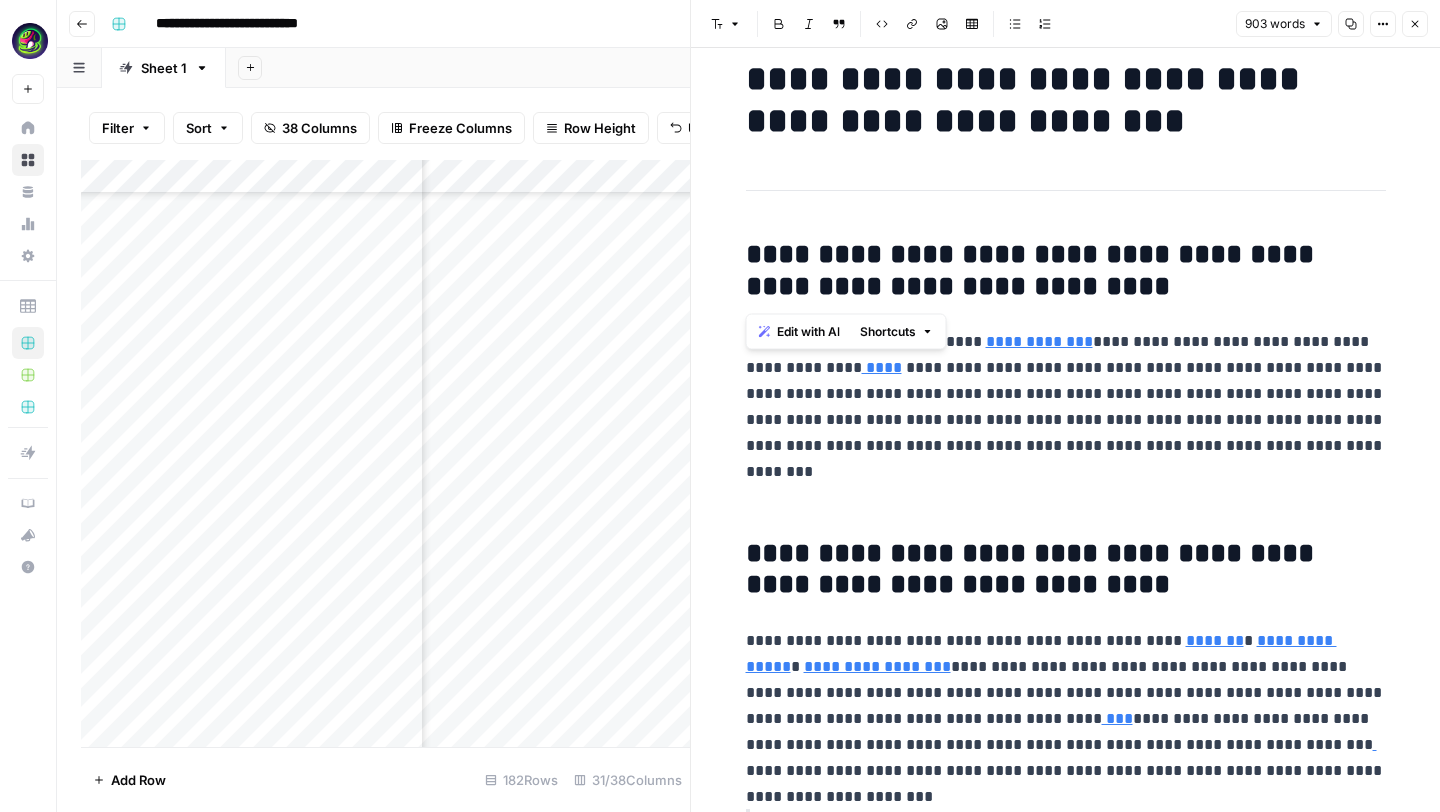 click on "**********" at bounding box center [1066, 271] 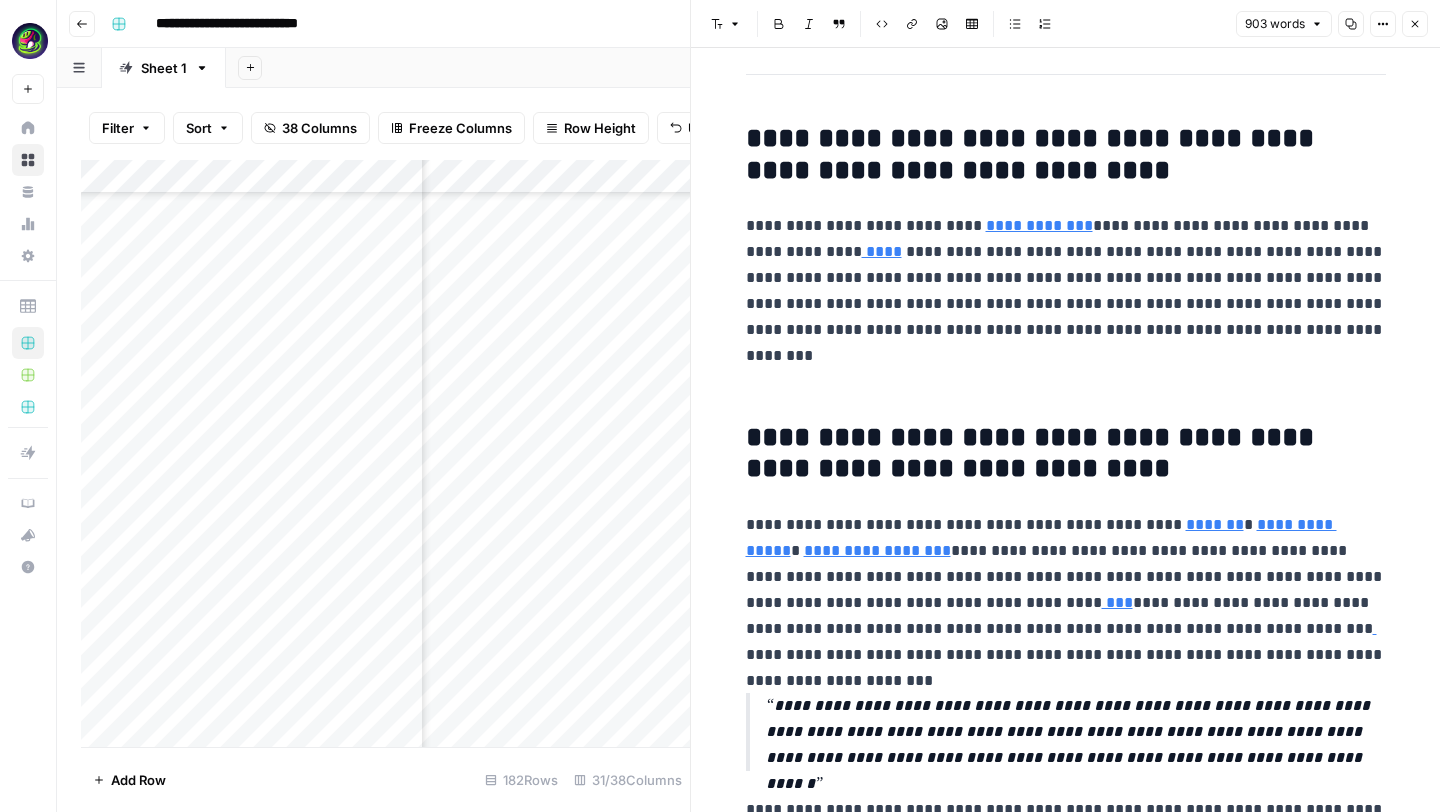 scroll, scrollTop: 199, scrollLeft: 0, axis: vertical 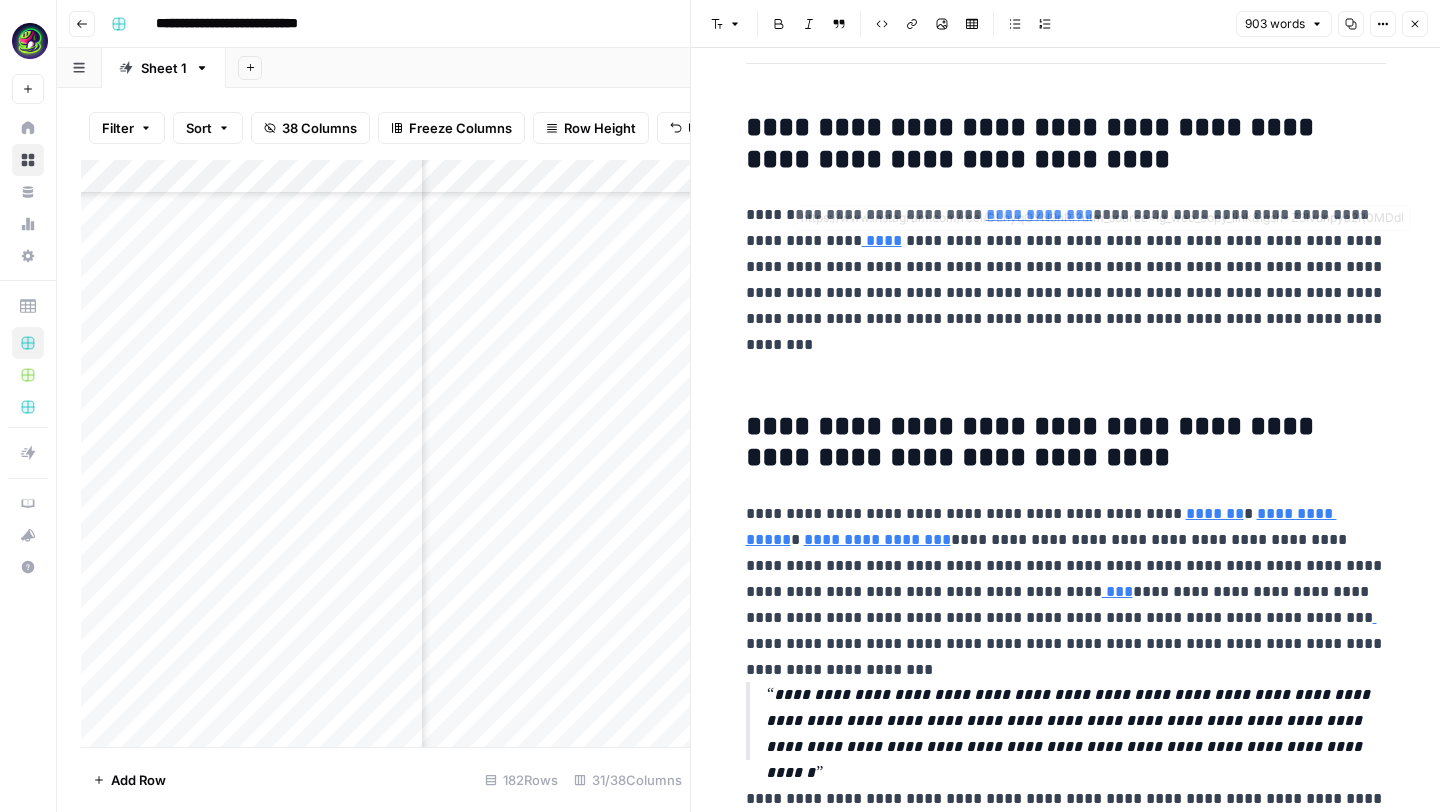 click on "**********" at bounding box center [1066, 267] 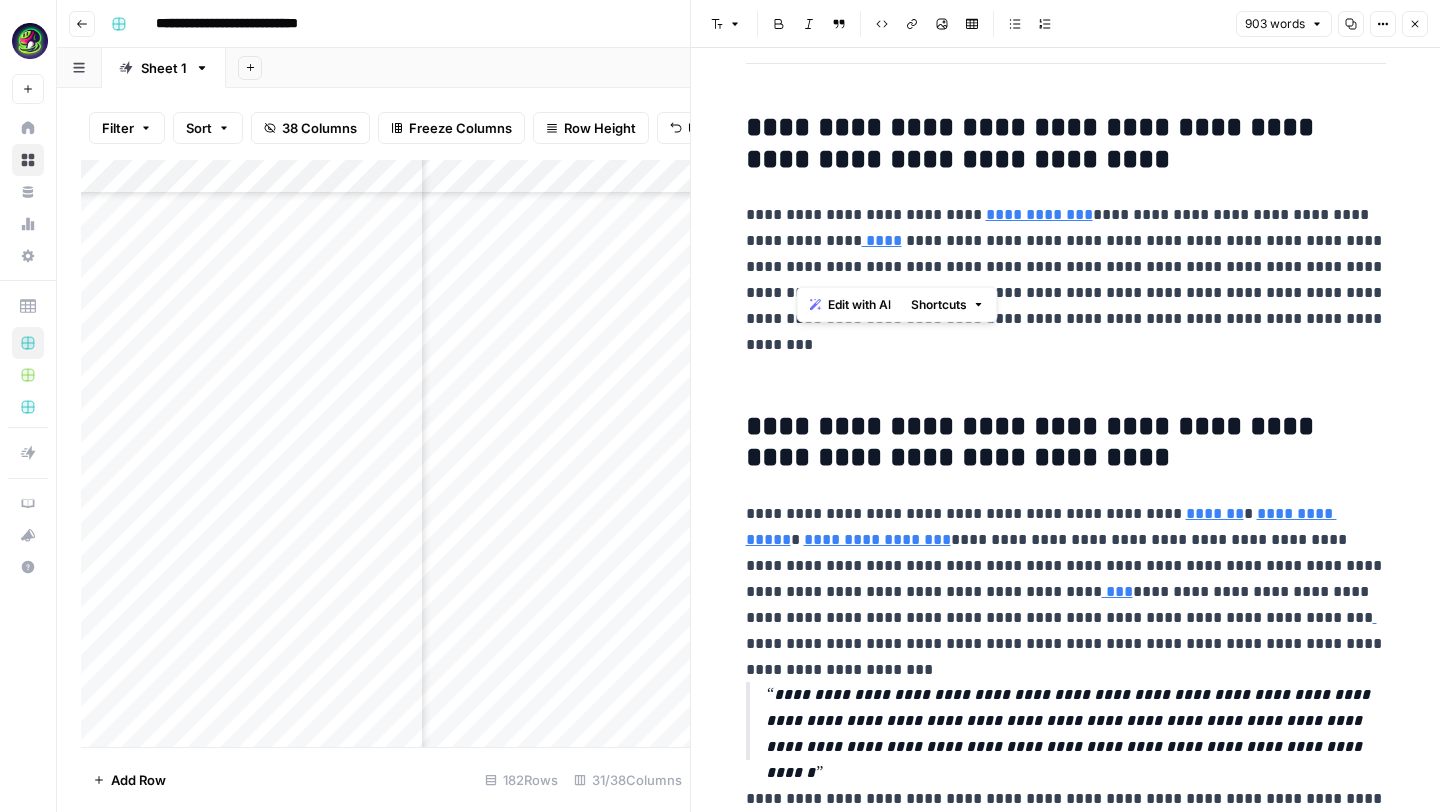 drag, startPoint x: 796, startPoint y: 214, endPoint x: 934, endPoint y: 282, distance: 153.84407 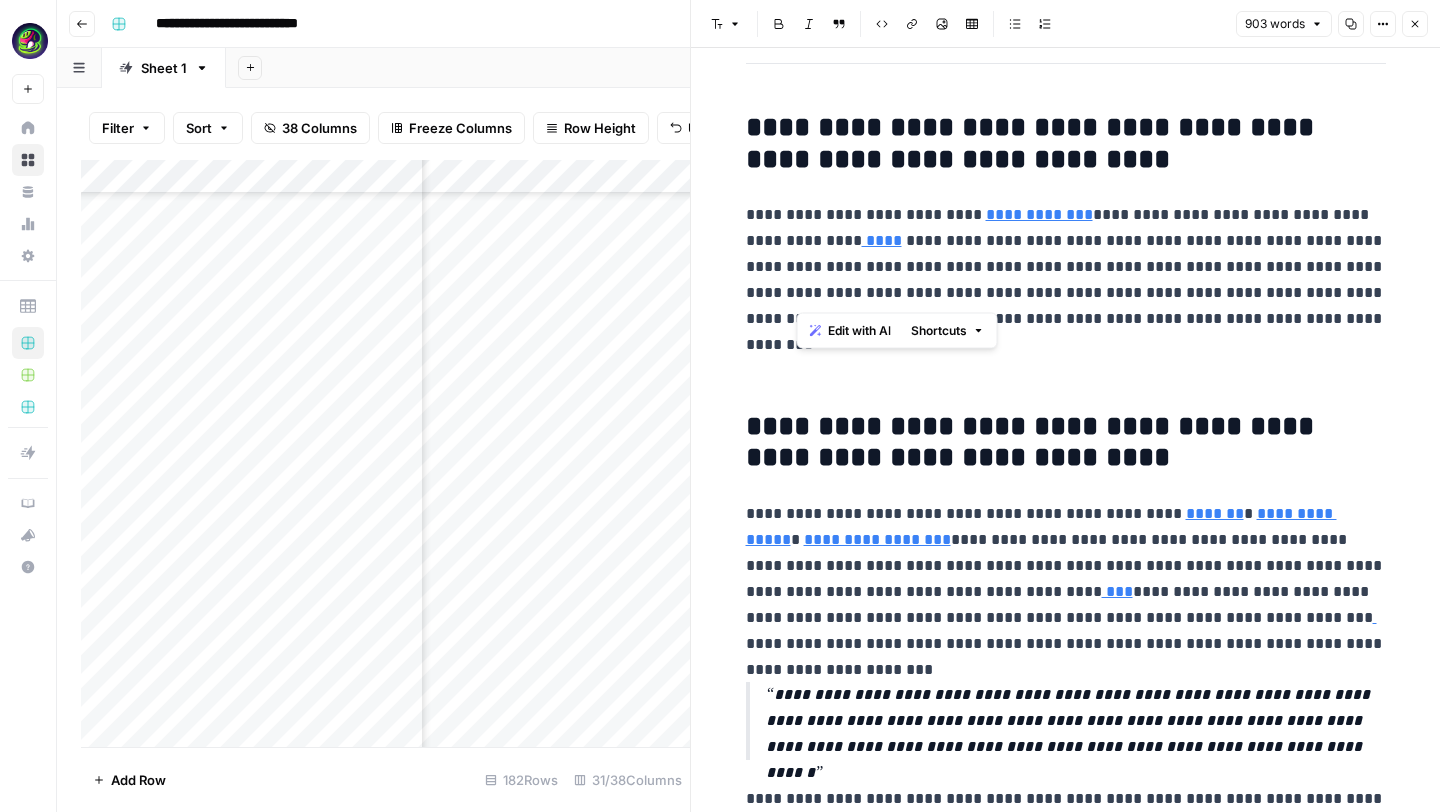 click on "**********" at bounding box center [1066, 267] 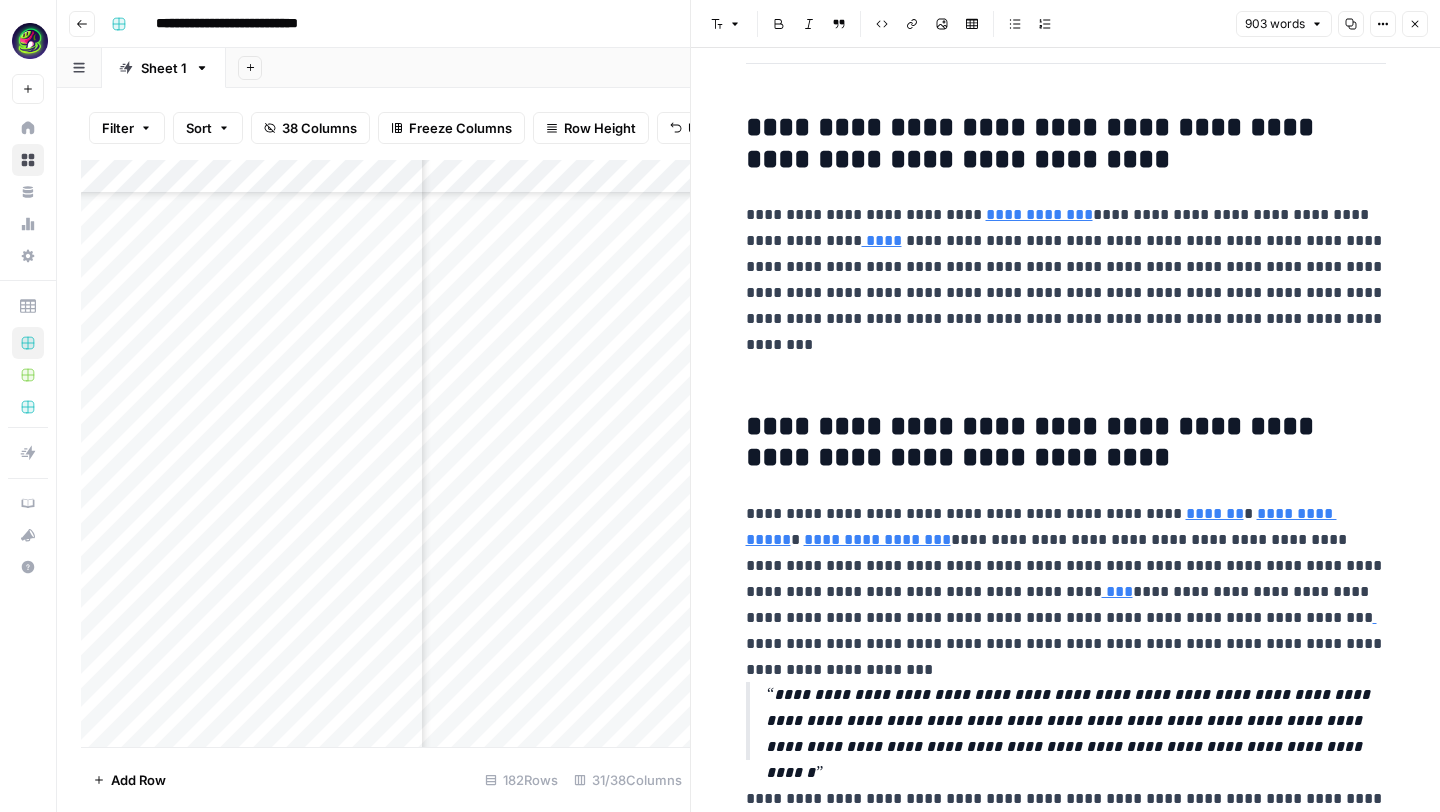 drag, startPoint x: 795, startPoint y: 213, endPoint x: 915, endPoint y: 214, distance: 120.004166 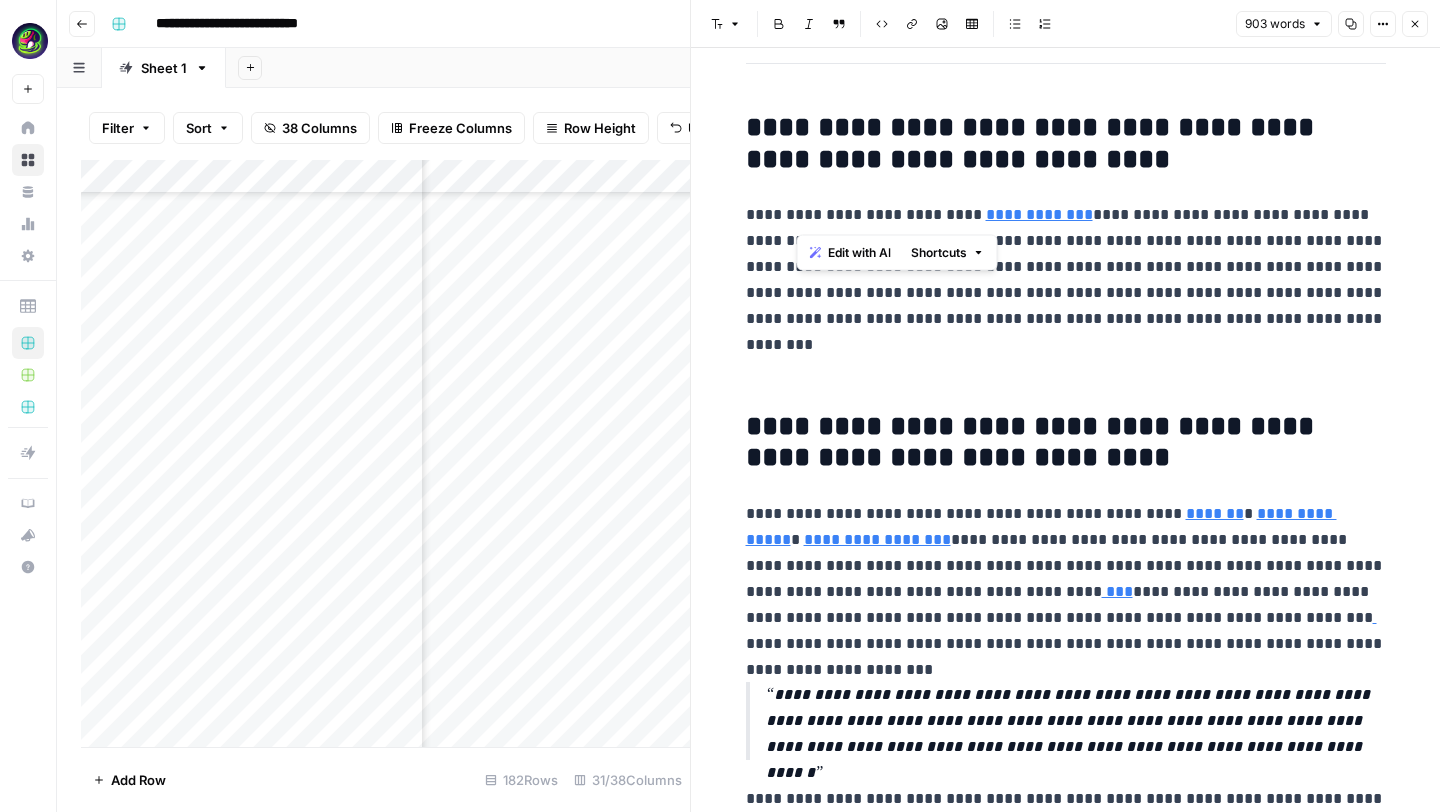 click on "**********" at bounding box center [1066, 267] 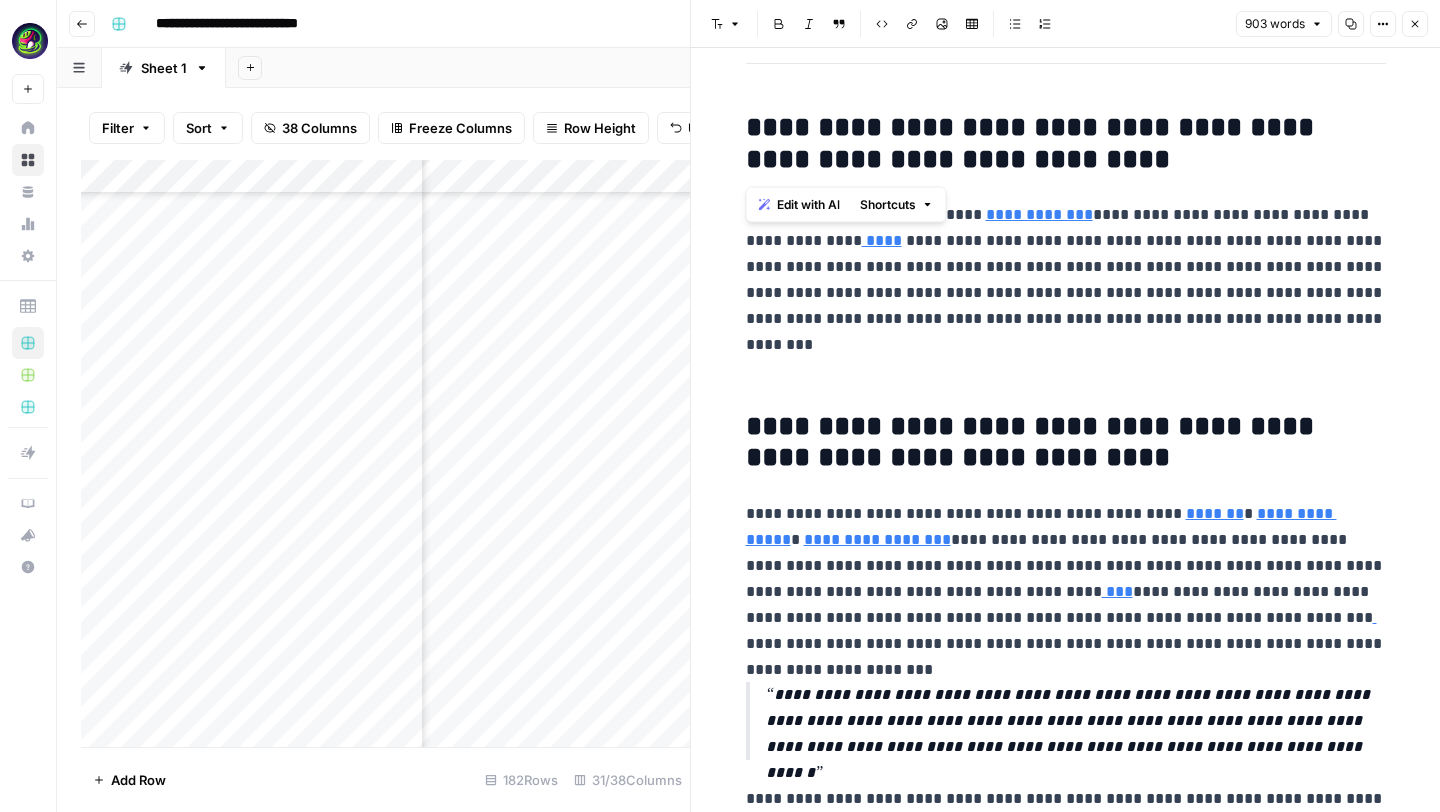 drag, startPoint x: 748, startPoint y: 120, endPoint x: 1067, endPoint y: 146, distance: 320.0578 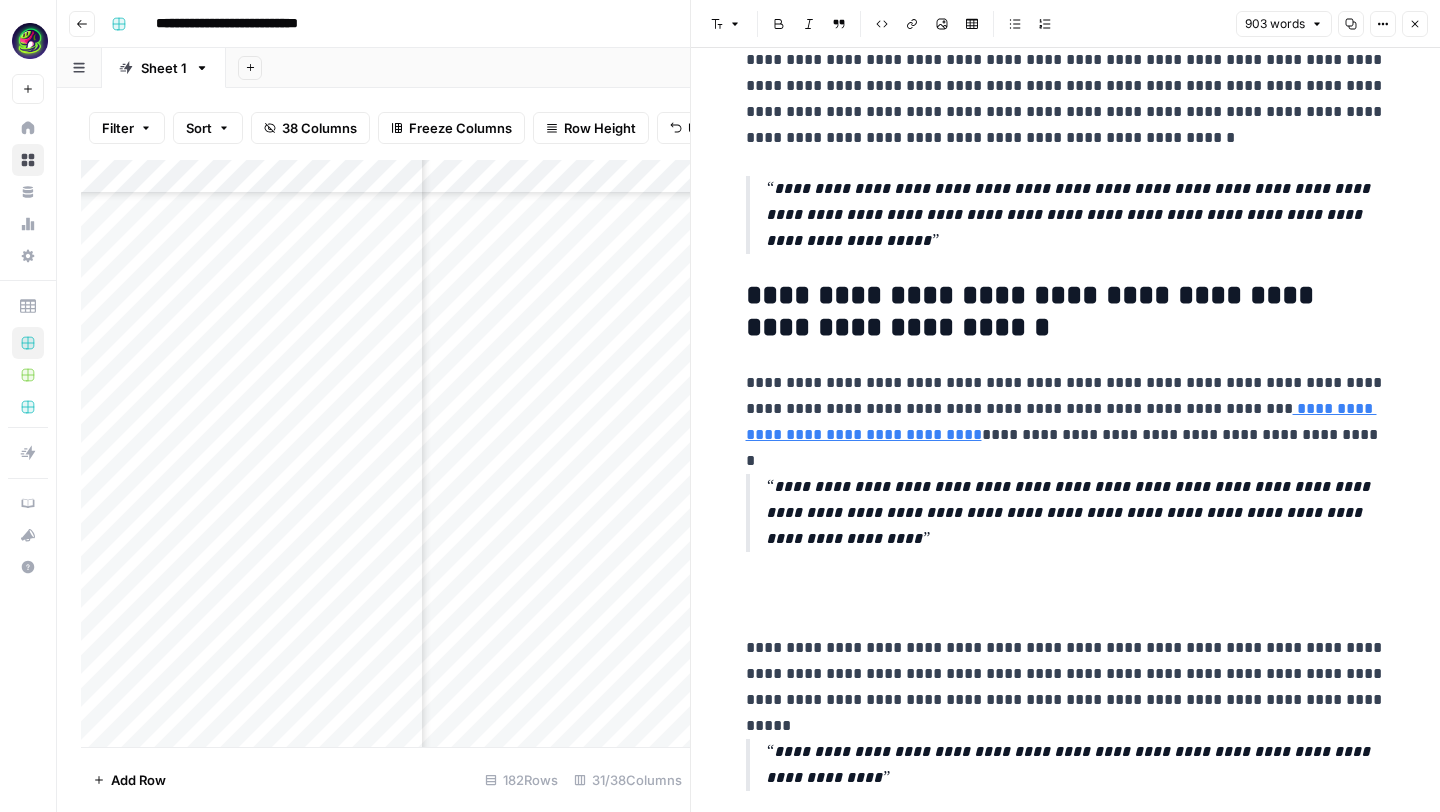 scroll, scrollTop: 941, scrollLeft: 0, axis: vertical 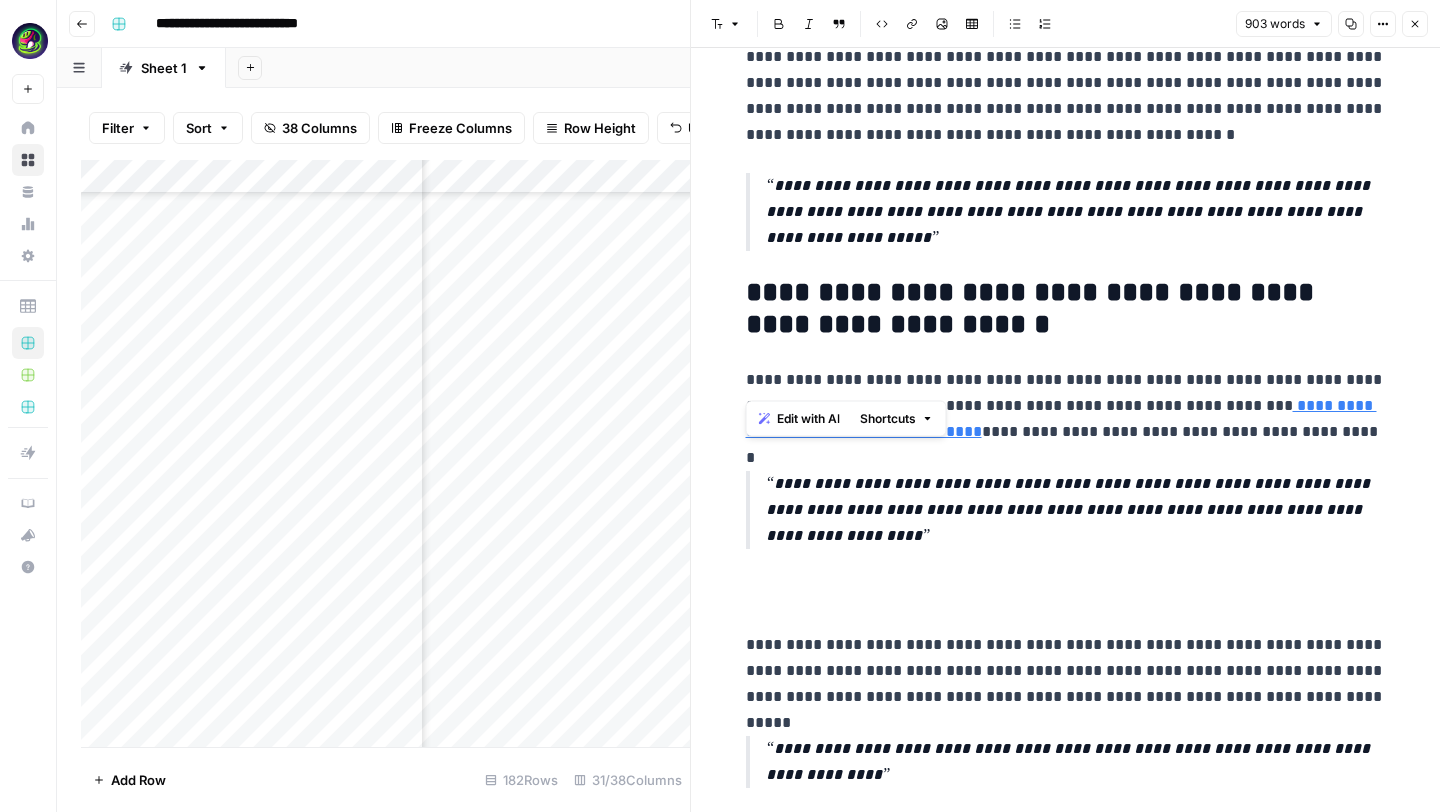 drag, startPoint x: 746, startPoint y: 329, endPoint x: 1074, endPoint y: 394, distance: 334.37854 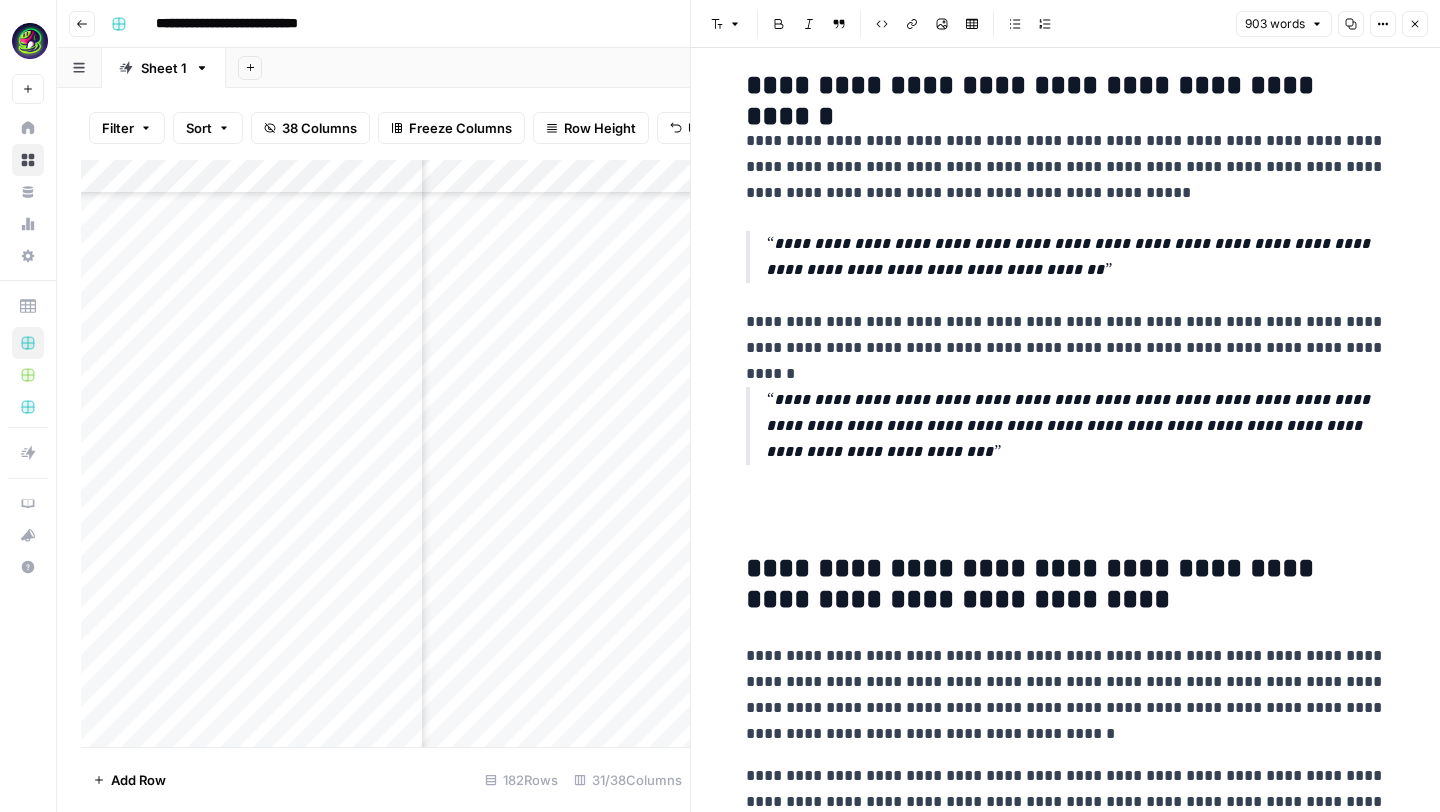 scroll, scrollTop: 2606, scrollLeft: 0, axis: vertical 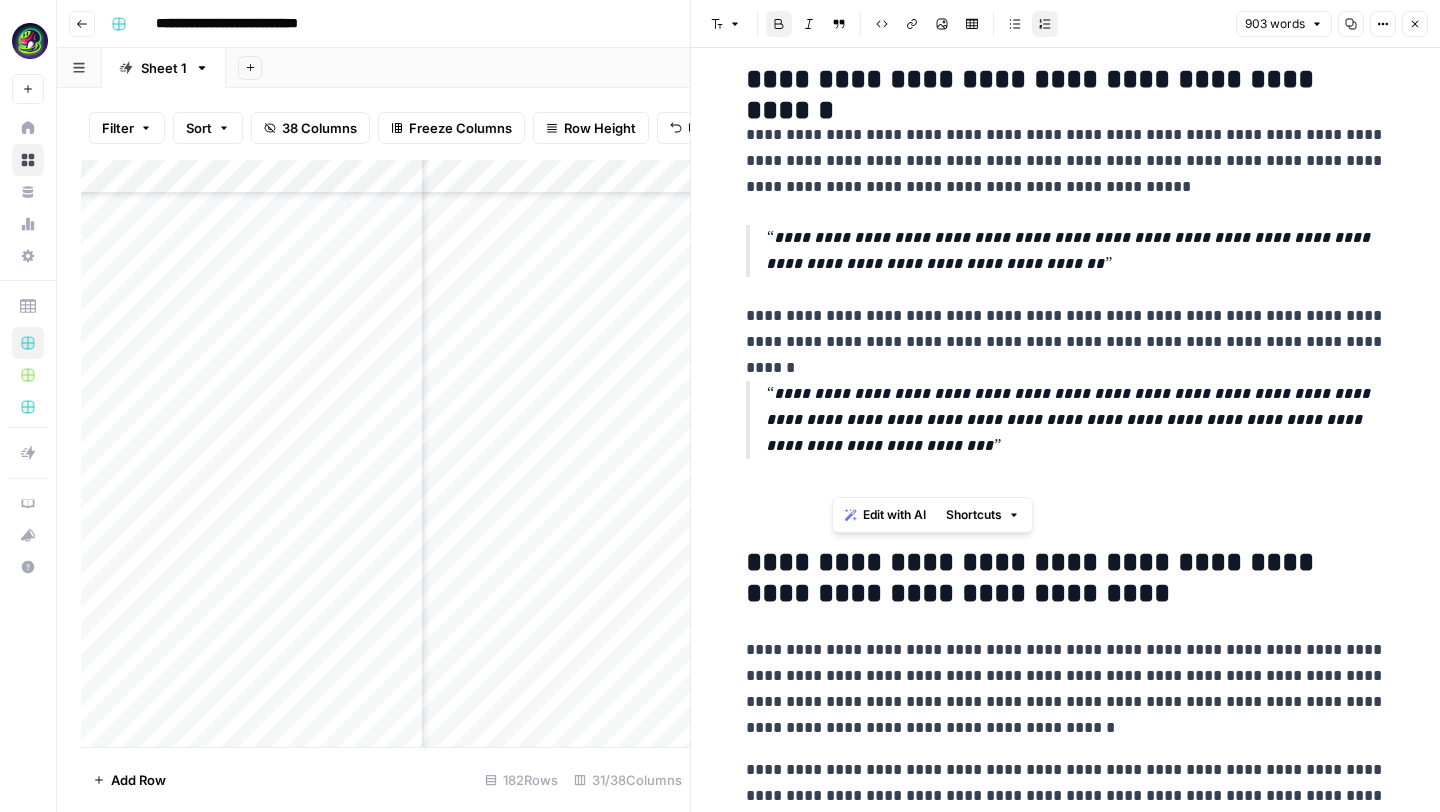 drag, startPoint x: 834, startPoint y: 477, endPoint x: 948, endPoint y: 477, distance: 114 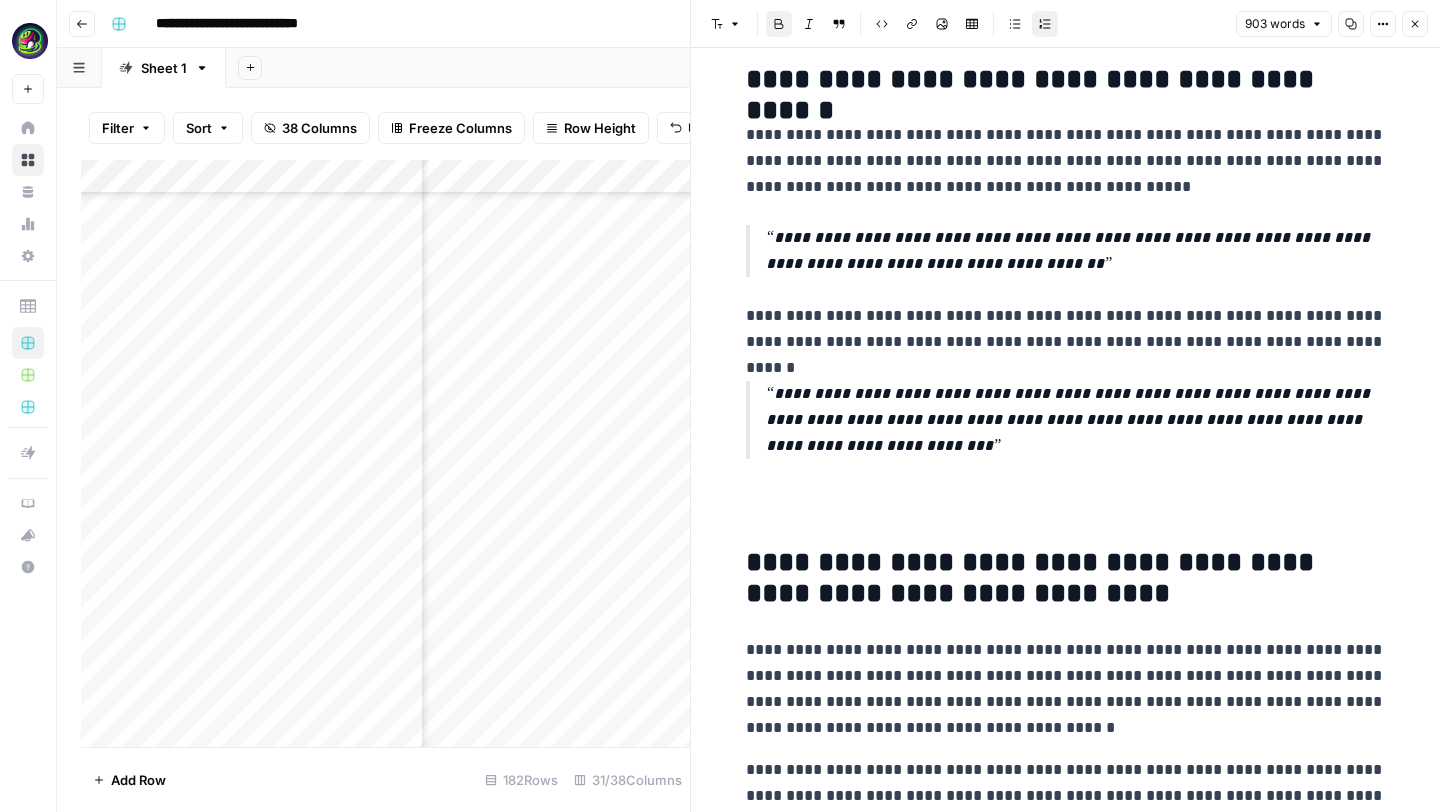 click on "**********" at bounding box center (882, -614) 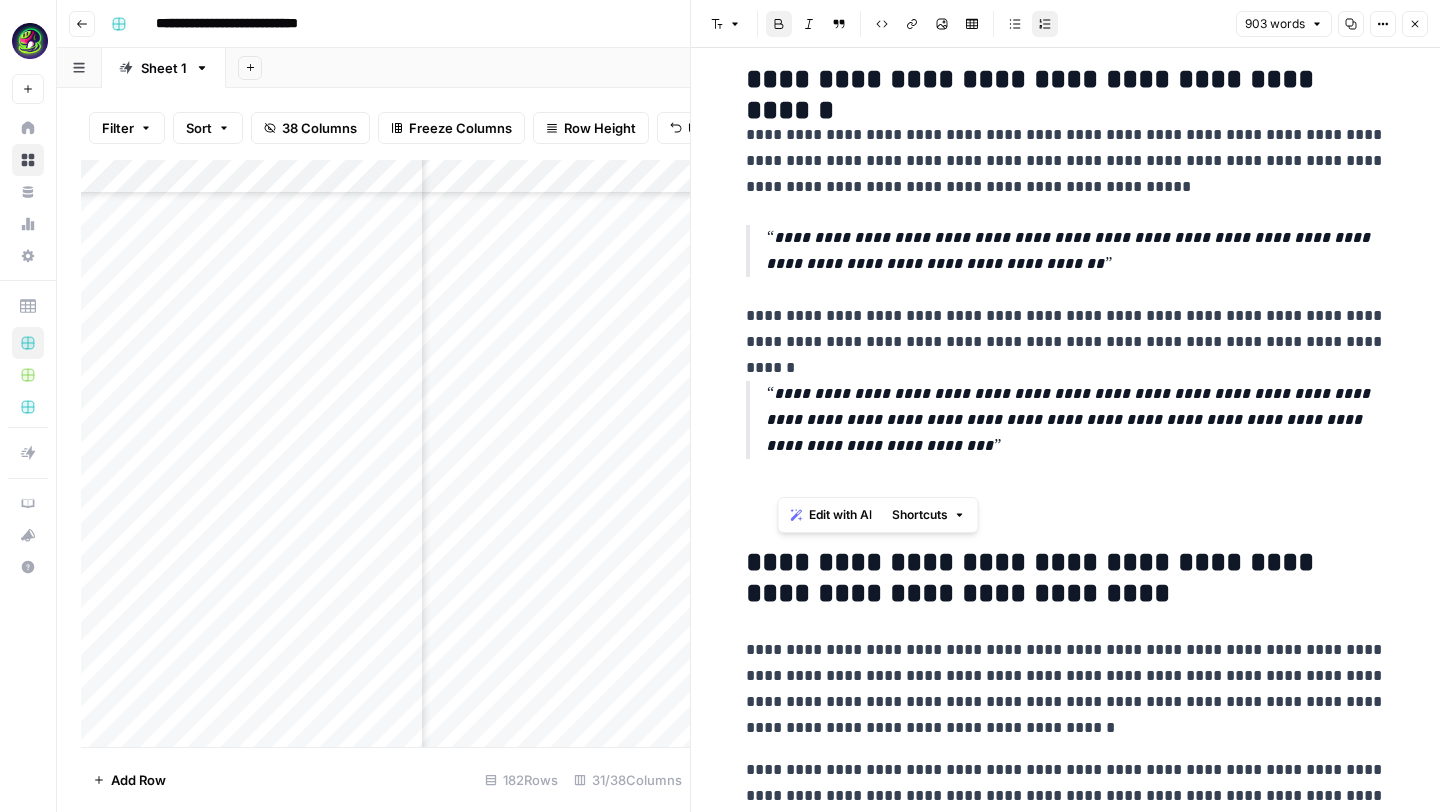 drag, startPoint x: 1016, startPoint y: 466, endPoint x: 714, endPoint y: 448, distance: 302.53595 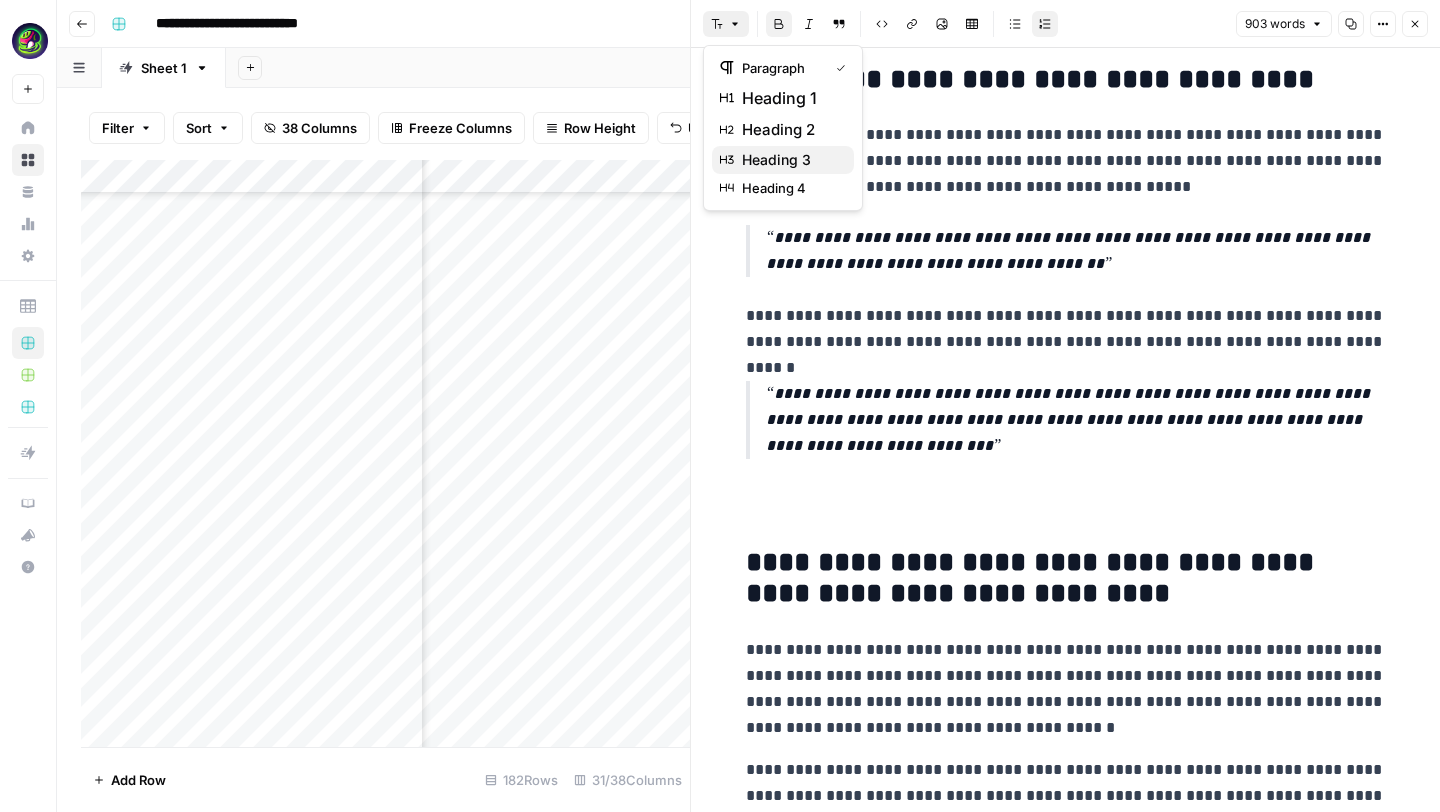 click on "heading 3" at bounding box center [790, 160] 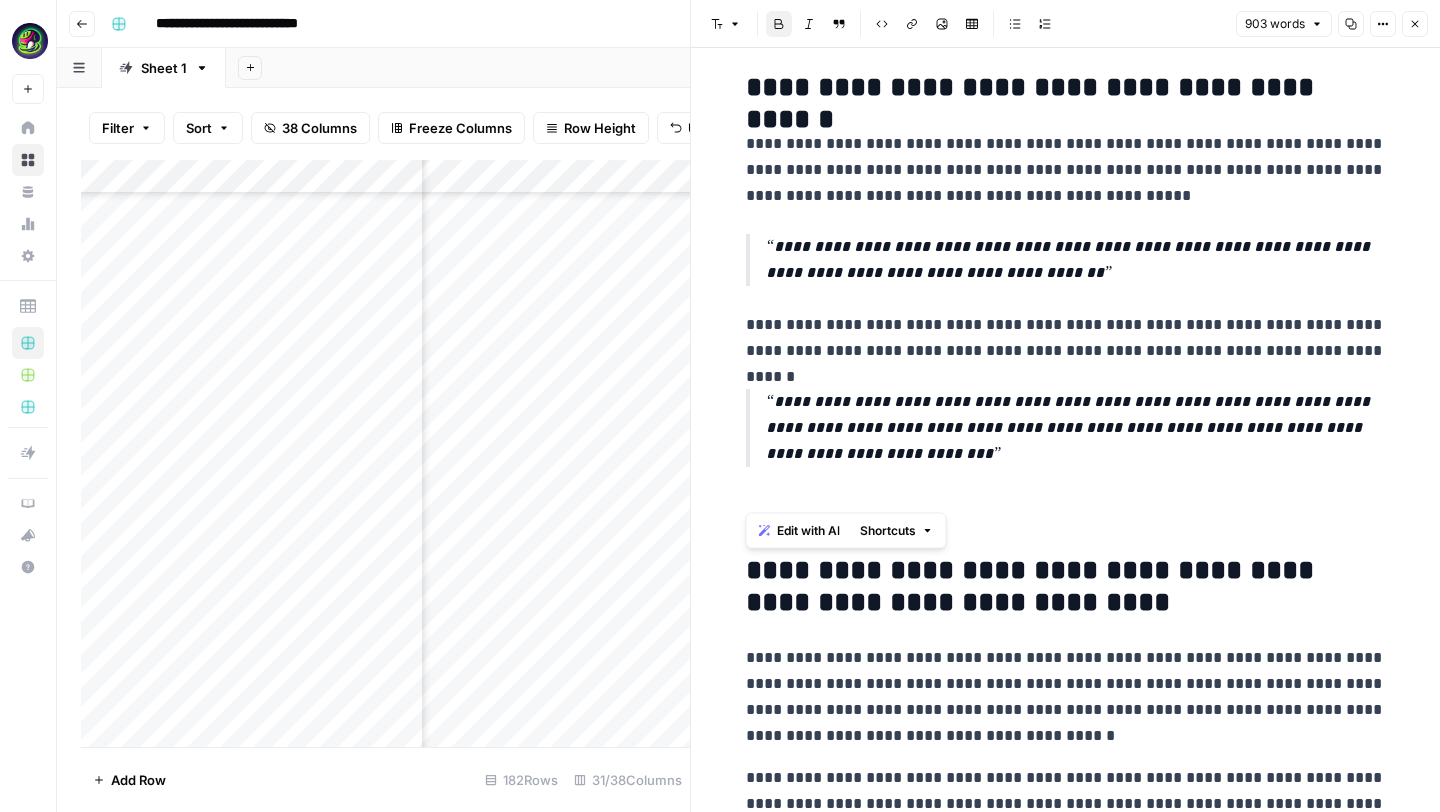 click 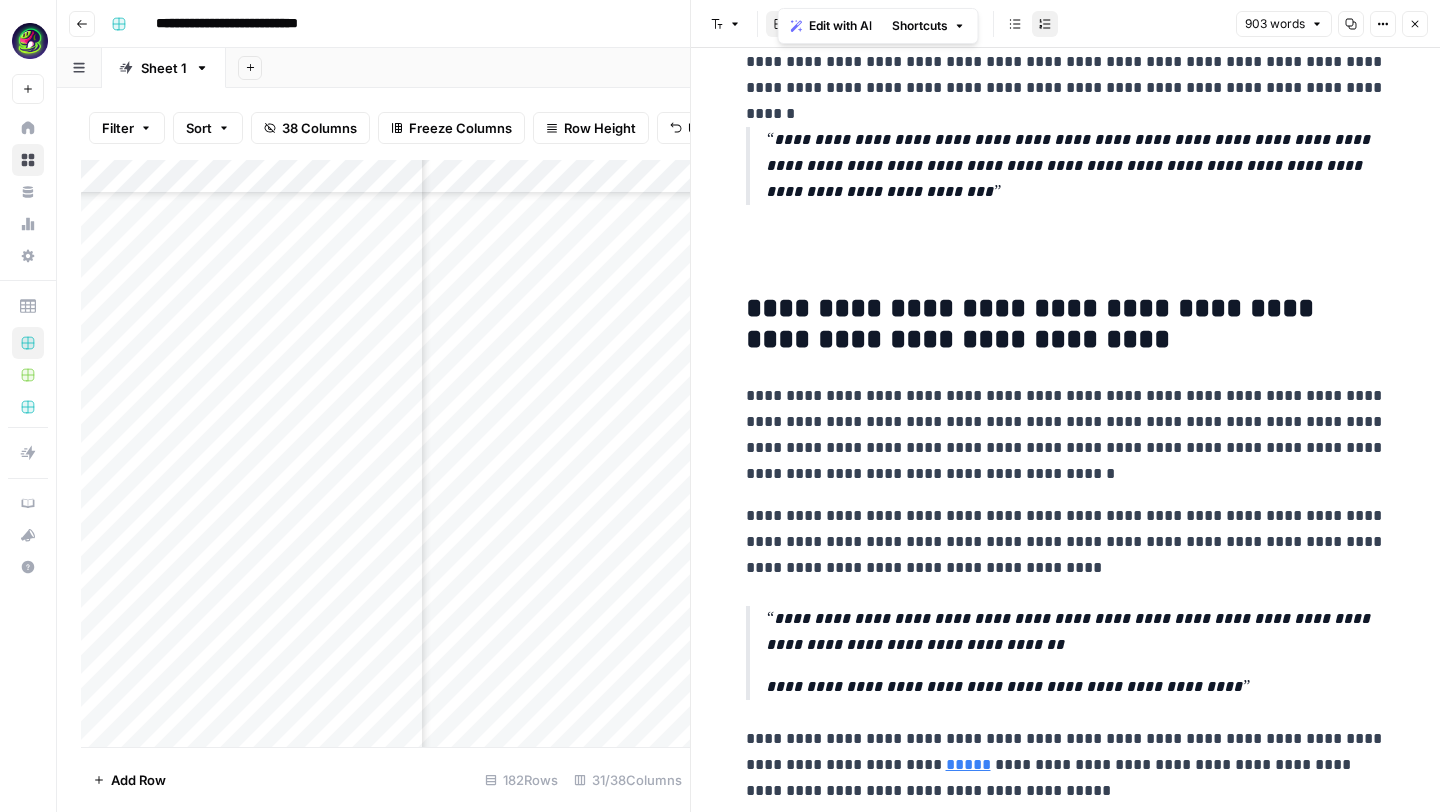 scroll, scrollTop: 5420, scrollLeft: 0, axis: vertical 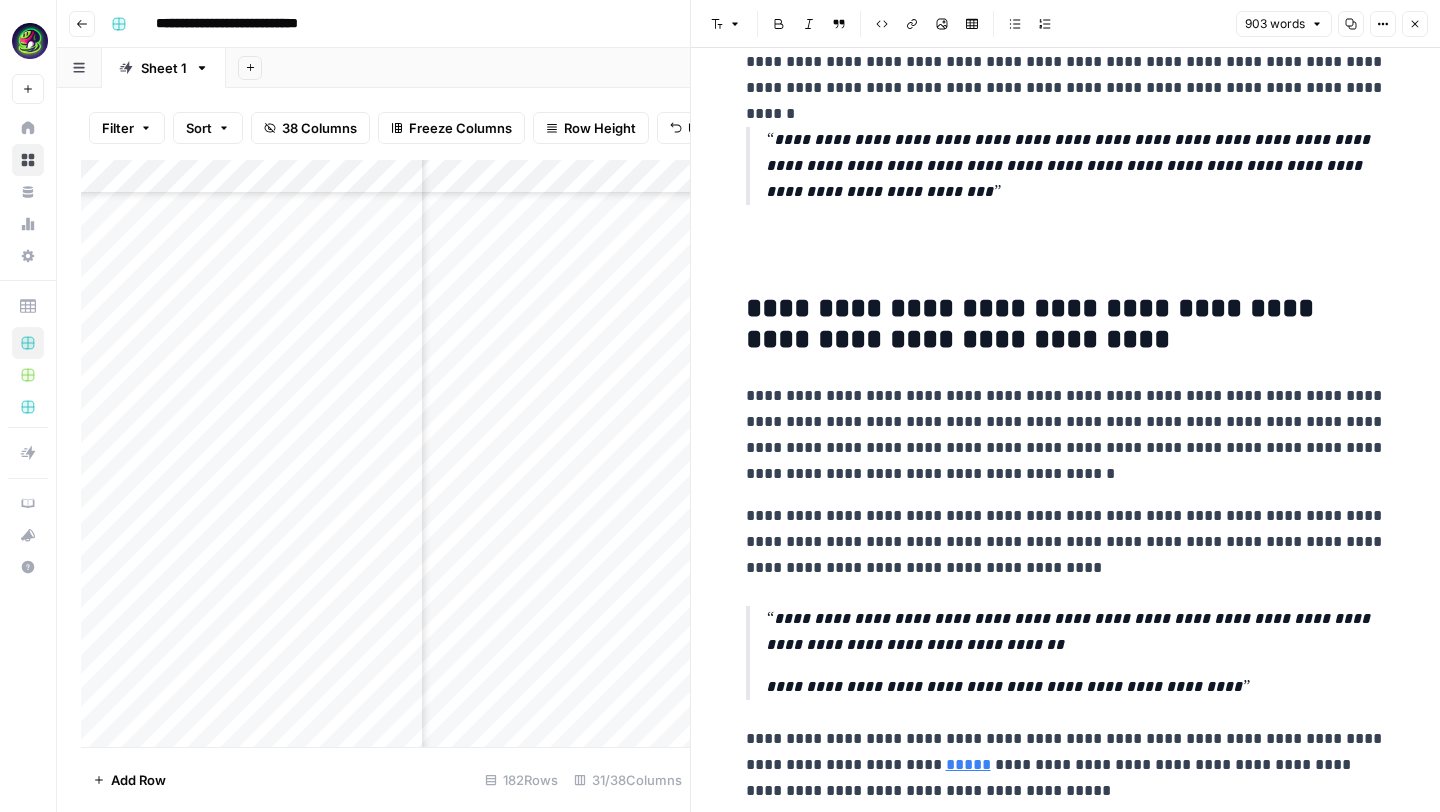 click 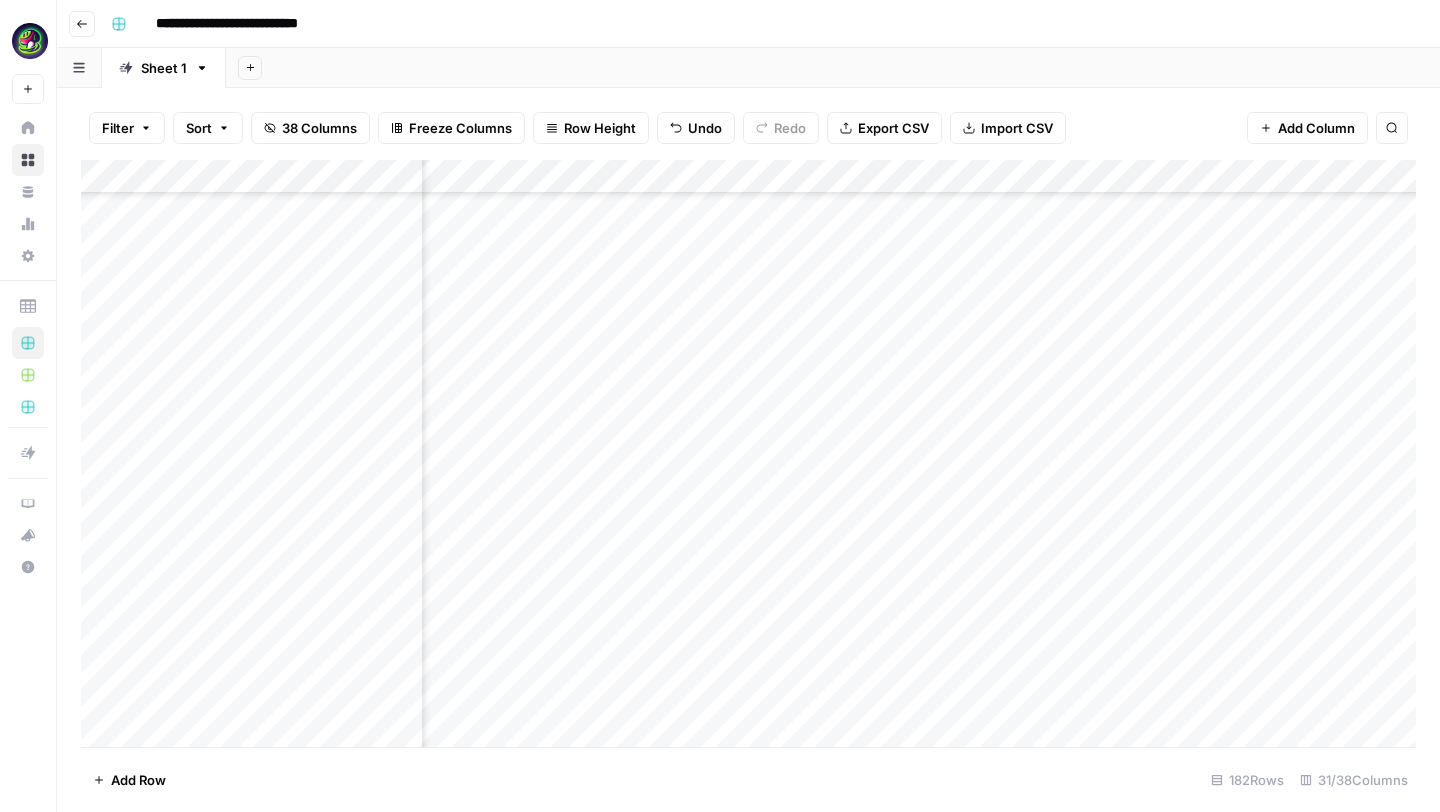 click on "Add Column" at bounding box center [748, 453] 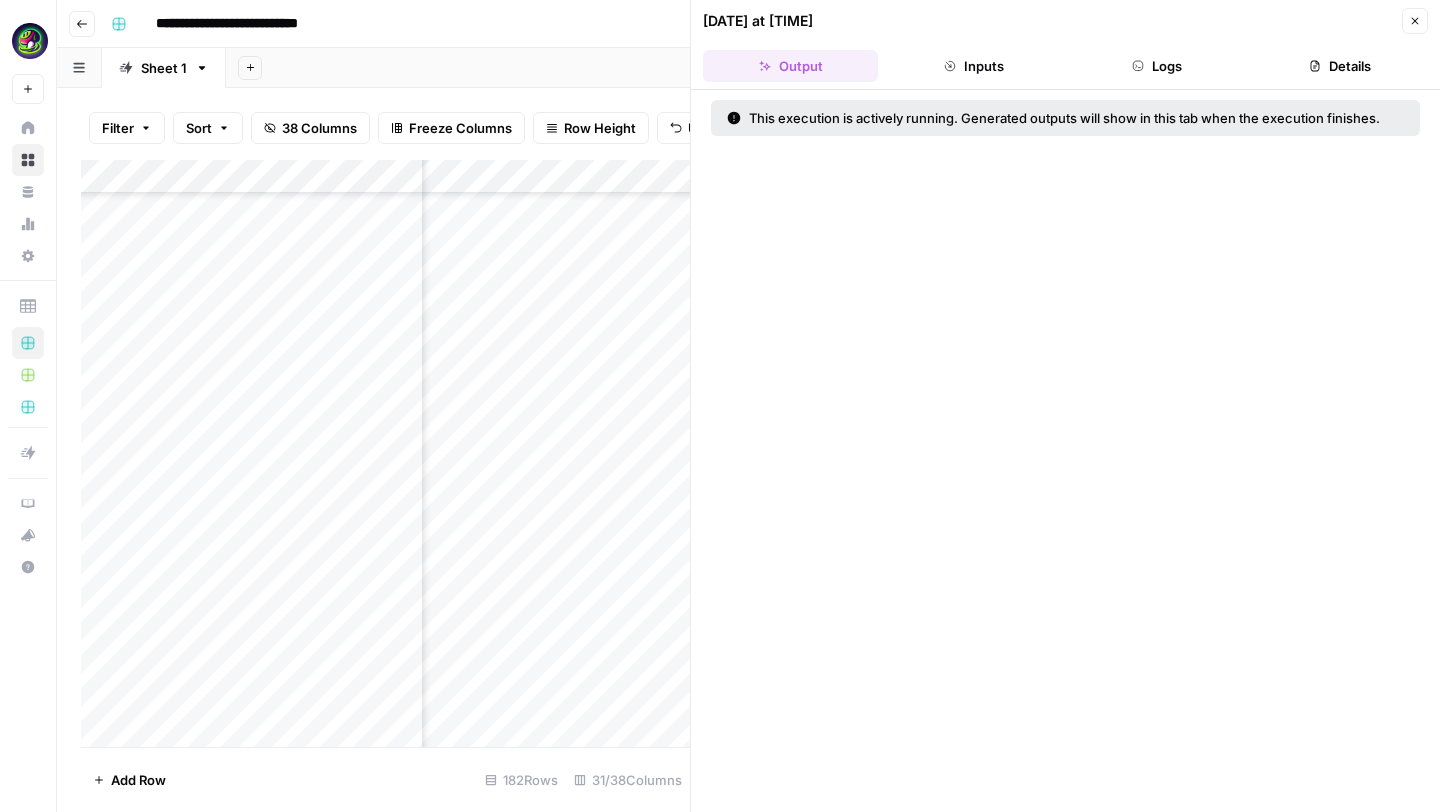 click on "Close" at bounding box center [1415, 21] 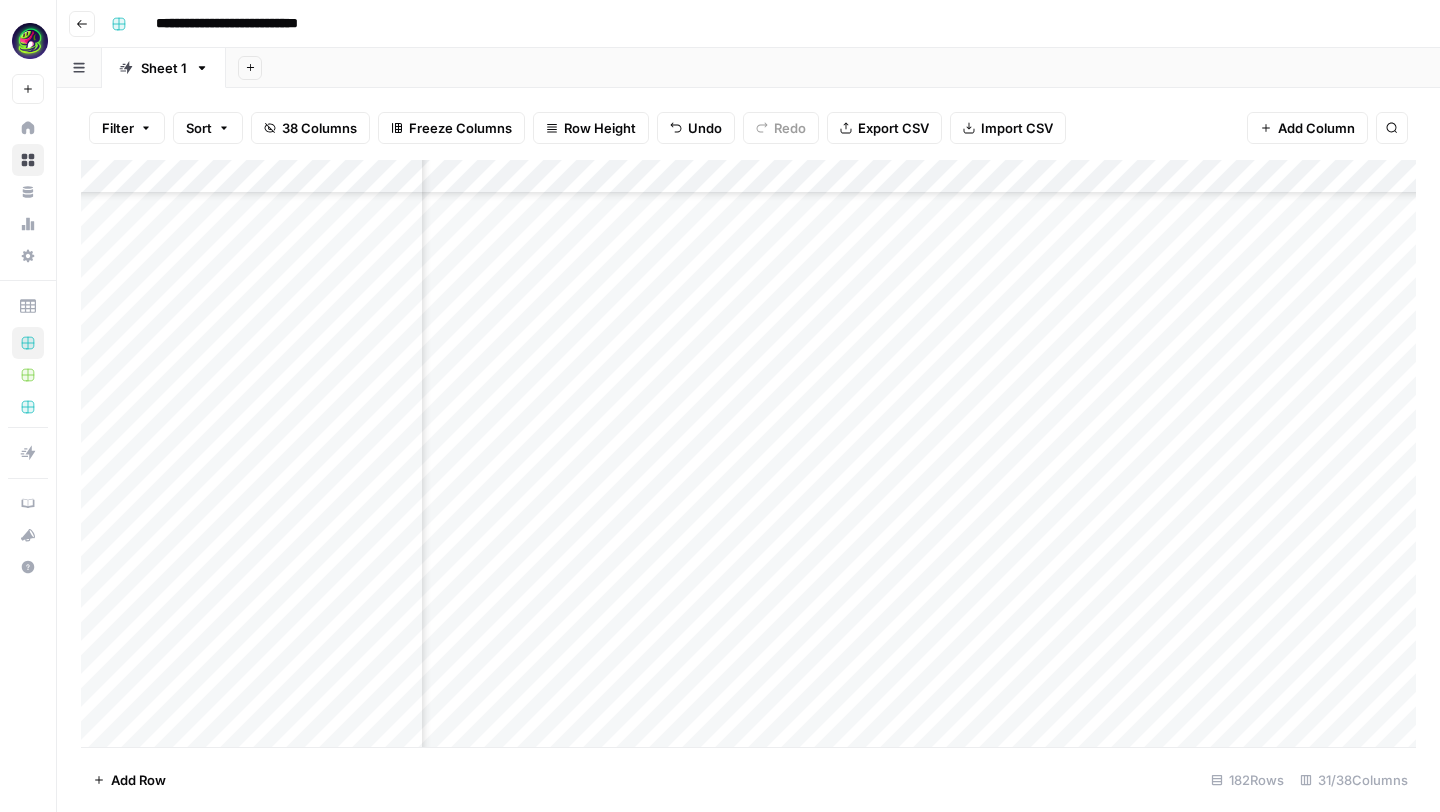 scroll, scrollTop: 3501, scrollLeft: 2951, axis: both 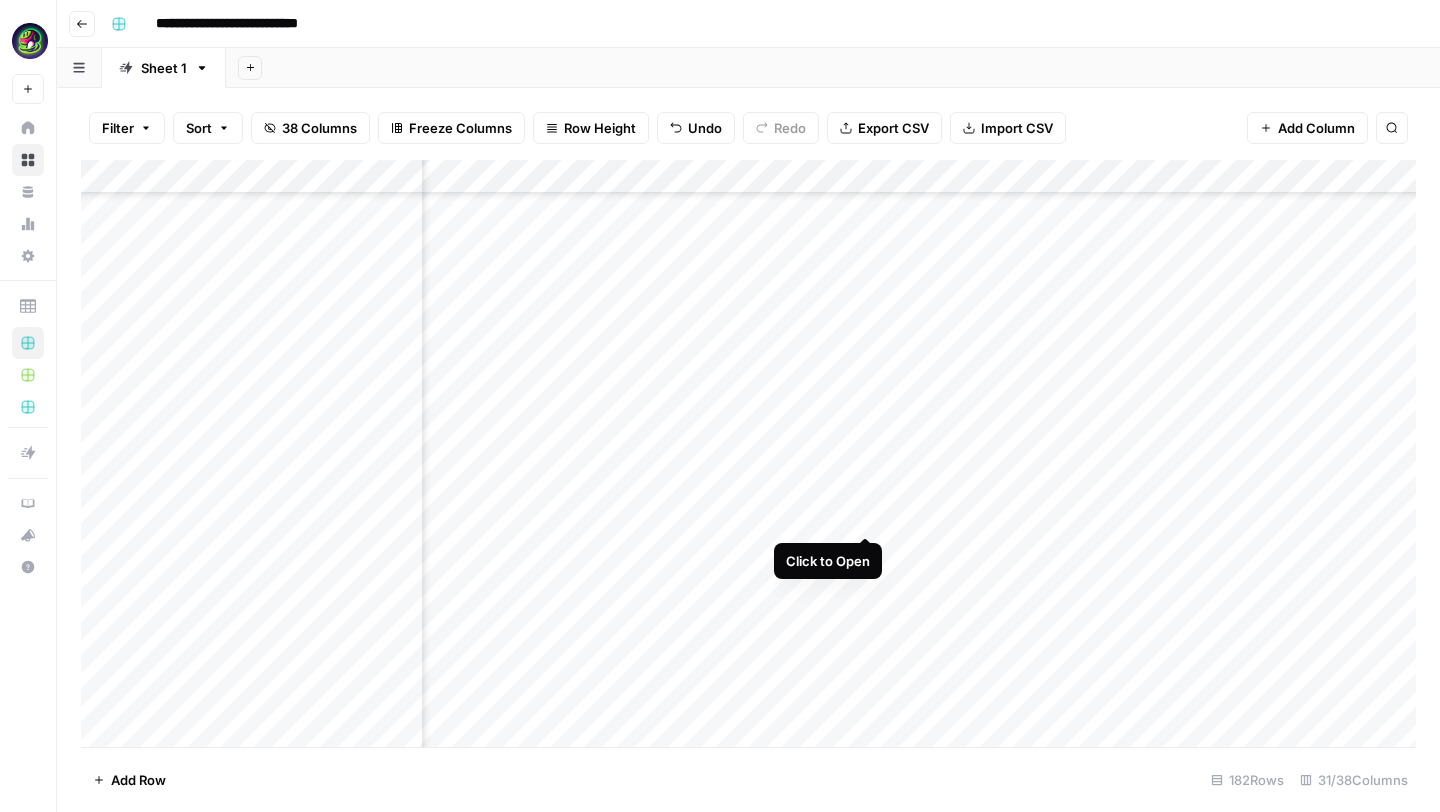 click on "Add Column" at bounding box center (748, 453) 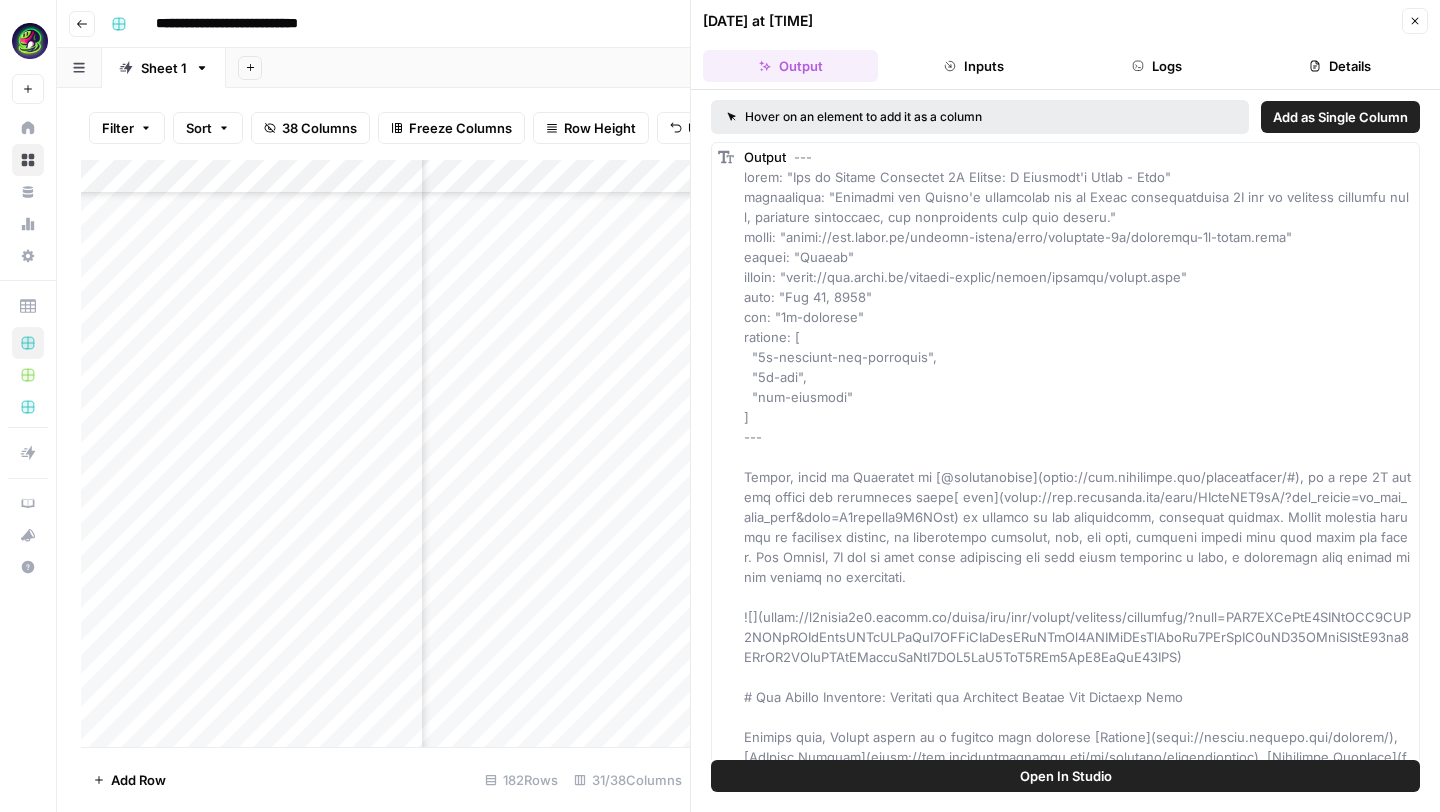 drag, startPoint x: 778, startPoint y: 180, endPoint x: 1143, endPoint y: 192, distance: 365.1972 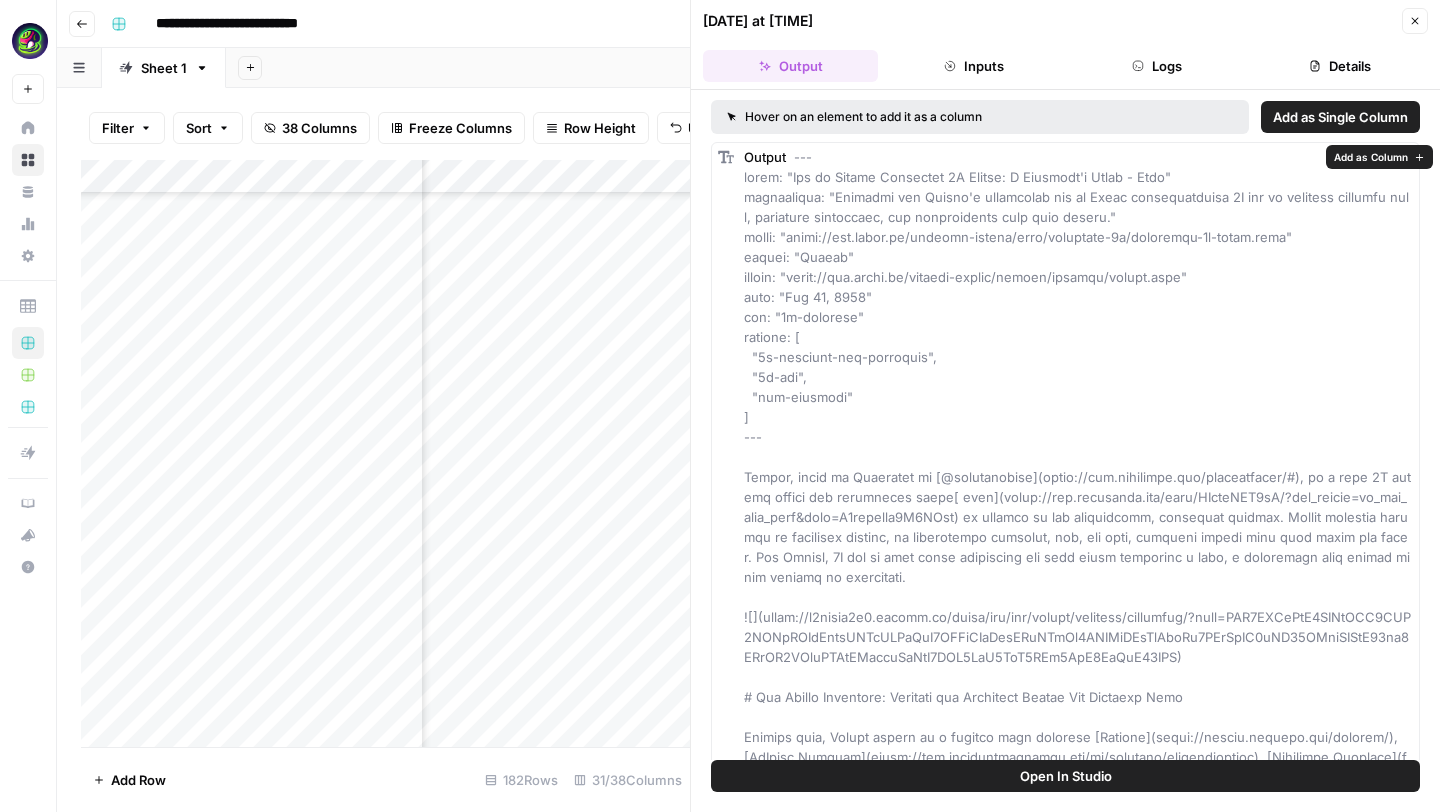 click at bounding box center [1080, 1567] 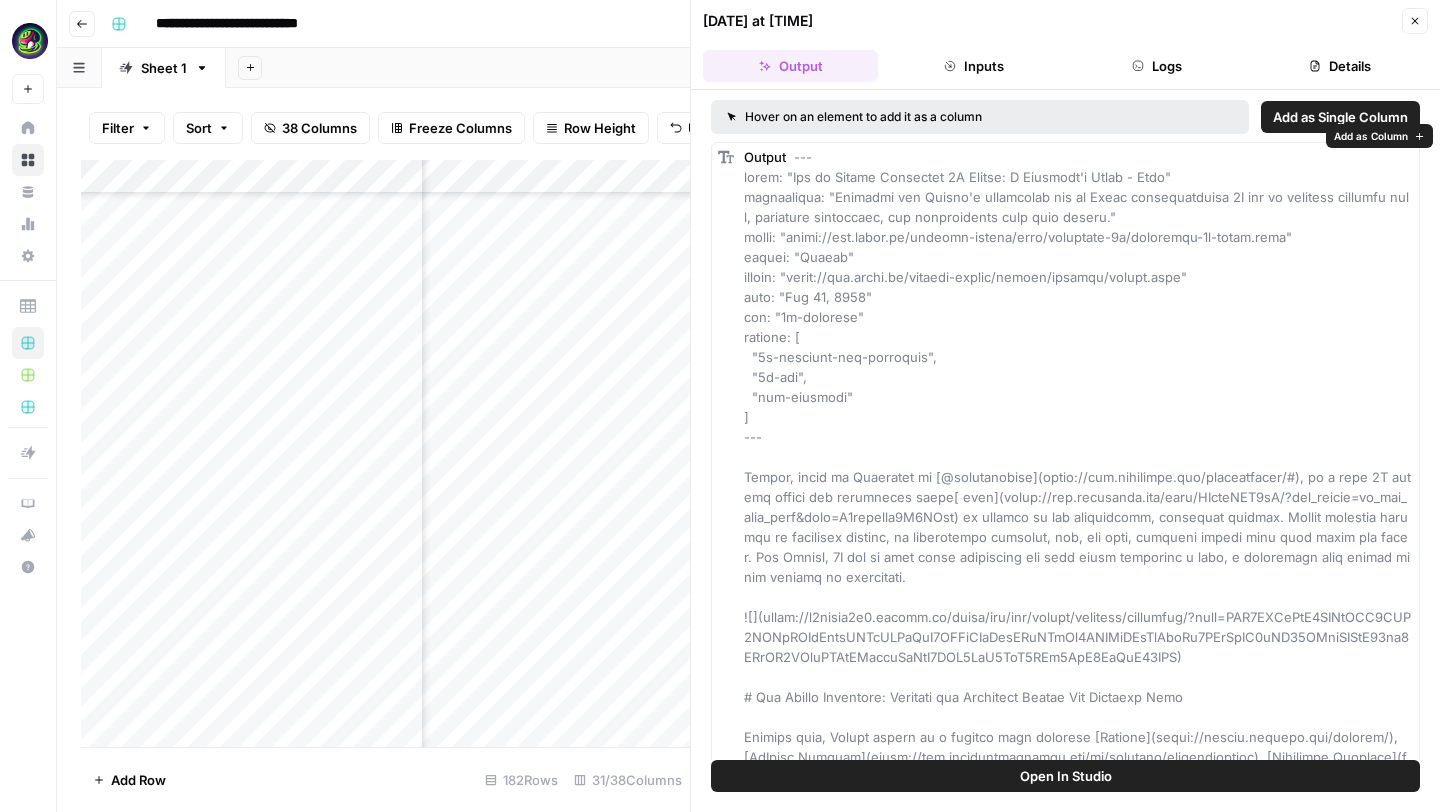 scroll, scrollTop: 76, scrollLeft: 0, axis: vertical 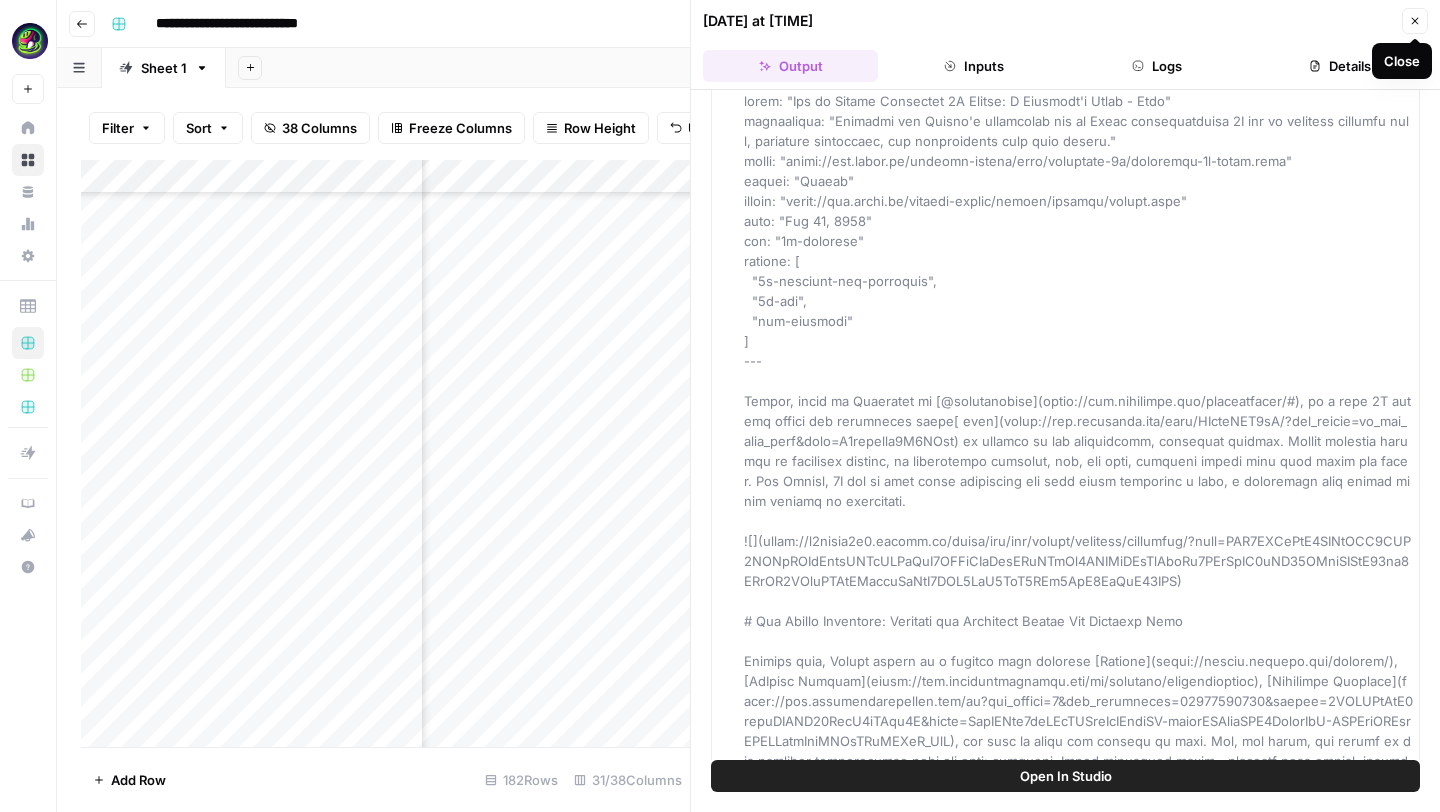 click 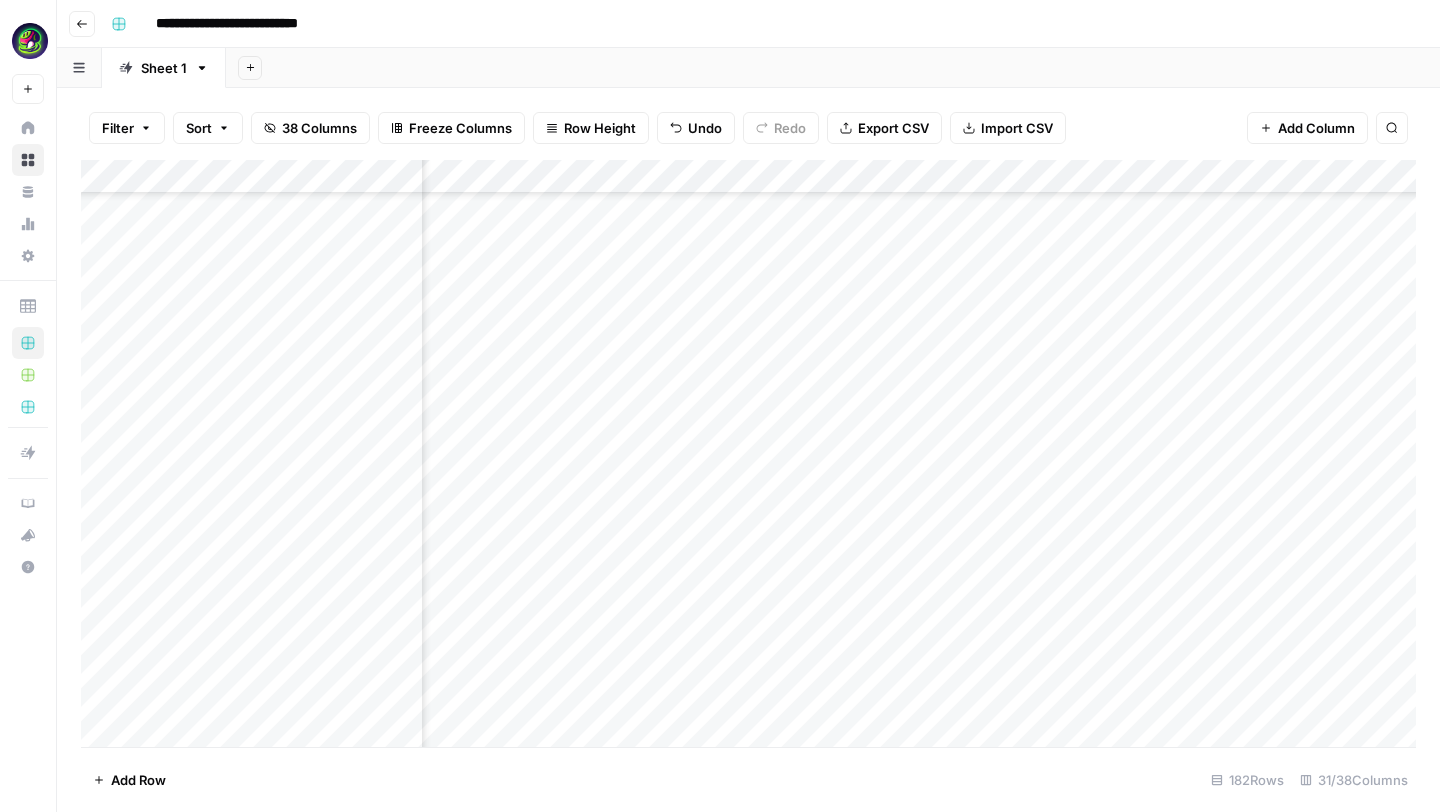 scroll, scrollTop: 3503, scrollLeft: 2685, axis: both 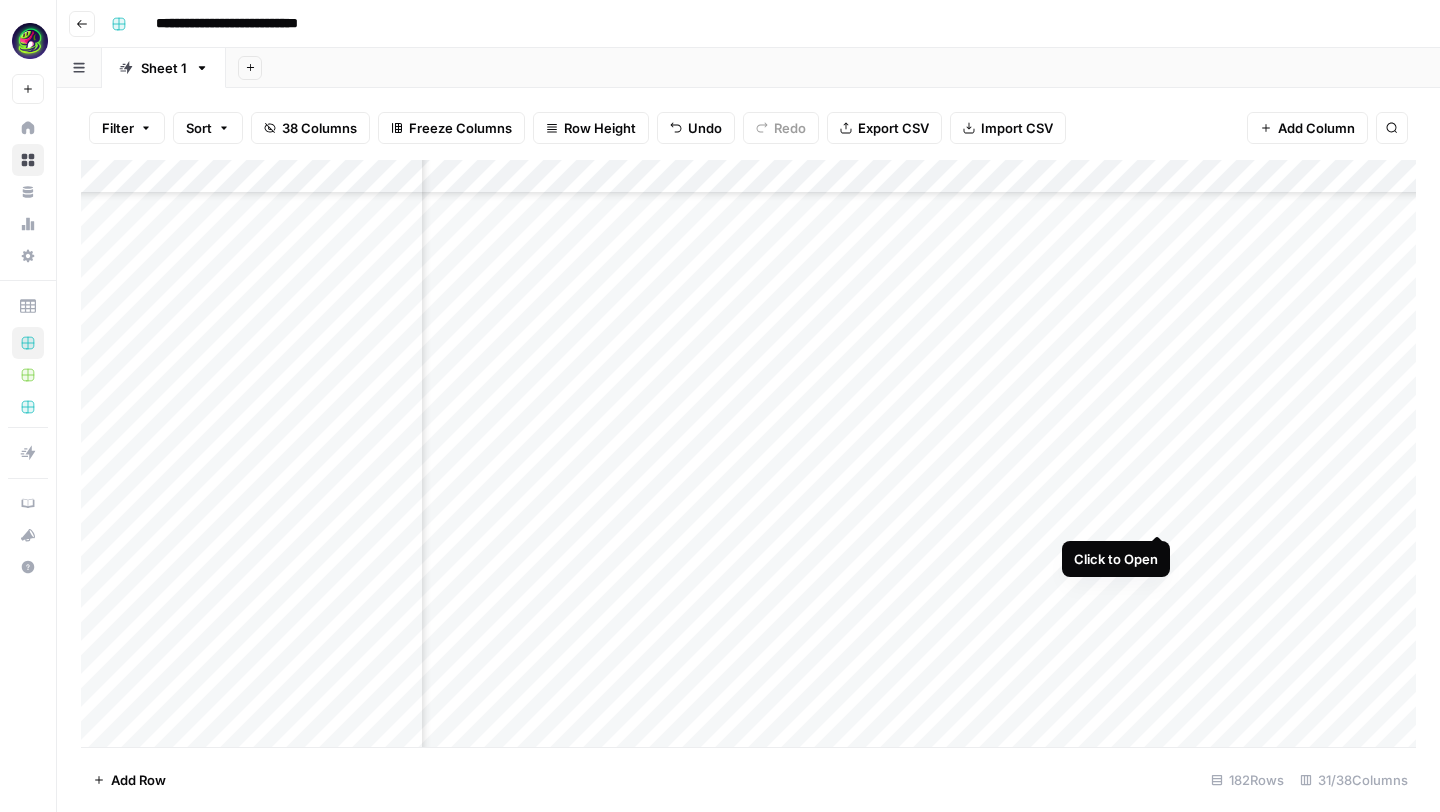 click on "Add Column" at bounding box center [748, 453] 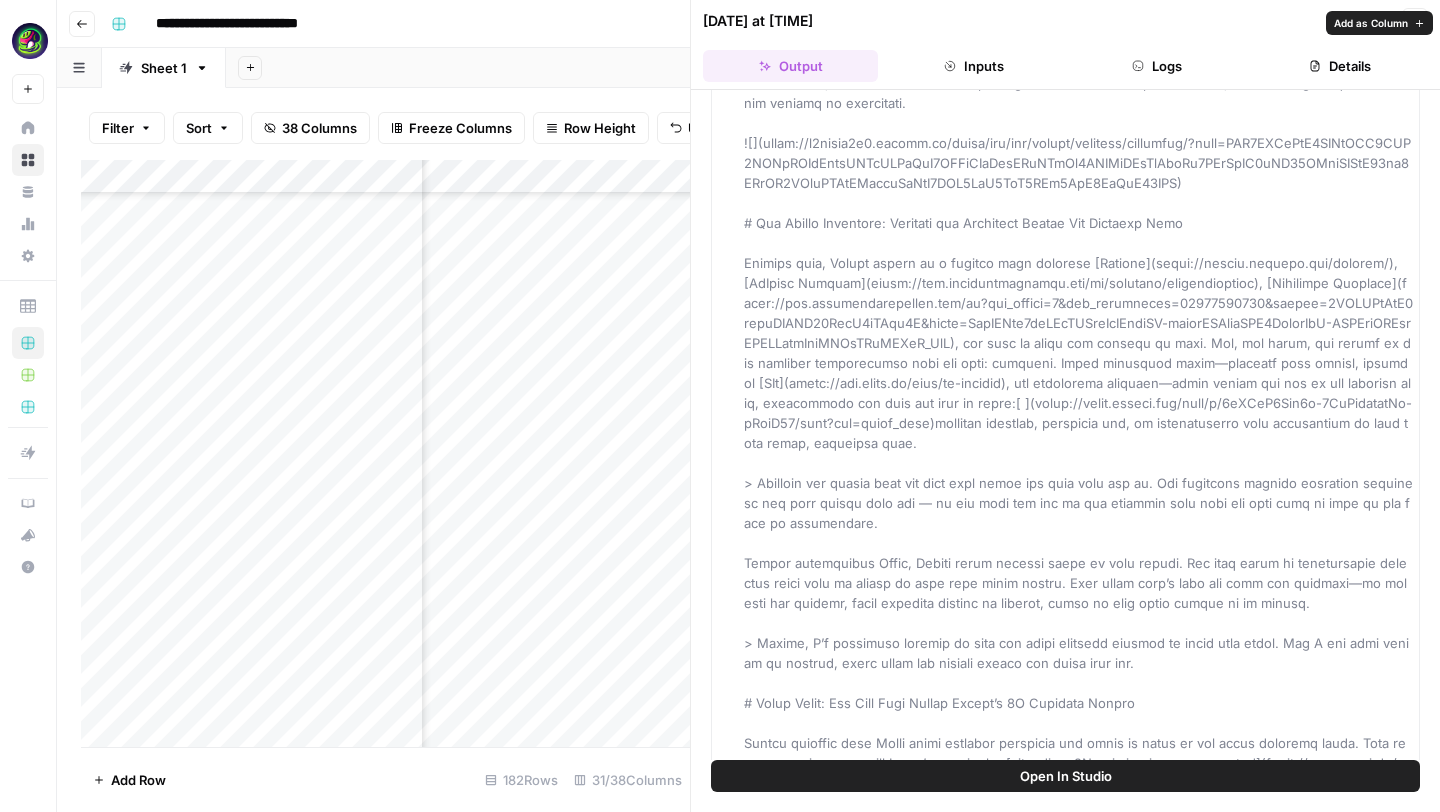 scroll, scrollTop: 0, scrollLeft: 0, axis: both 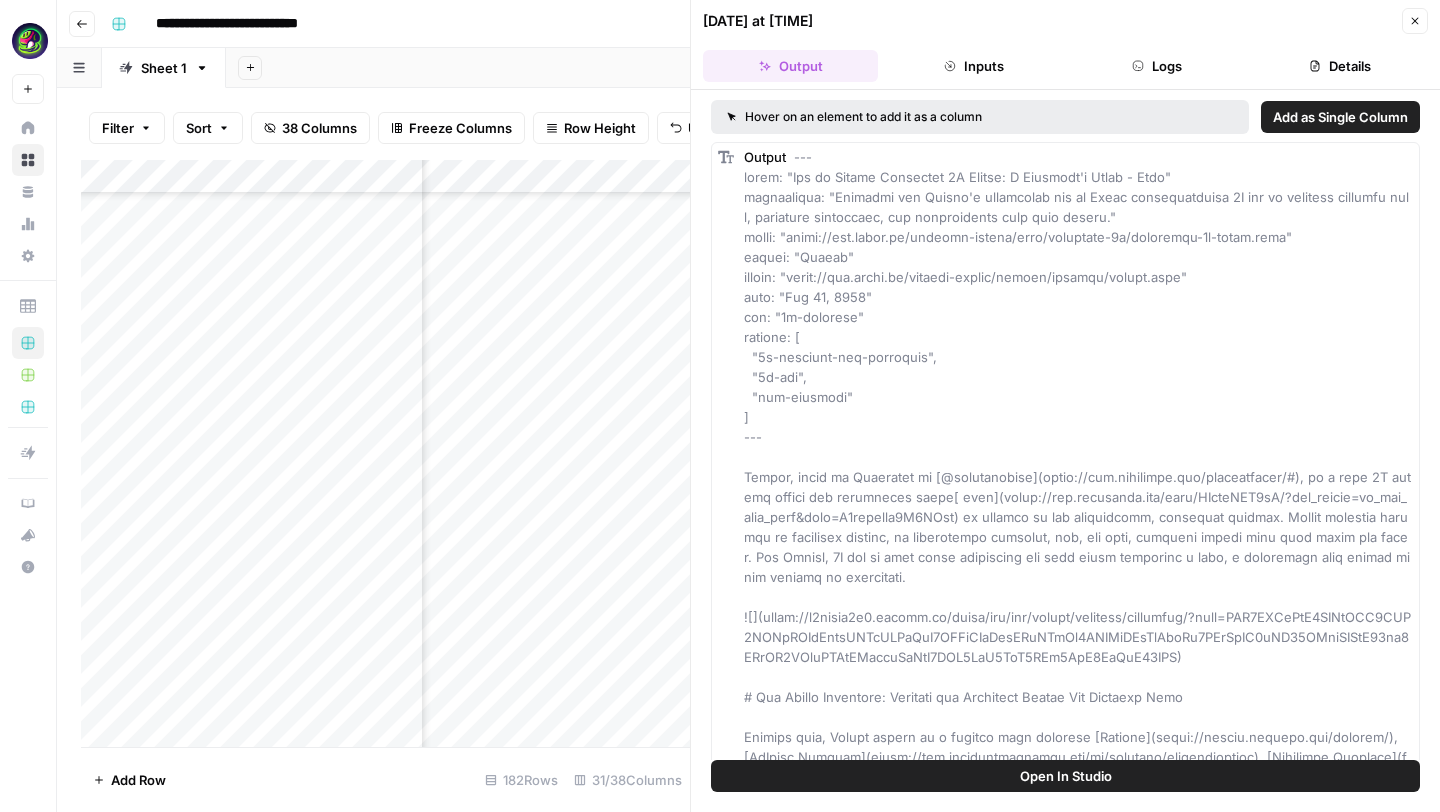 click on "Close" at bounding box center [1415, 21] 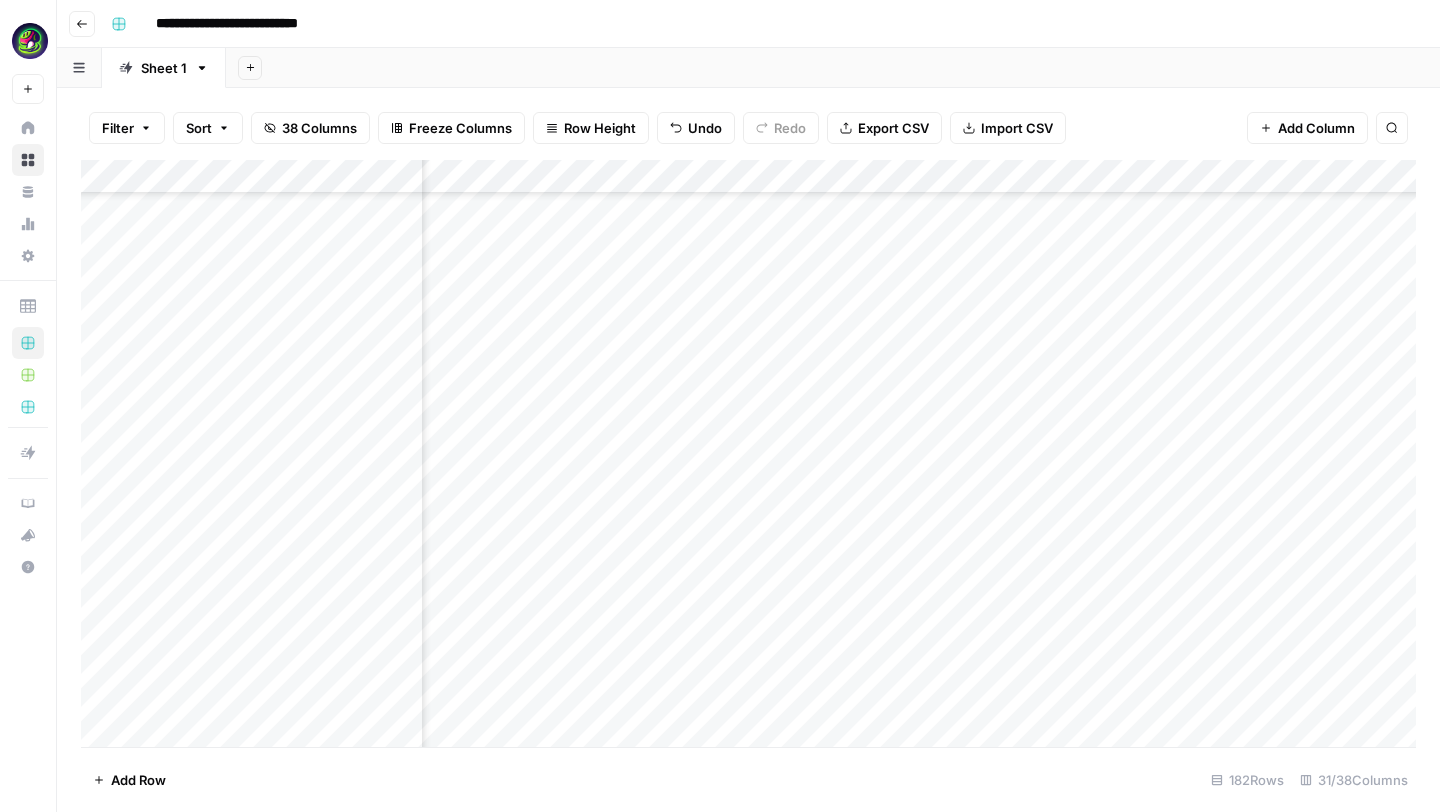 scroll, scrollTop: 3503, scrollLeft: 3040, axis: both 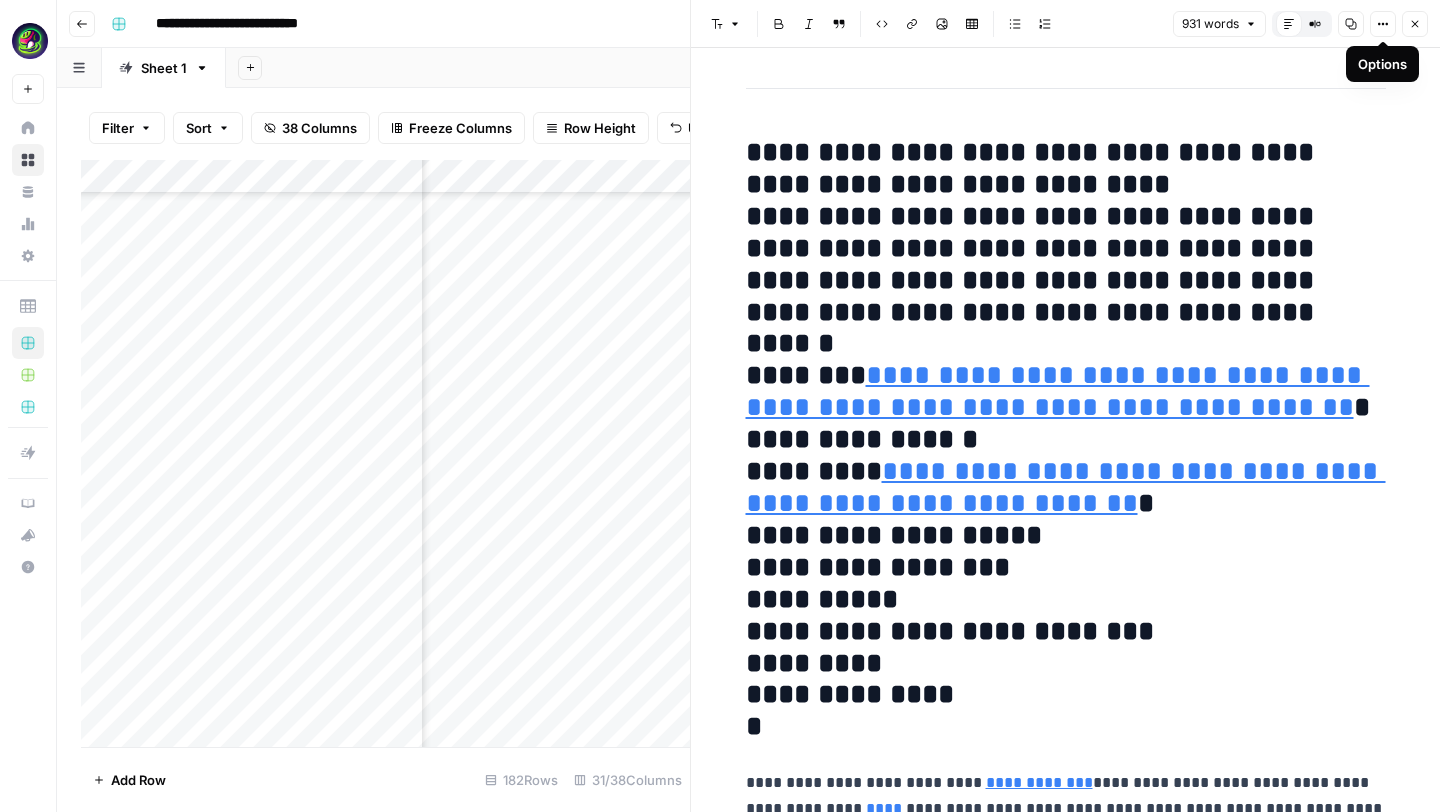 click 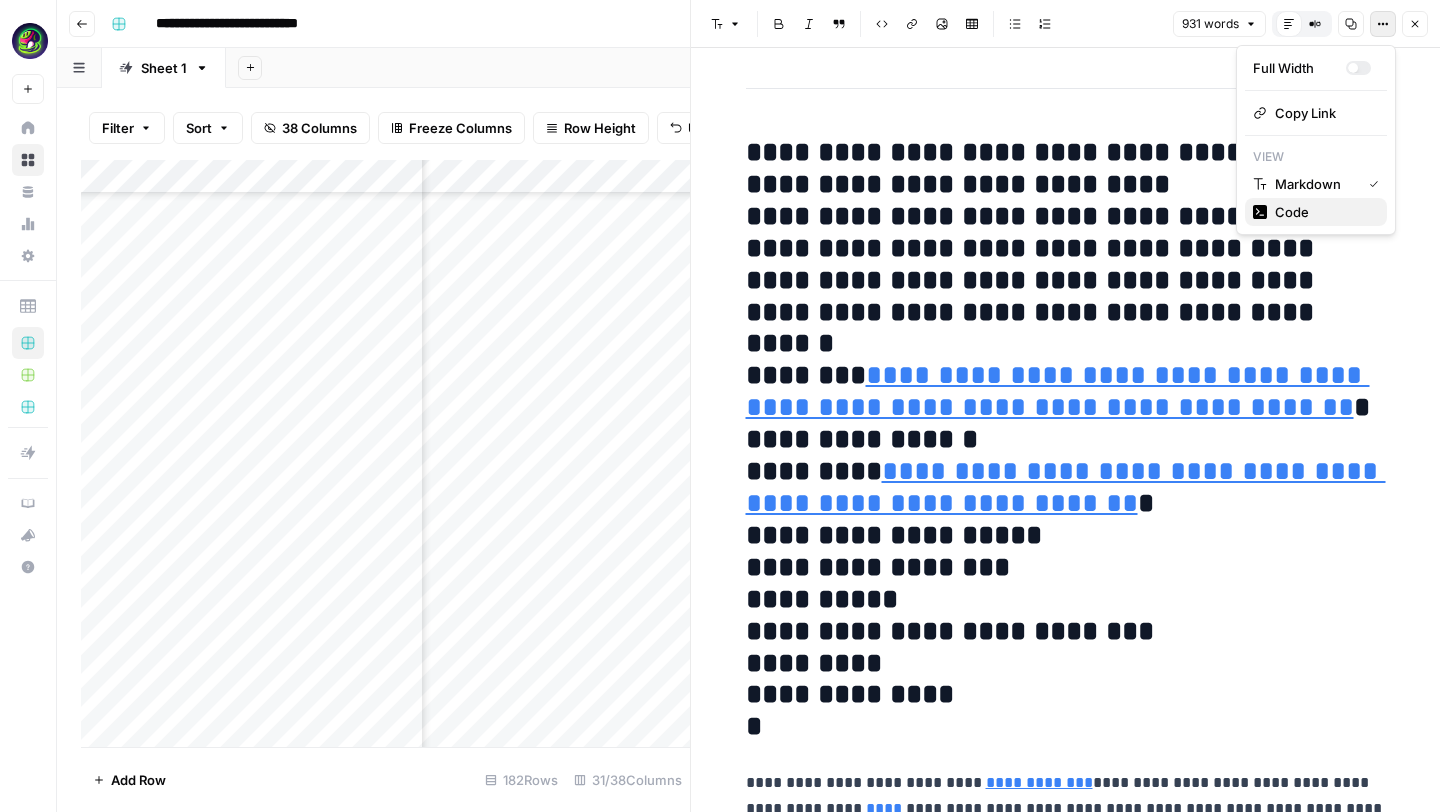 click on "Code" at bounding box center (1323, 212) 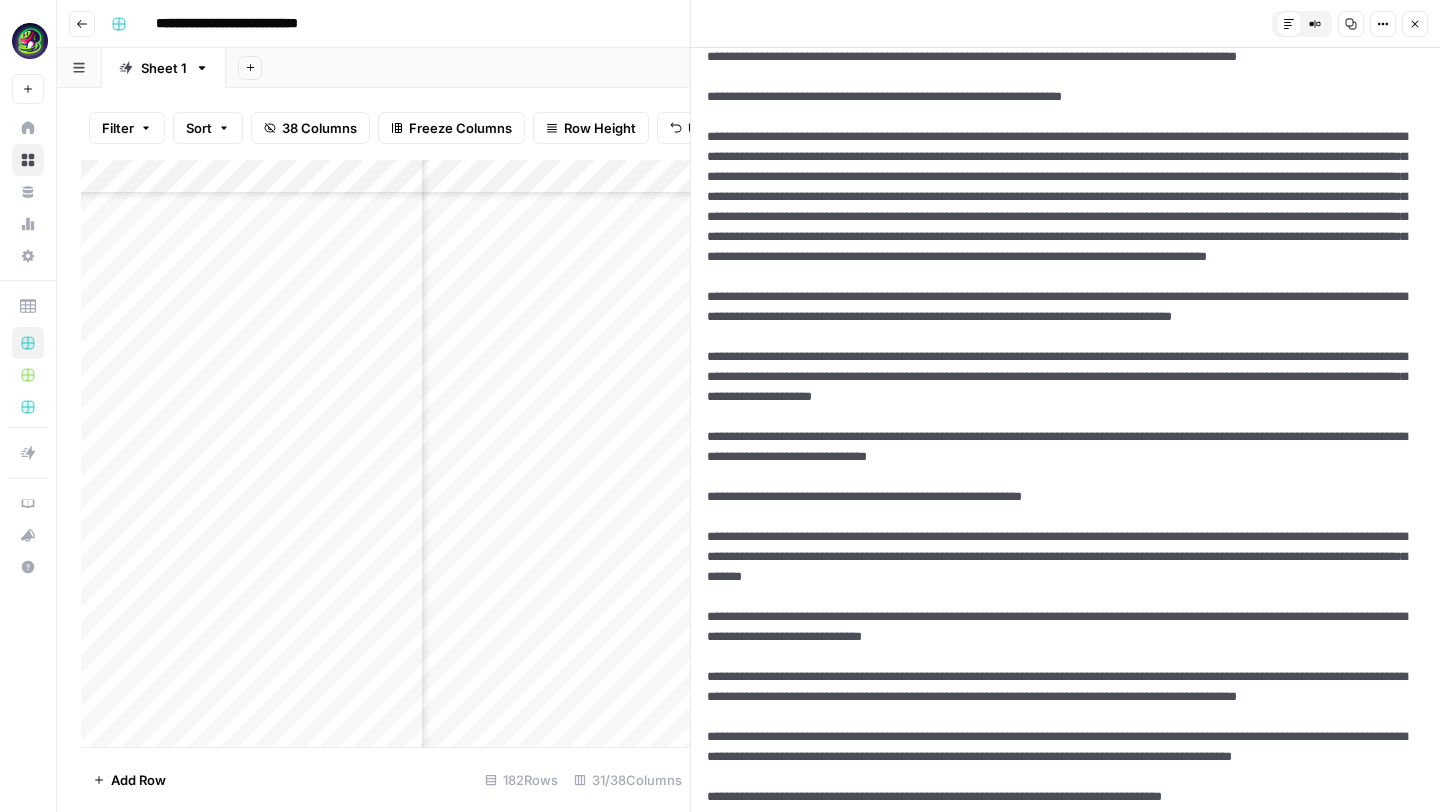 scroll, scrollTop: 458, scrollLeft: 0, axis: vertical 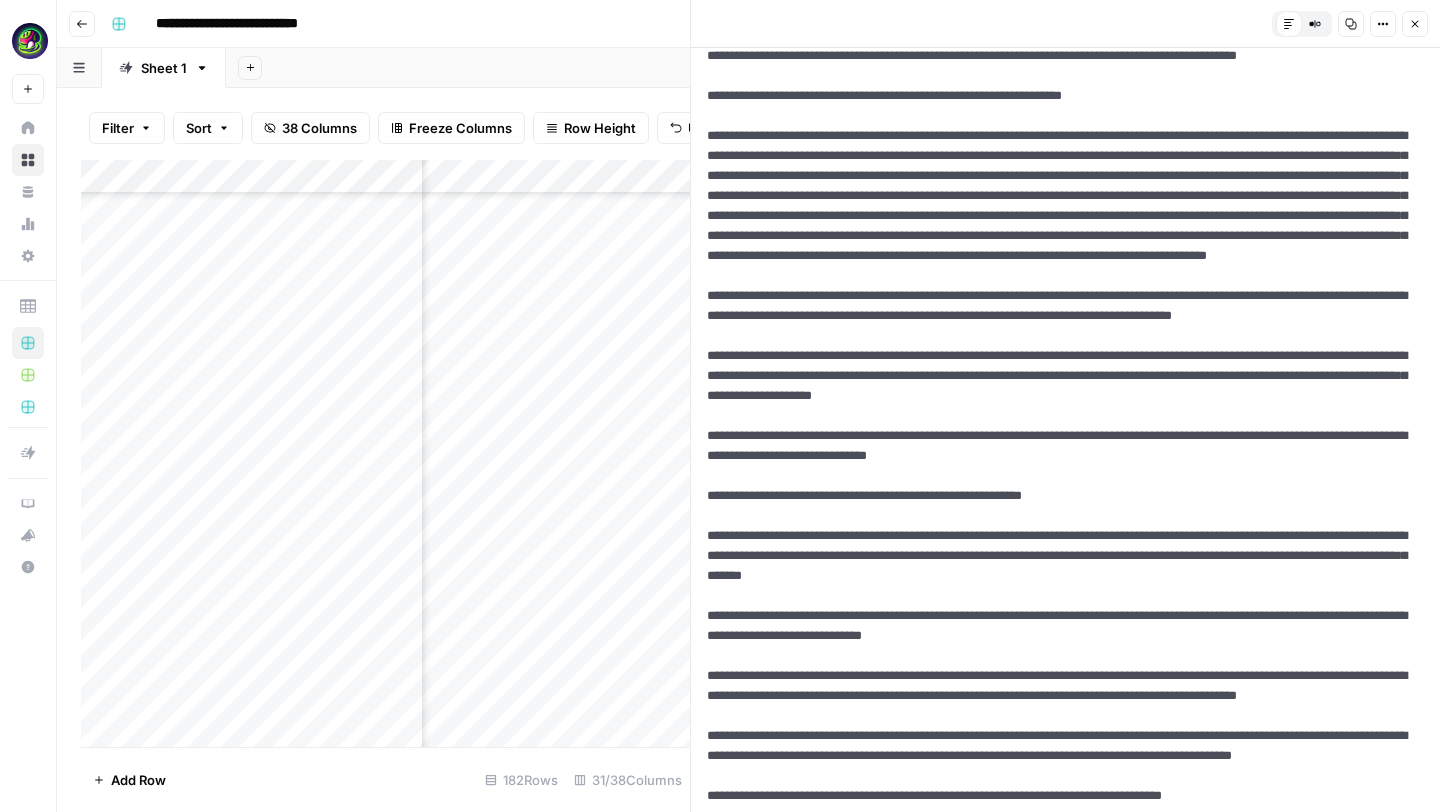 drag, startPoint x: 711, startPoint y: 253, endPoint x: 1028, endPoint y: 303, distance: 320.919 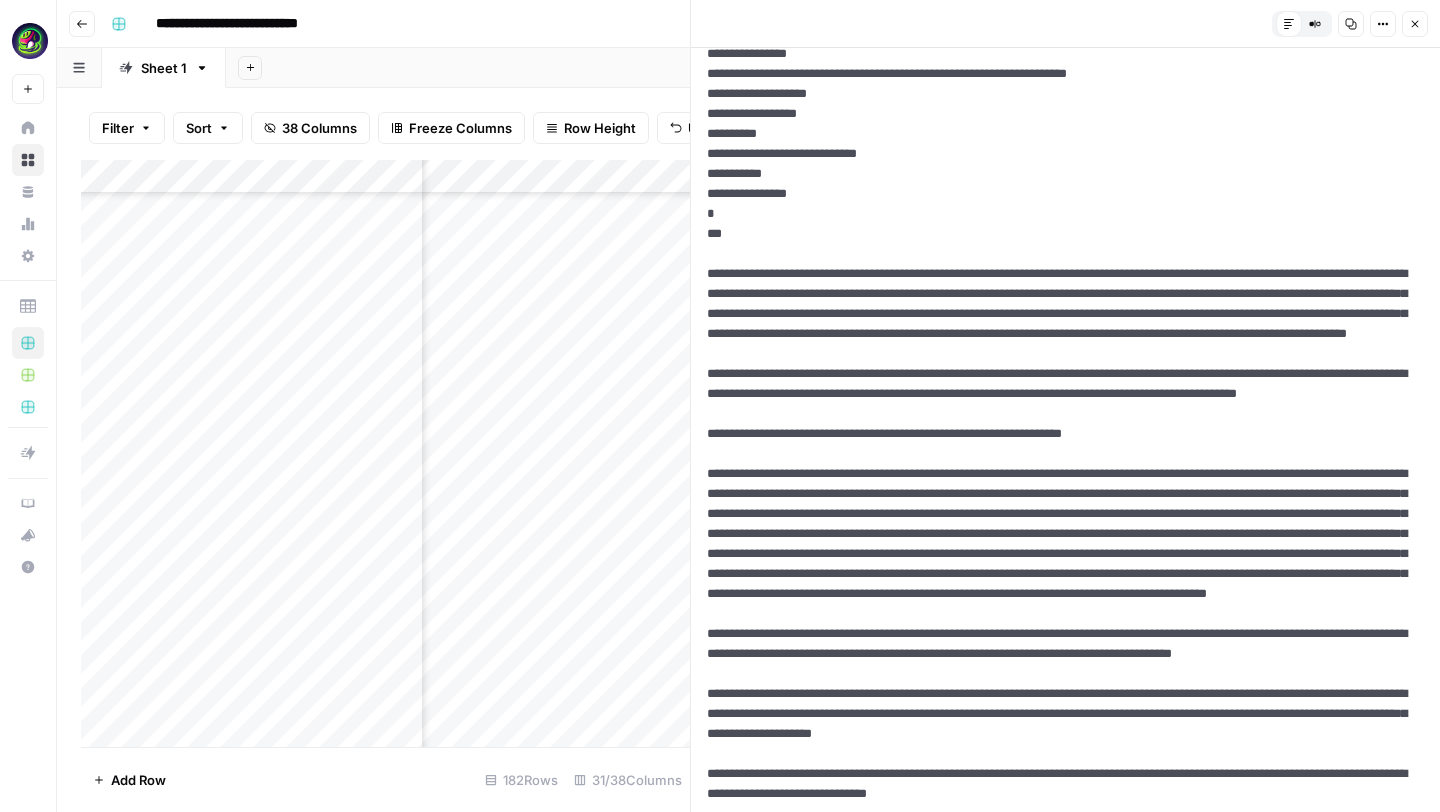scroll, scrollTop: 0, scrollLeft: 0, axis: both 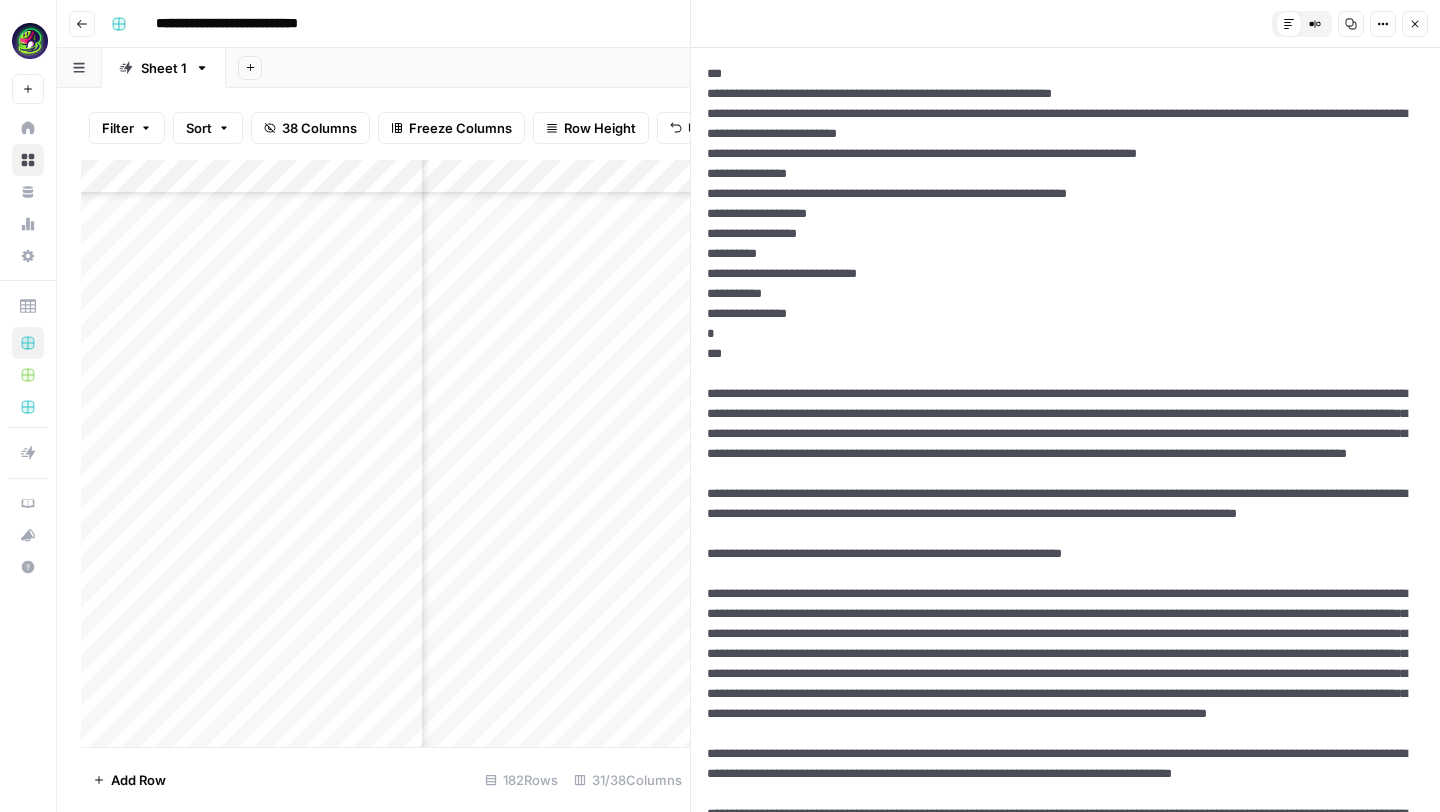 click 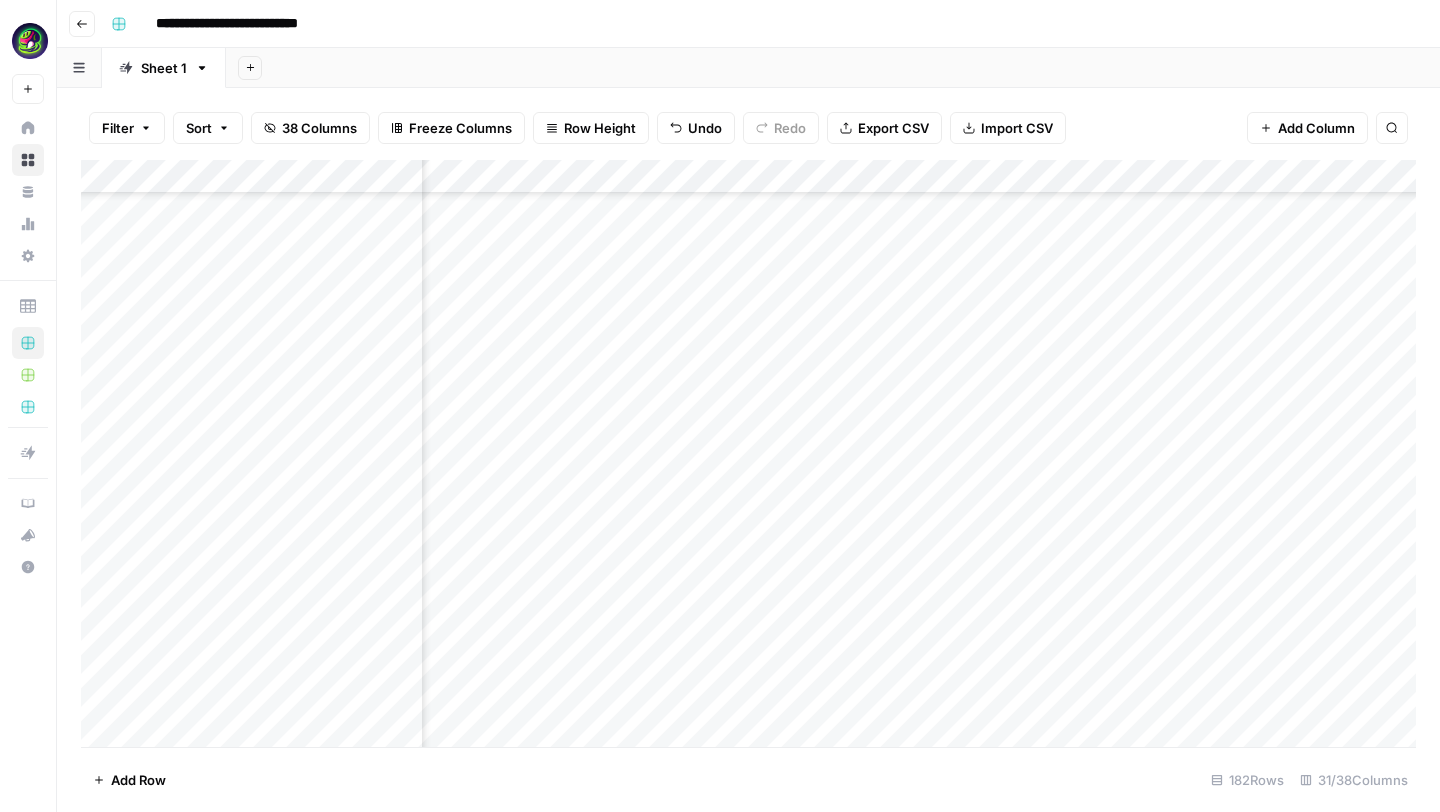 scroll, scrollTop: 3503, scrollLeft: 2566, axis: both 